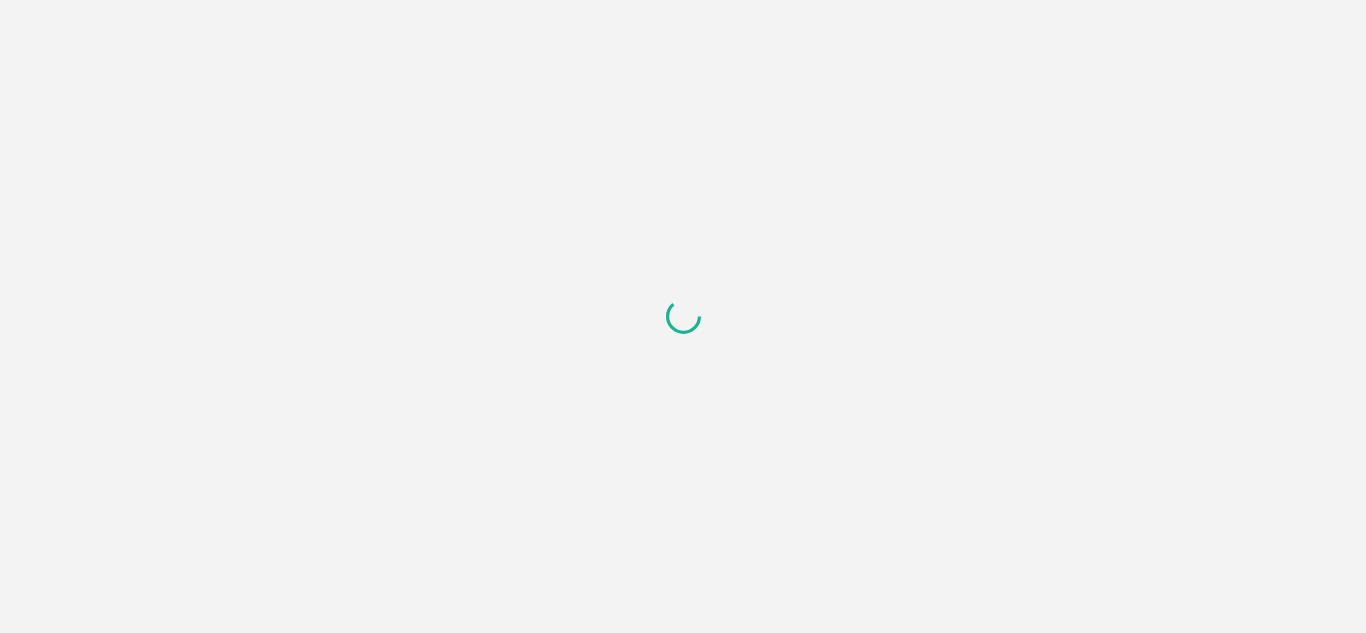 scroll, scrollTop: 0, scrollLeft: 0, axis: both 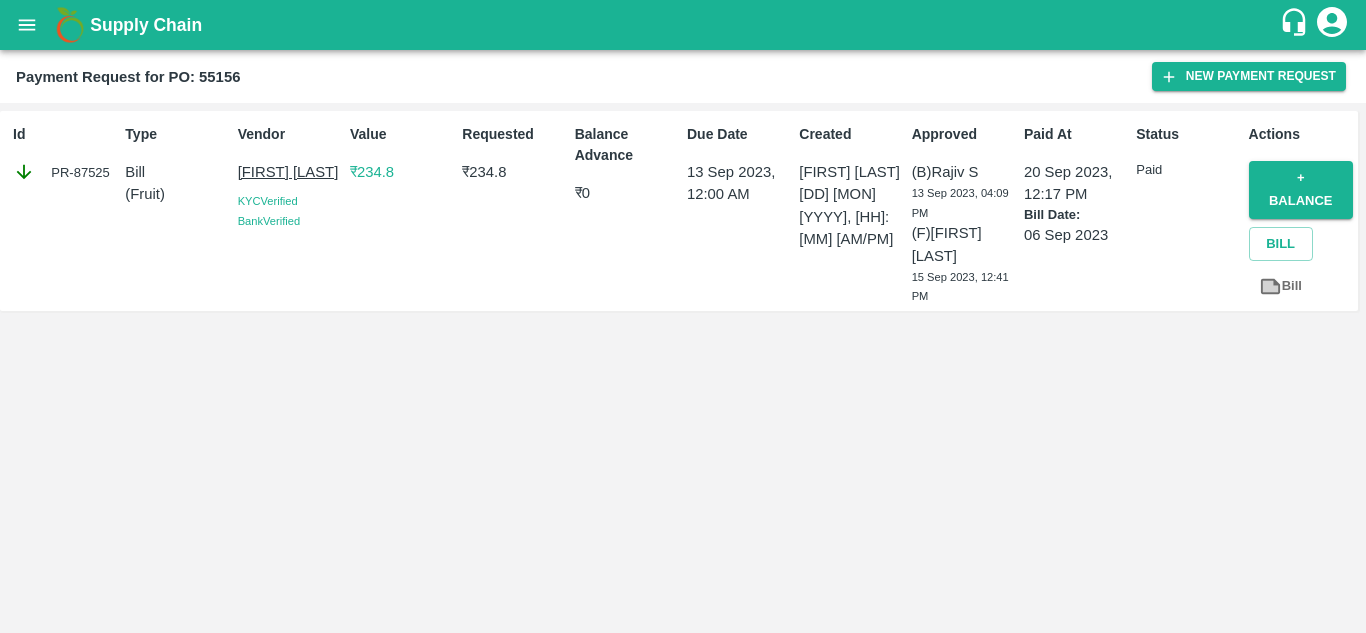 click 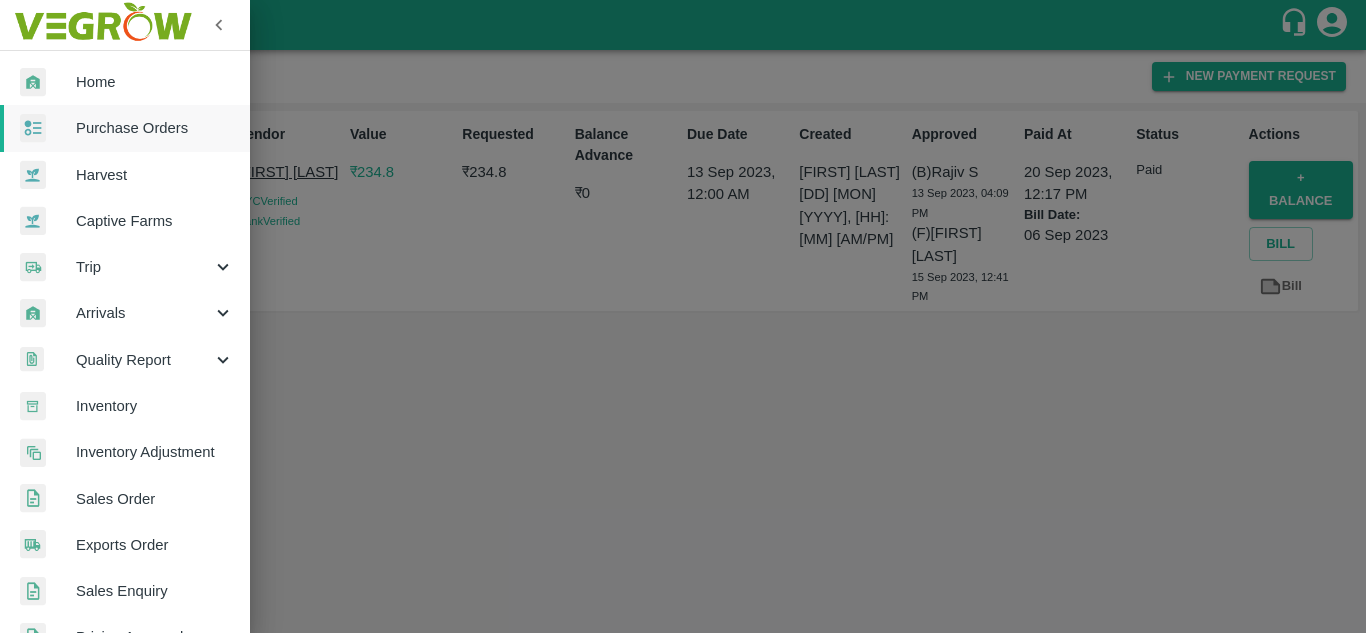 drag, startPoint x: 352, startPoint y: 45, endPoint x: 385, endPoint y: 0, distance: 55.803226 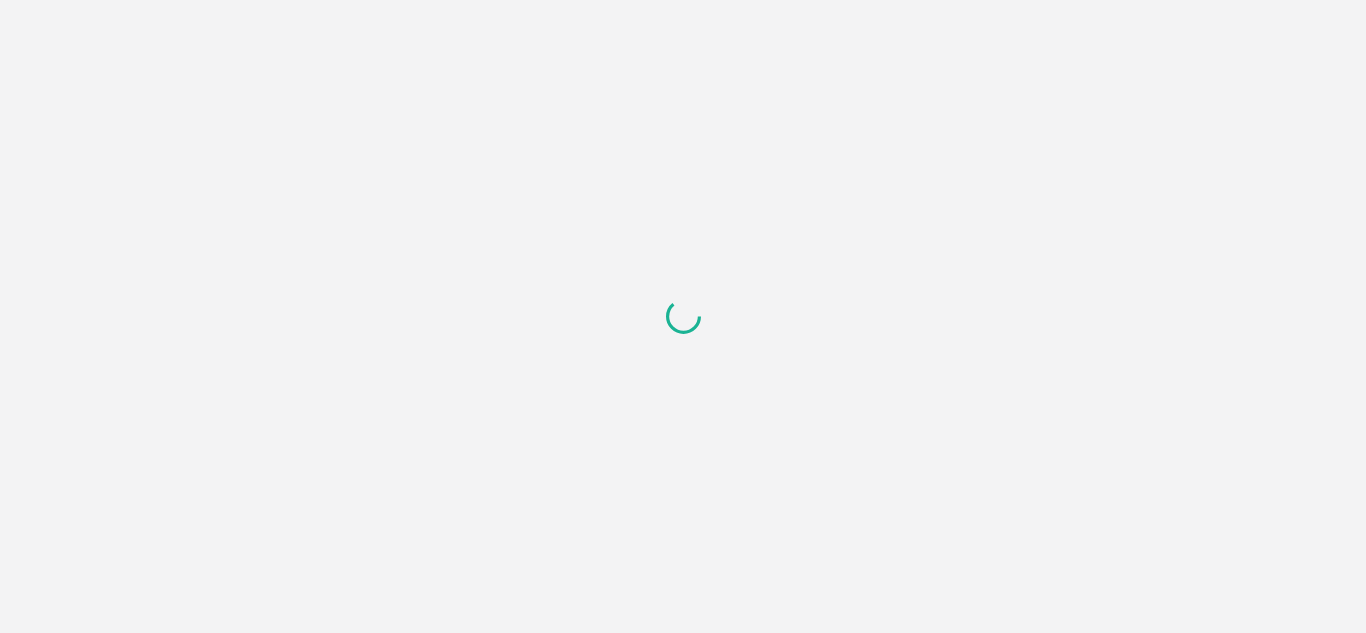 scroll, scrollTop: 0, scrollLeft: 0, axis: both 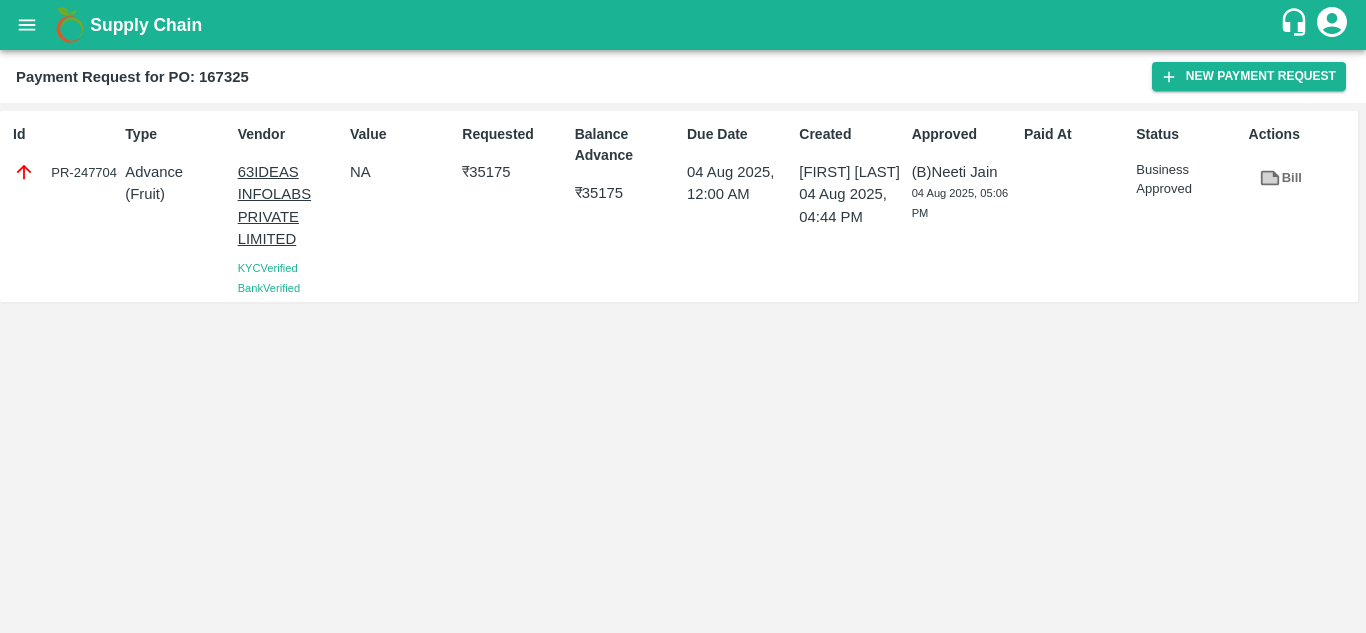 click on "Id PR-247704 Type Advance ( Fruit ) Vendor 63IDEAS INFOLABS PRIVATE LIMITED KYC  Verified Bank  Verified Value NA Requested ₹  35175 Balance Advance ₹  35175 Due Date 04 Aug 2025, 12:00 AM Created Hanshu Sharma 04 Aug 2025, 04:44 PM Approved (B)  Neeti Jain  04 Aug 2025, 05:06 PM Paid At Status Business Approved Actions  Bill" at bounding box center (683, 215) 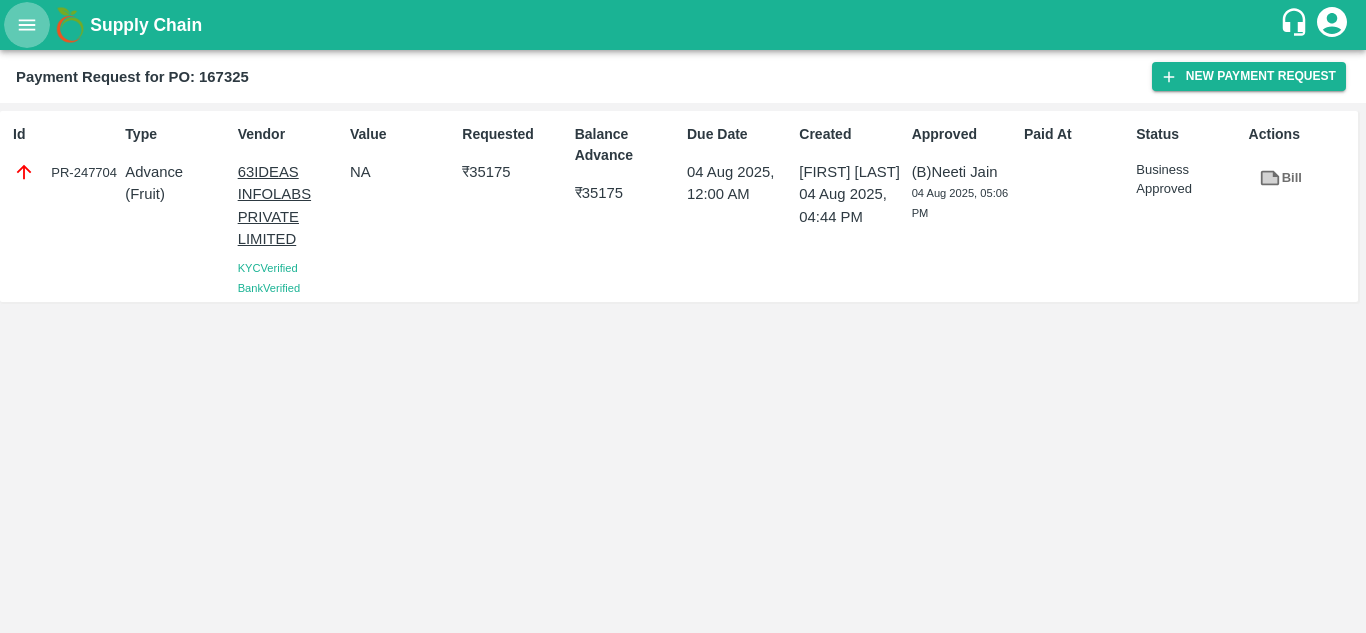 click 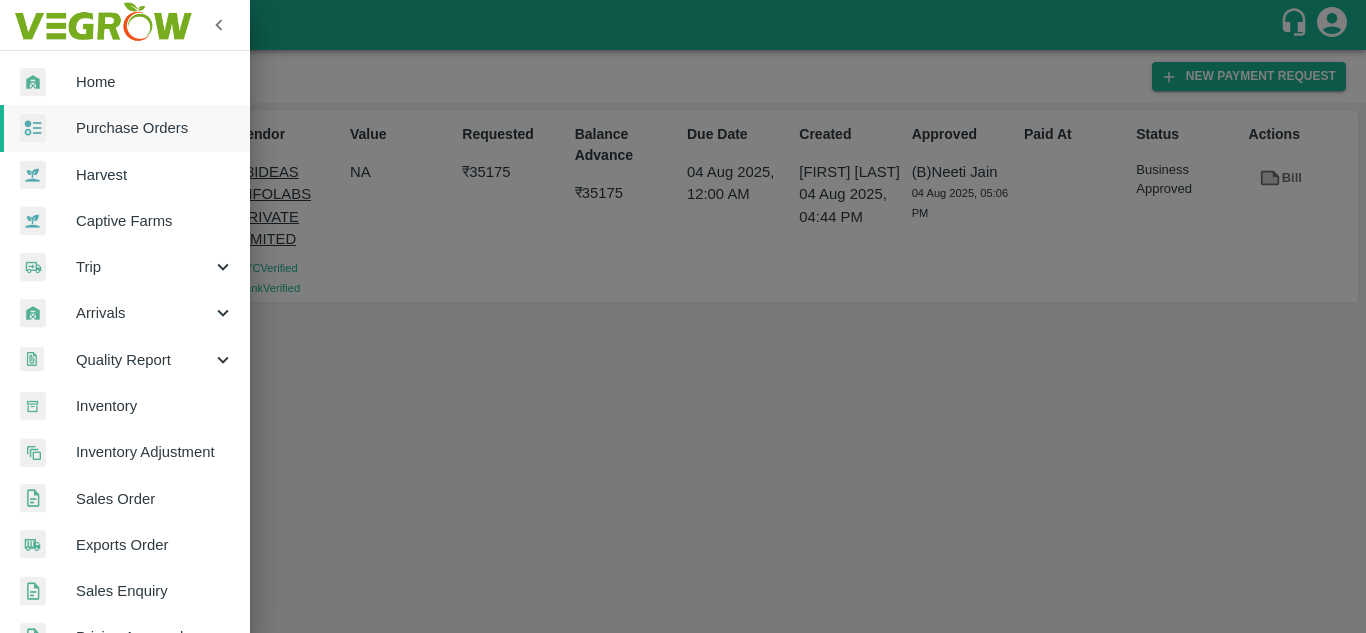 click at bounding box center [48, 128] 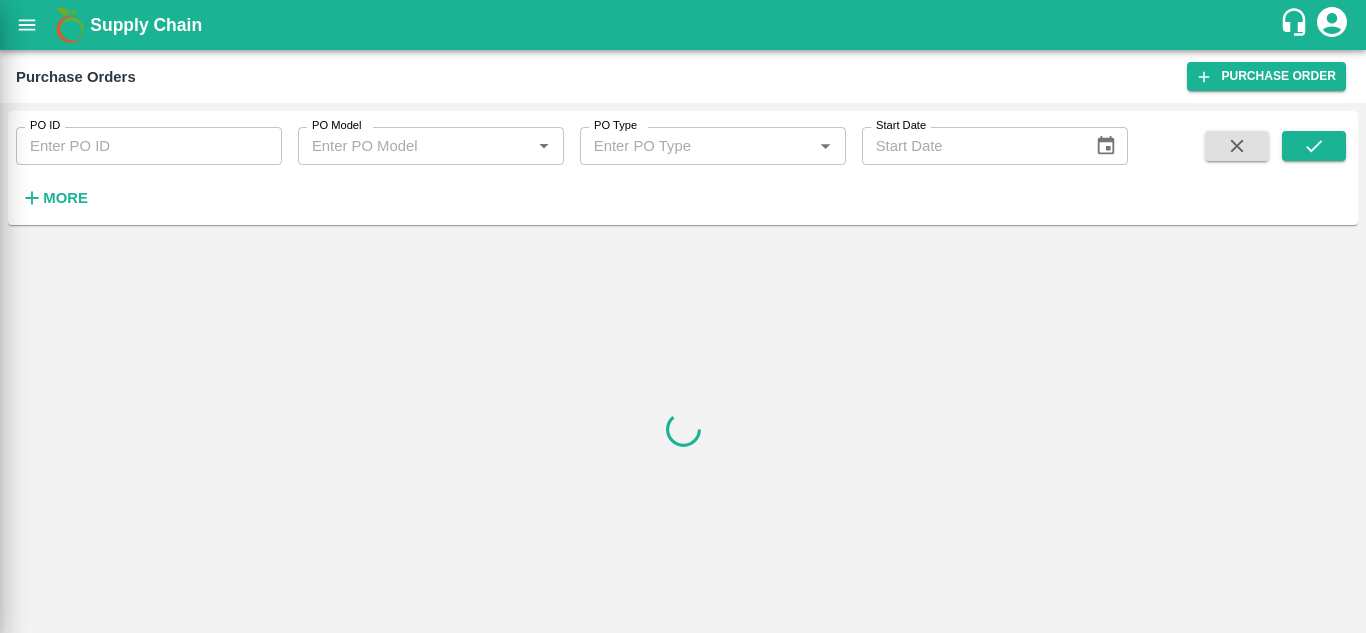 click on "PO ID" at bounding box center (149, 146) 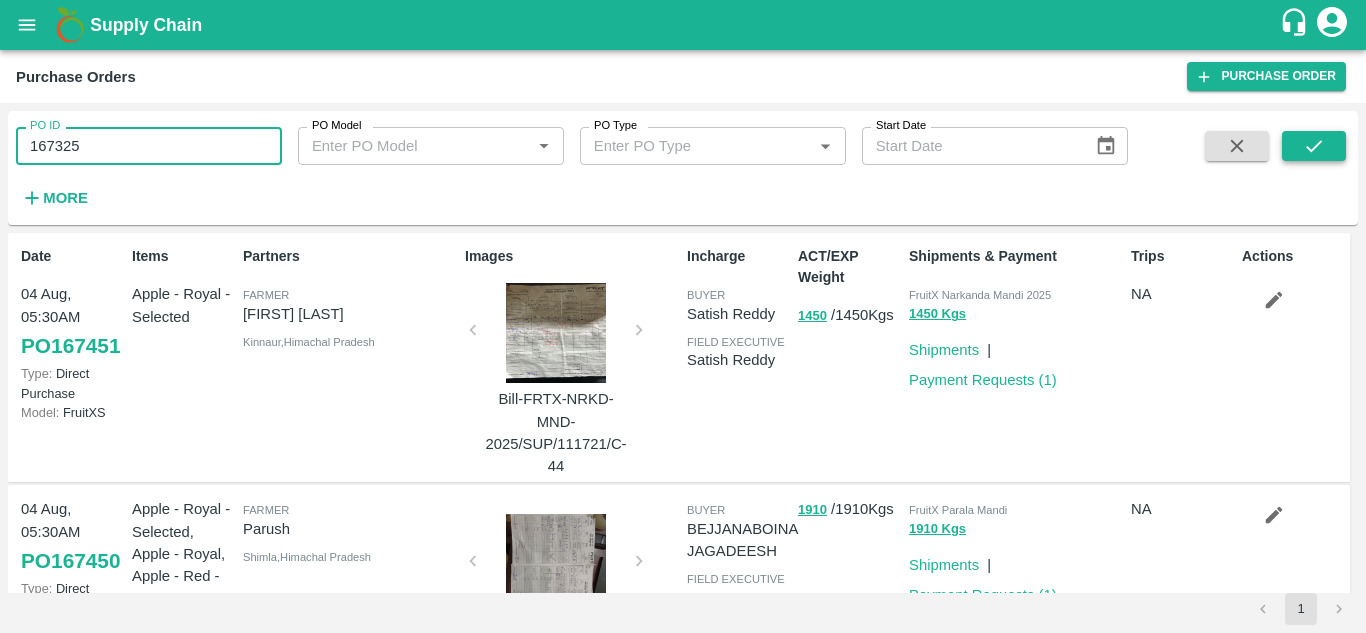 type on "167325" 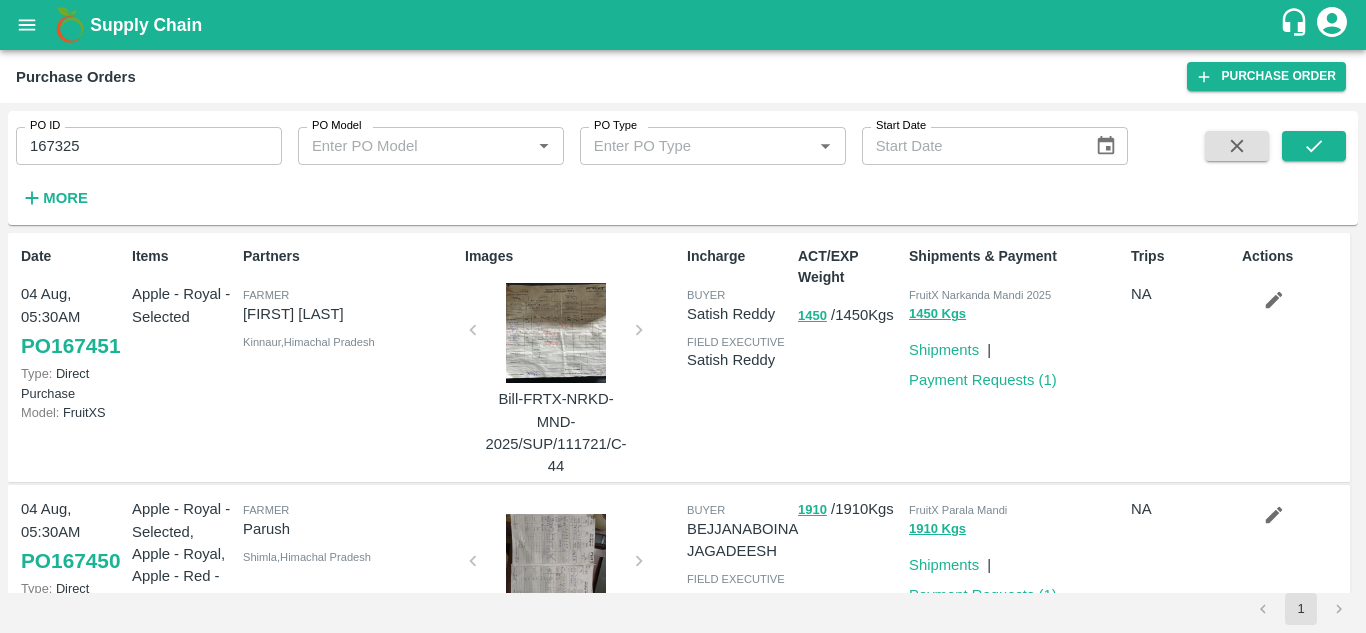 type 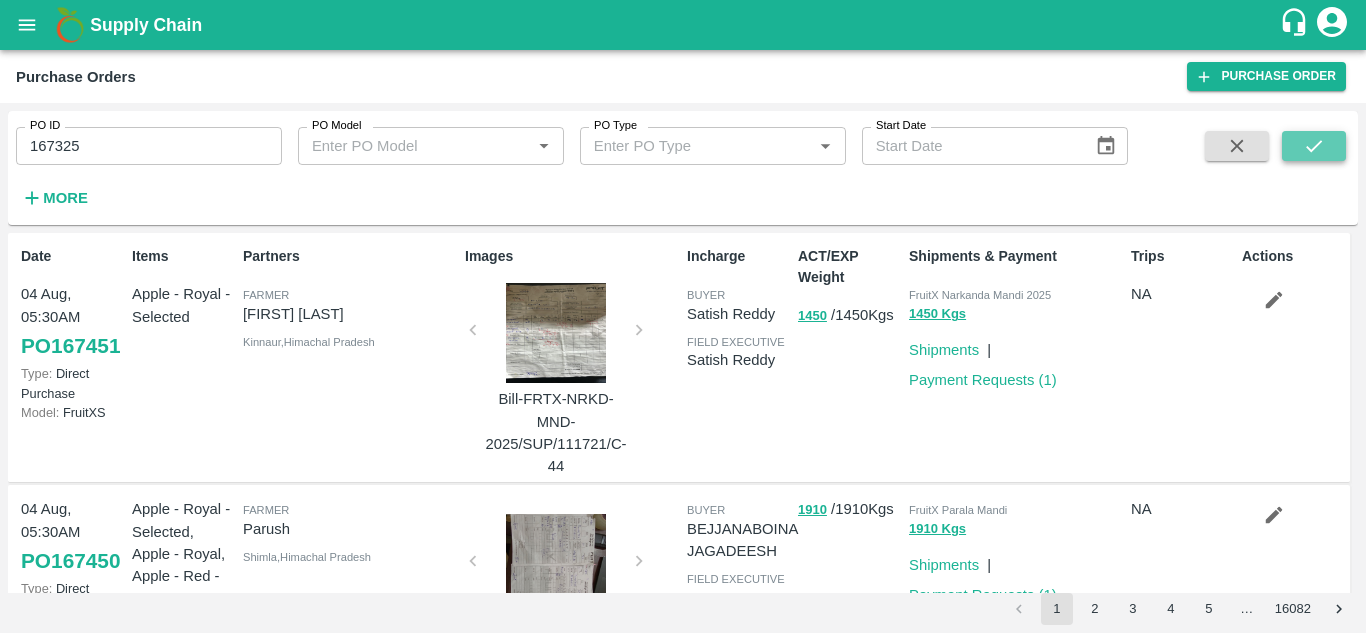 click 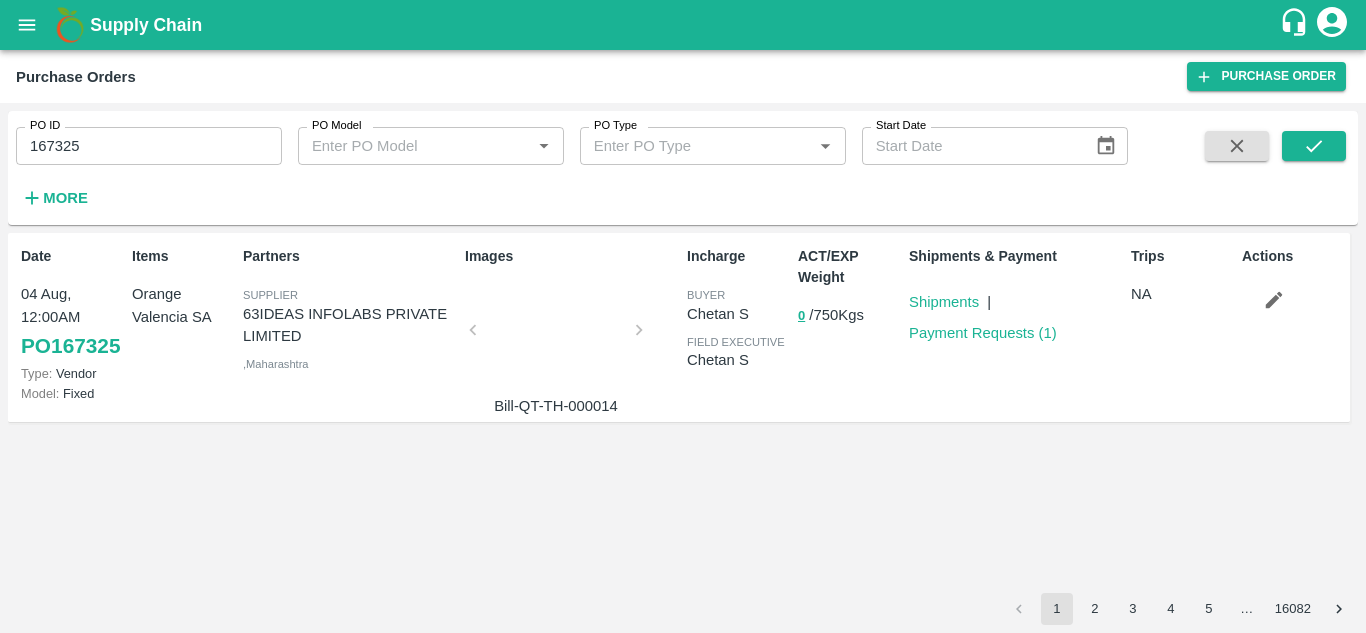 click on "167325" at bounding box center (149, 146) 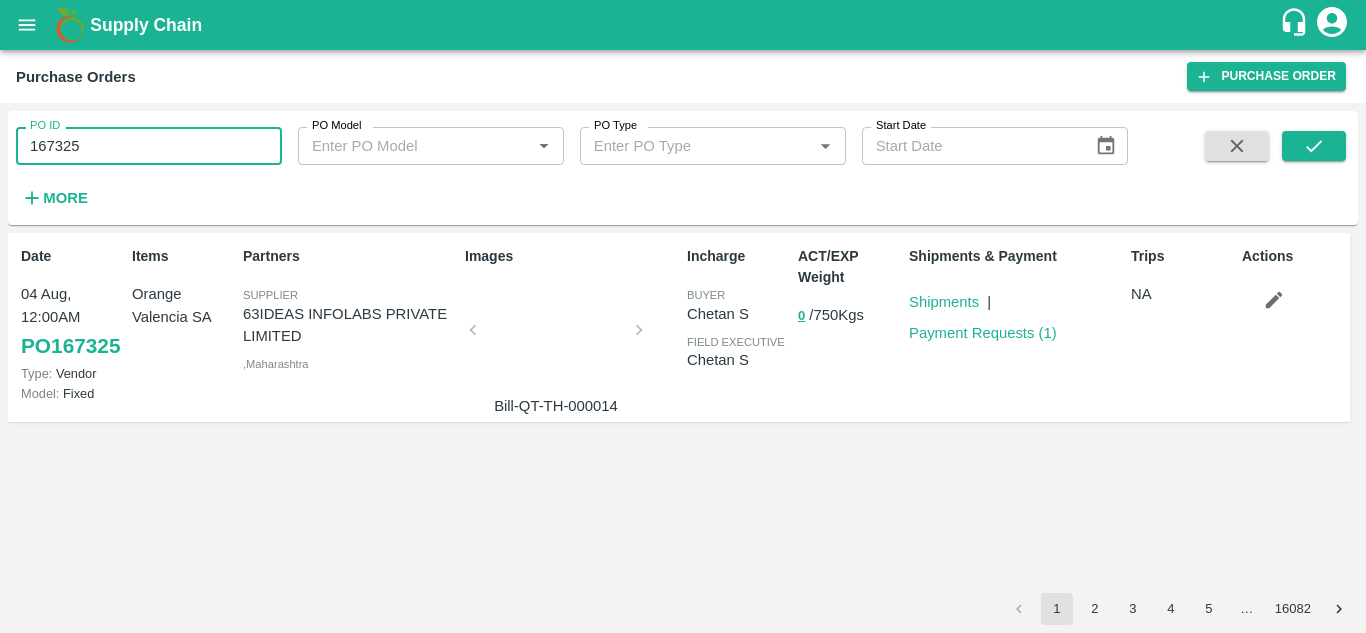 click on "167325" at bounding box center [149, 146] 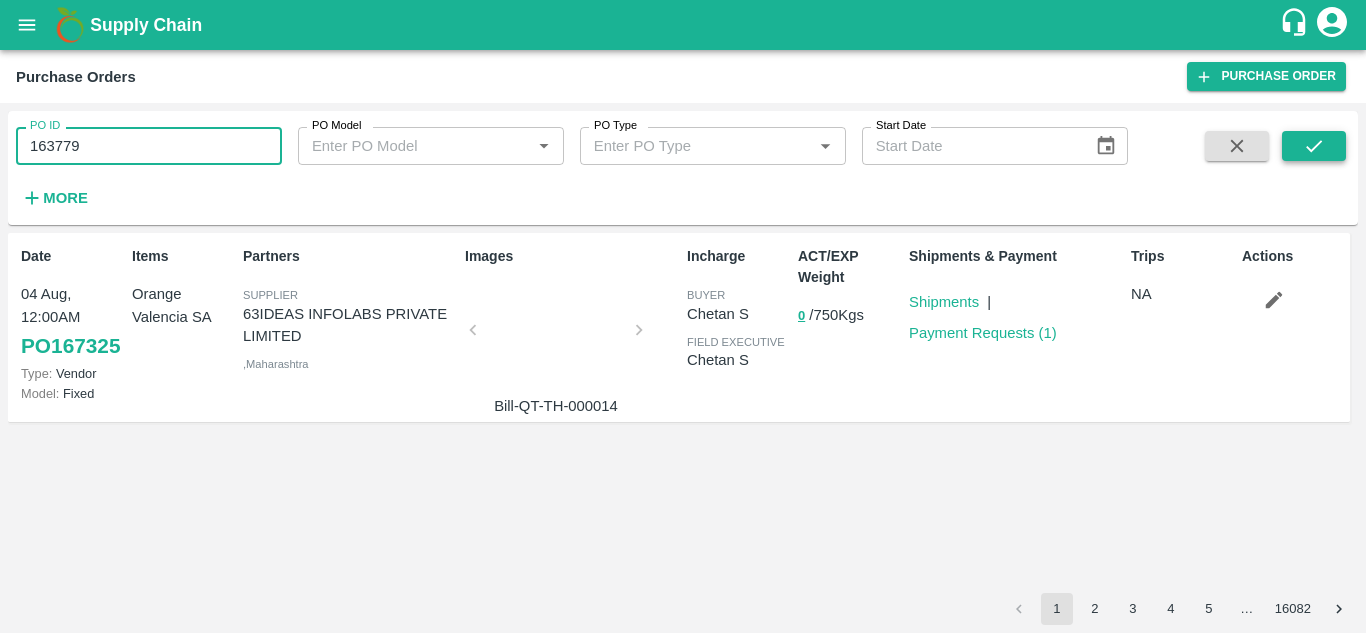 click 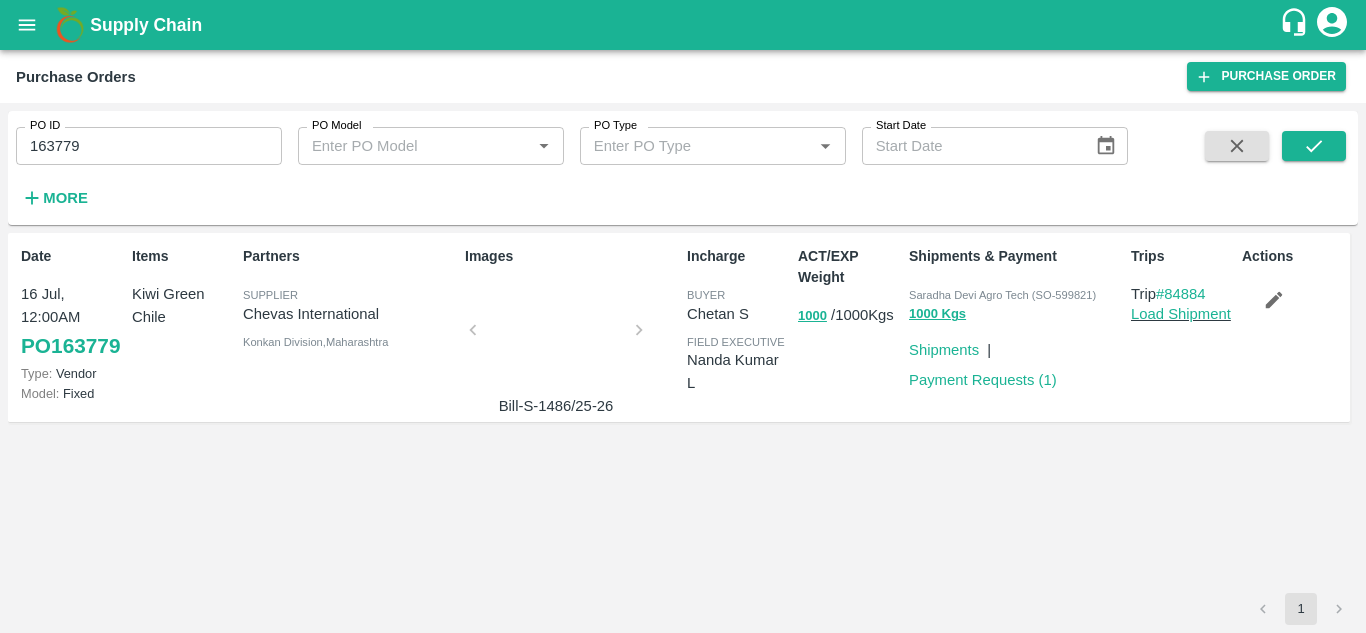 click on "Date 16 Jul, 12:00AM PO  163779 Type:    Vendor Model:    Fixed Items   Kiwi Green Chile   Partners Supplier   Chevas International Konkan Division , Maharashtra Images Bill-S-1486/25-26 Incharge buyer Chetan S   field executive Nanda Kumar L   ACT/EXP Weight 1000   /  1000  Kgs Shipments & Payment   Saradha Devi Agro Tech (SO-599821) 1000  Kgs   Shipments | Payment Requests ( 1 ) Trips Trip  #84884     Load Shipment Actions" at bounding box center [683, 413] 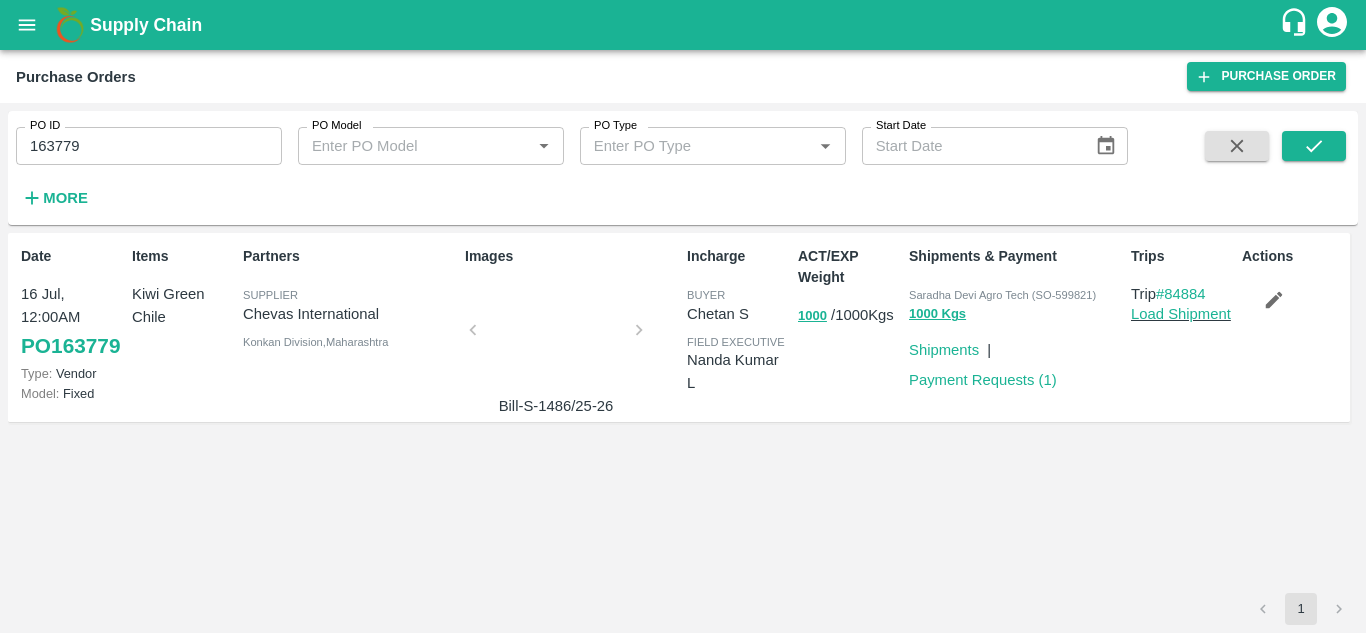 click on "Kiwi Green Chile" at bounding box center (183, 305) 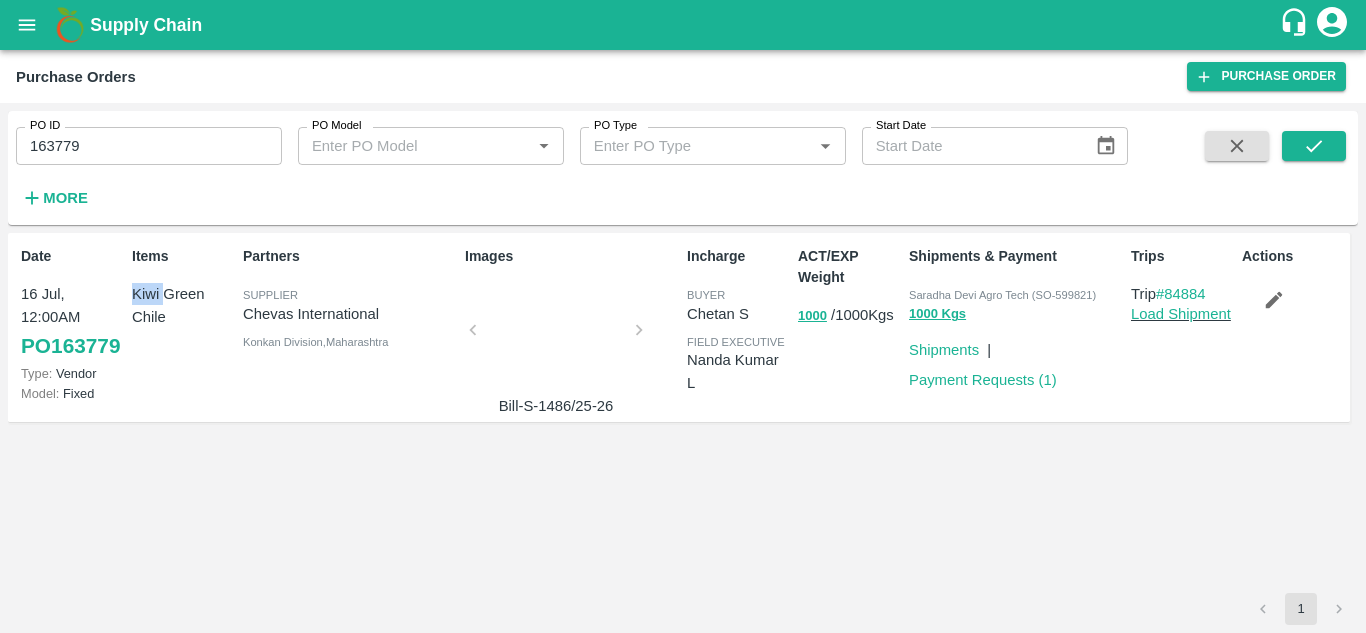 click on "Kiwi Green Chile" at bounding box center (183, 305) 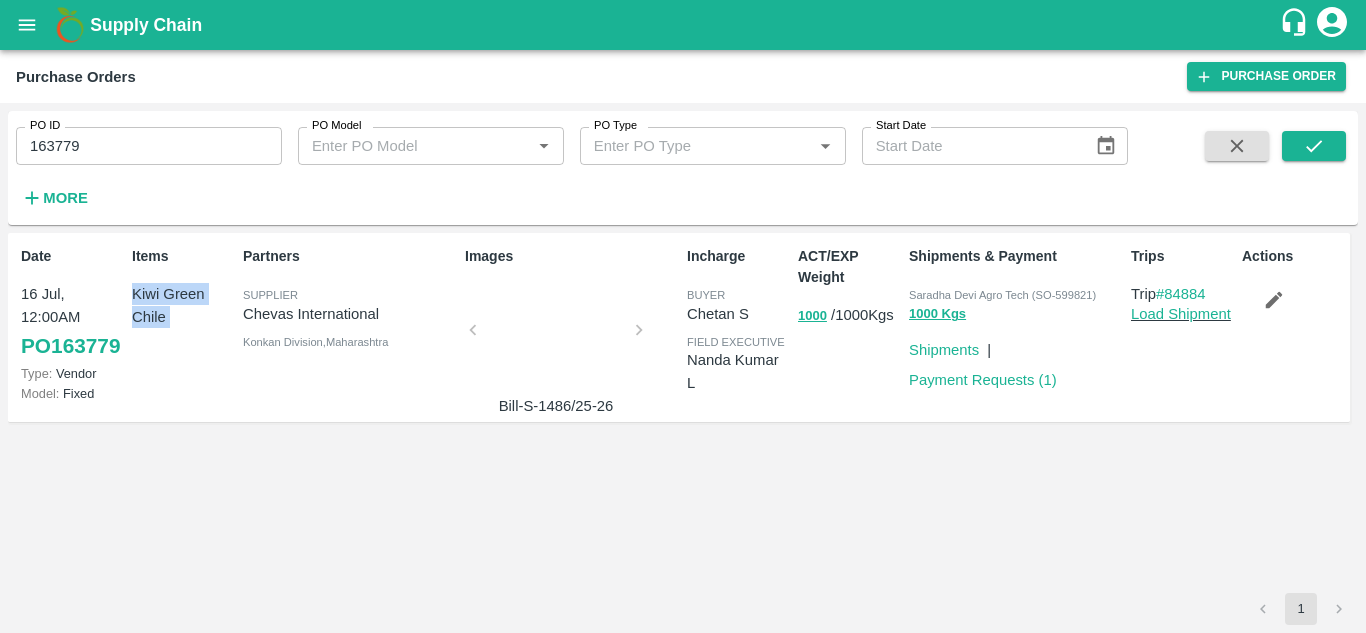 click on "Kiwi Green Chile" at bounding box center [183, 305] 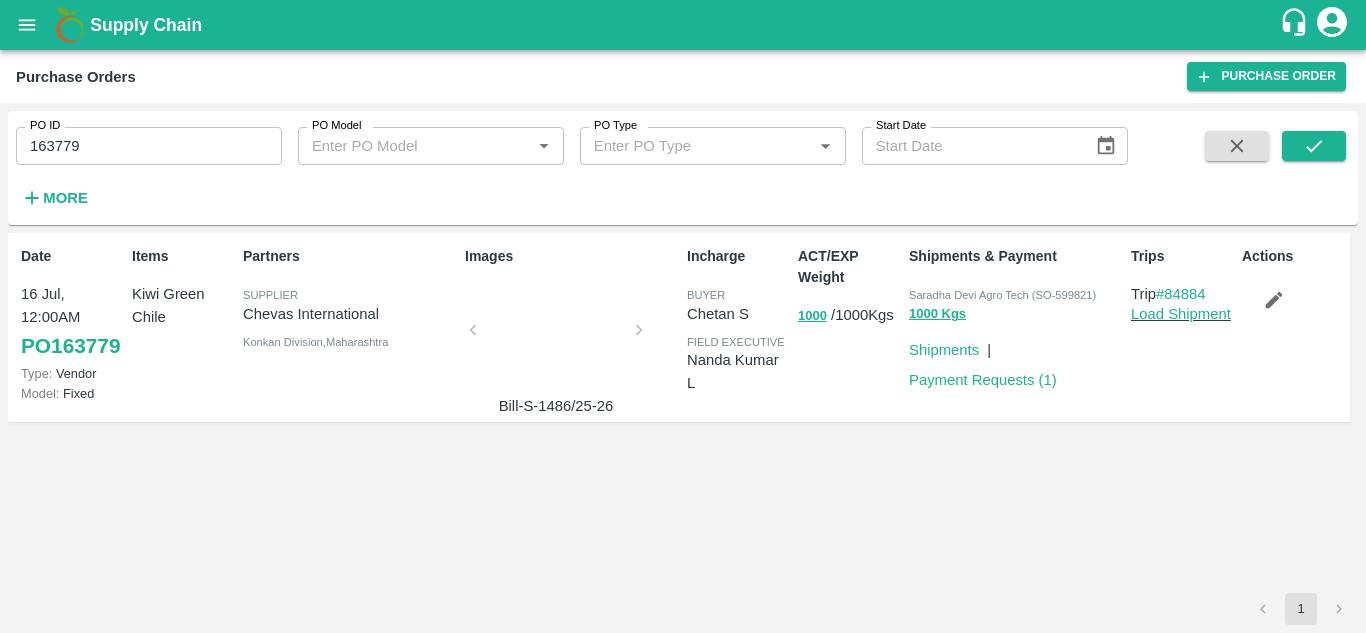 click on "PO ID 163779 PO ID PO Model PO Model   * PO Type PO Type   * Start Date Start Date More" at bounding box center [564, 163] 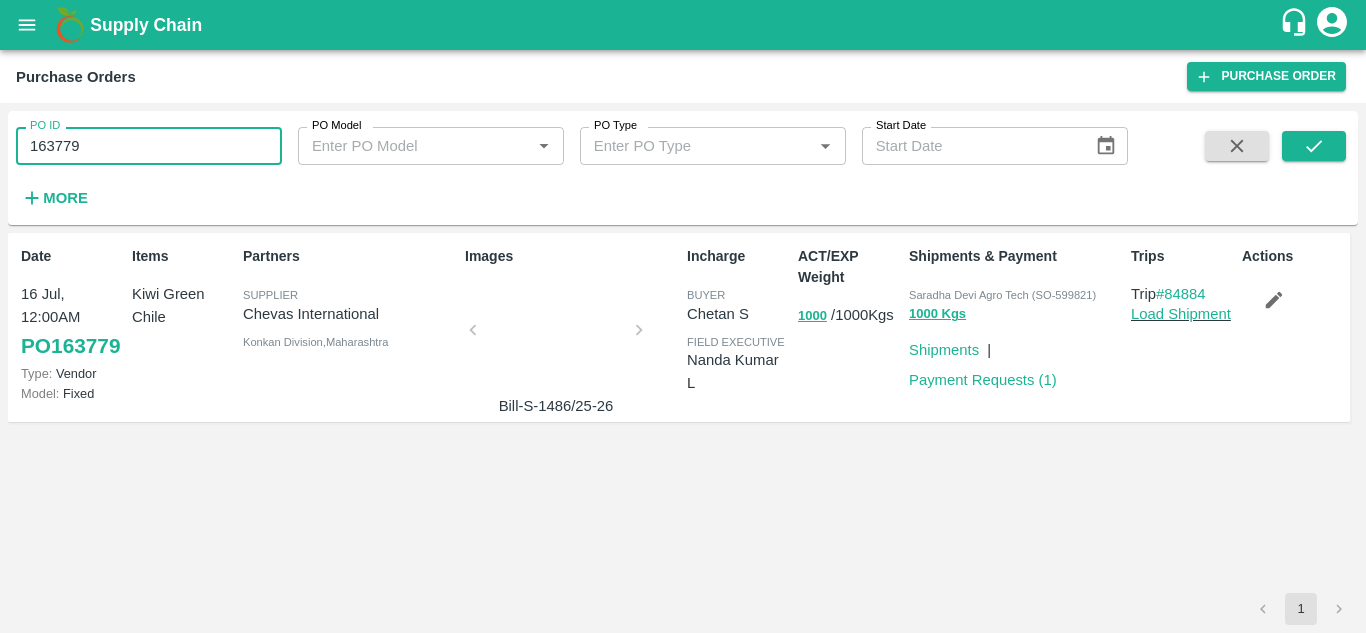click on "163779" at bounding box center [149, 146] 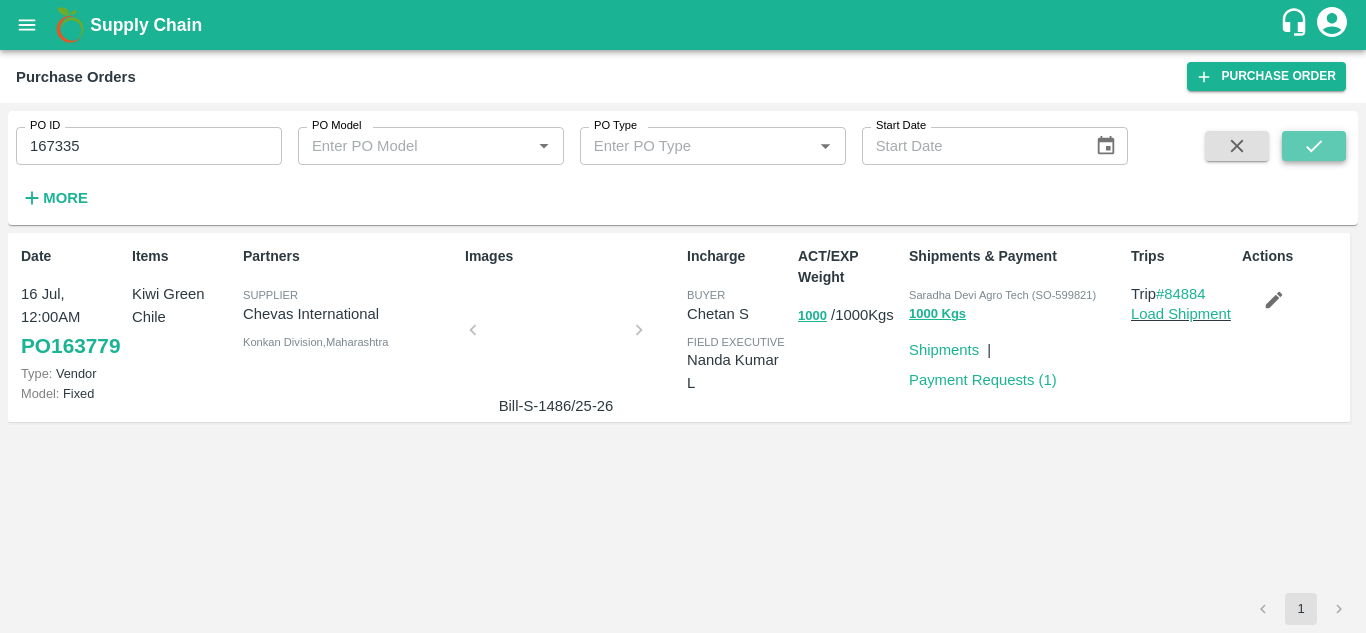 click 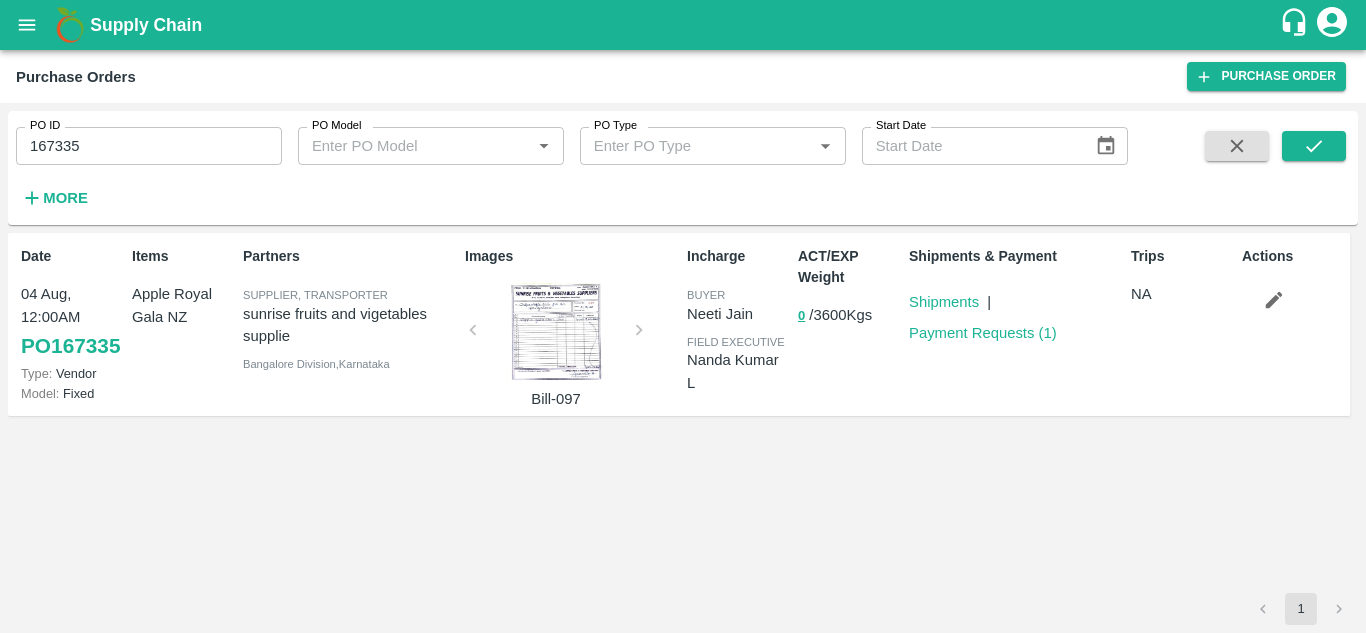 click on "Images Bill-097" at bounding box center (568, 324) 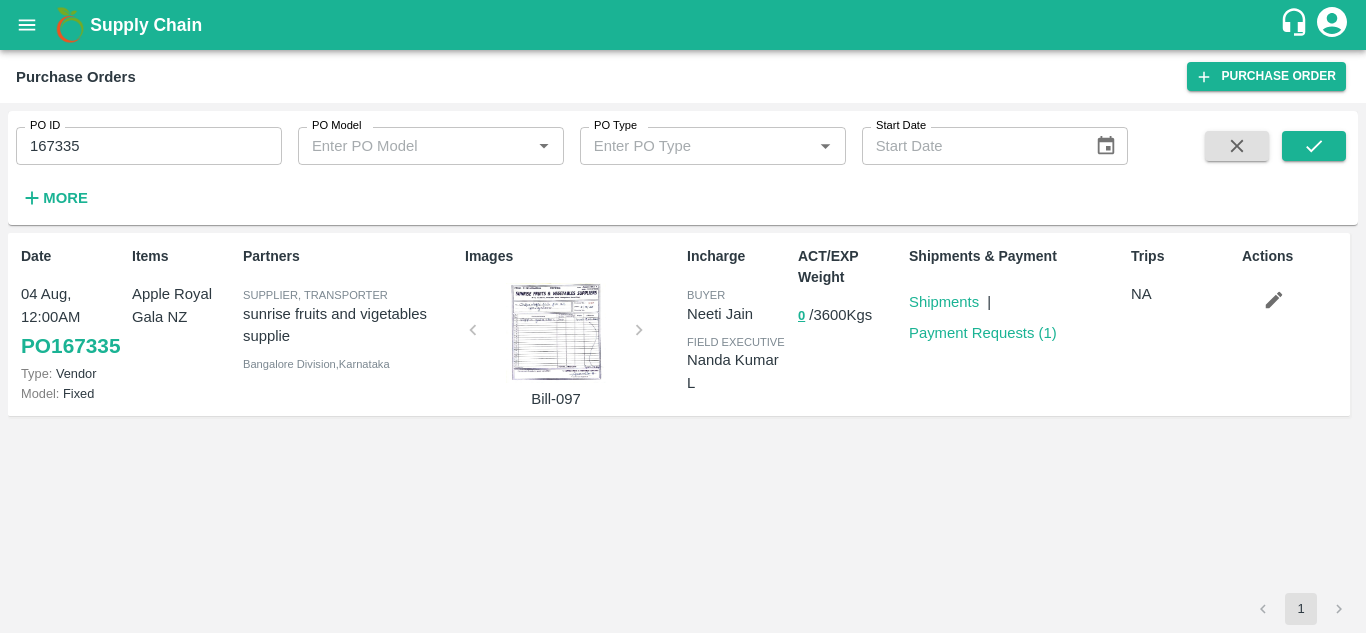 click on "167335" at bounding box center (149, 146) 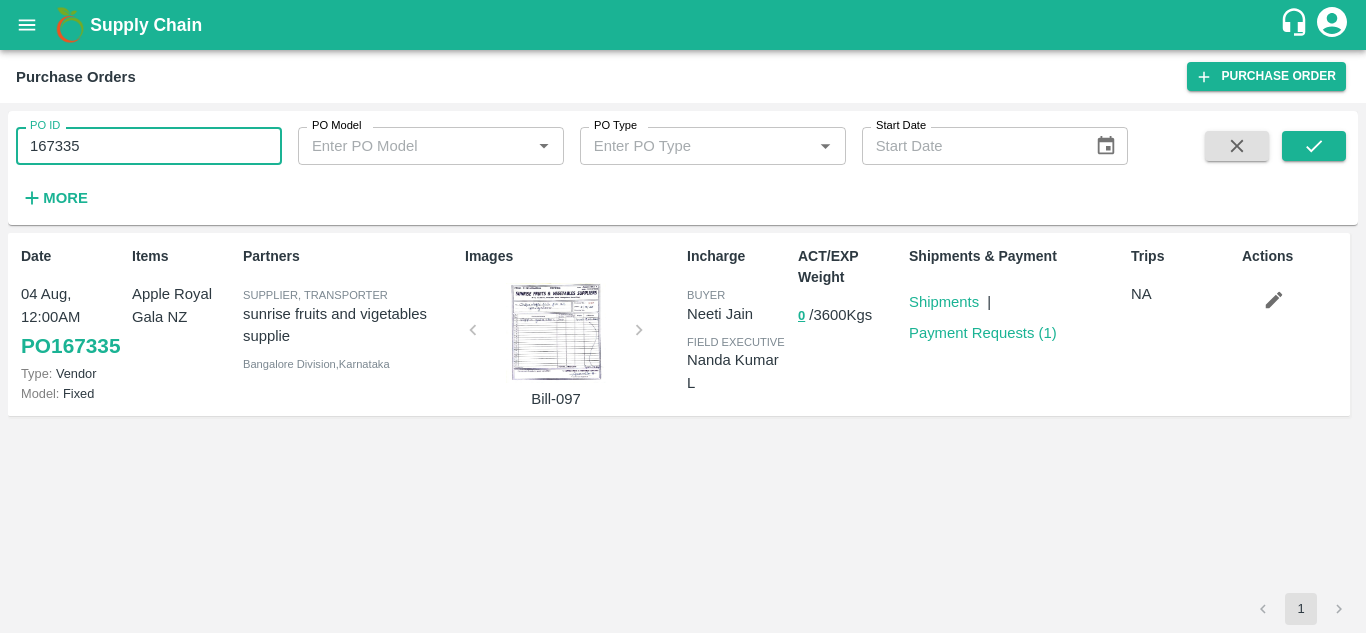 paste 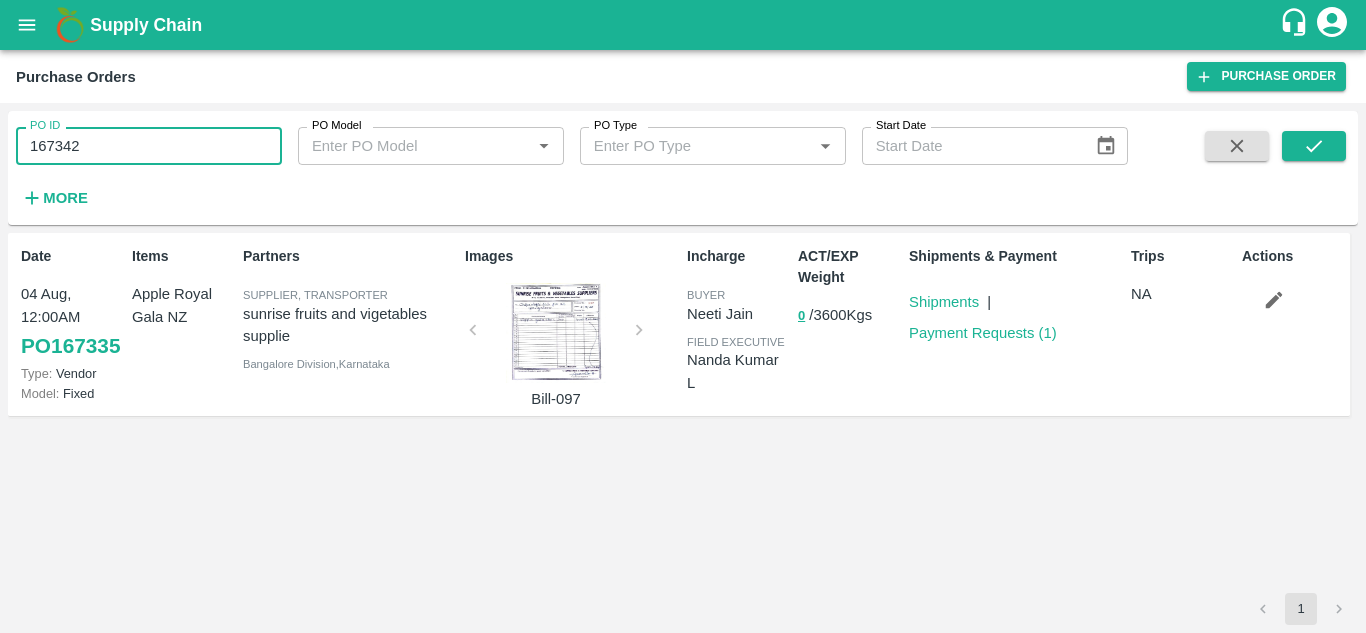 click on "Date 04 Aug, 12:00AM PO  167335 Type:    Vendor Model:    Fixed Items   Apple Royal Gala NZ   Partners Supplier, Transporter   sunrise fruits and vigetables supplie Bangalore Division , Karnataka Images Bill-097 Incharge buyer Neeti Jain    field executive Nanda Kumar L   ACT/EXP Weight 0   /  3600  Kgs Shipments & Payment     Shipments | Payment Requests ( 1 ) Trips NA Actions" at bounding box center [683, 413] 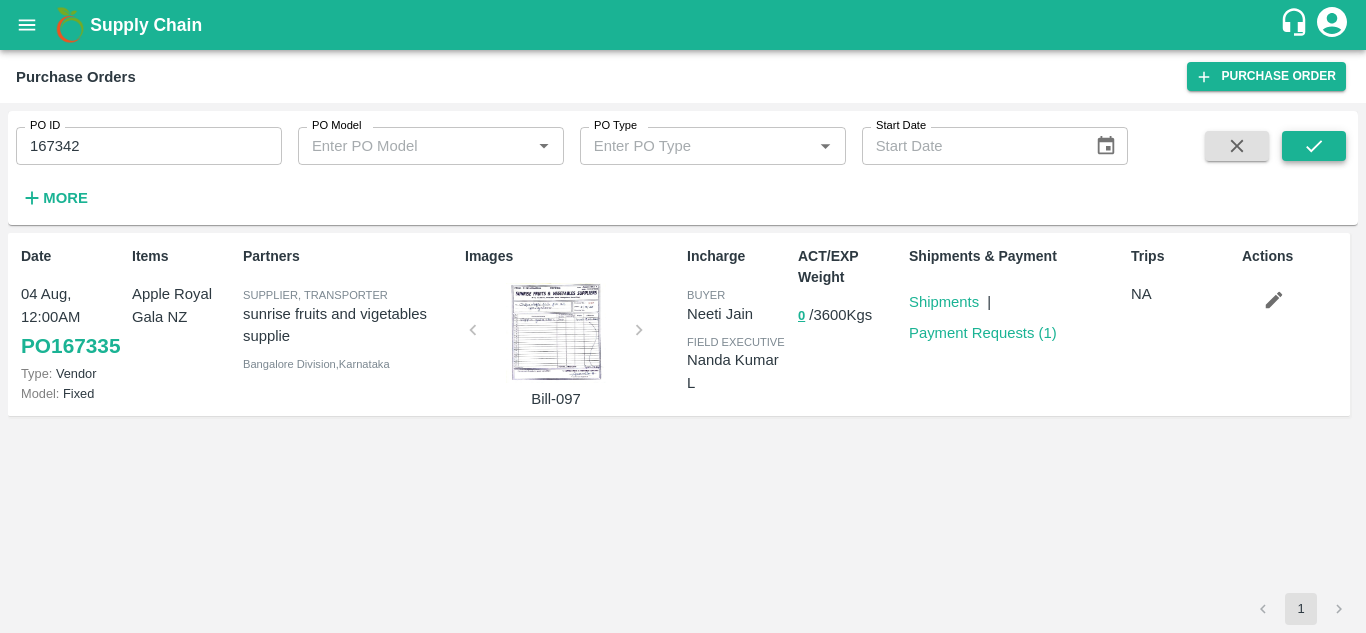 click 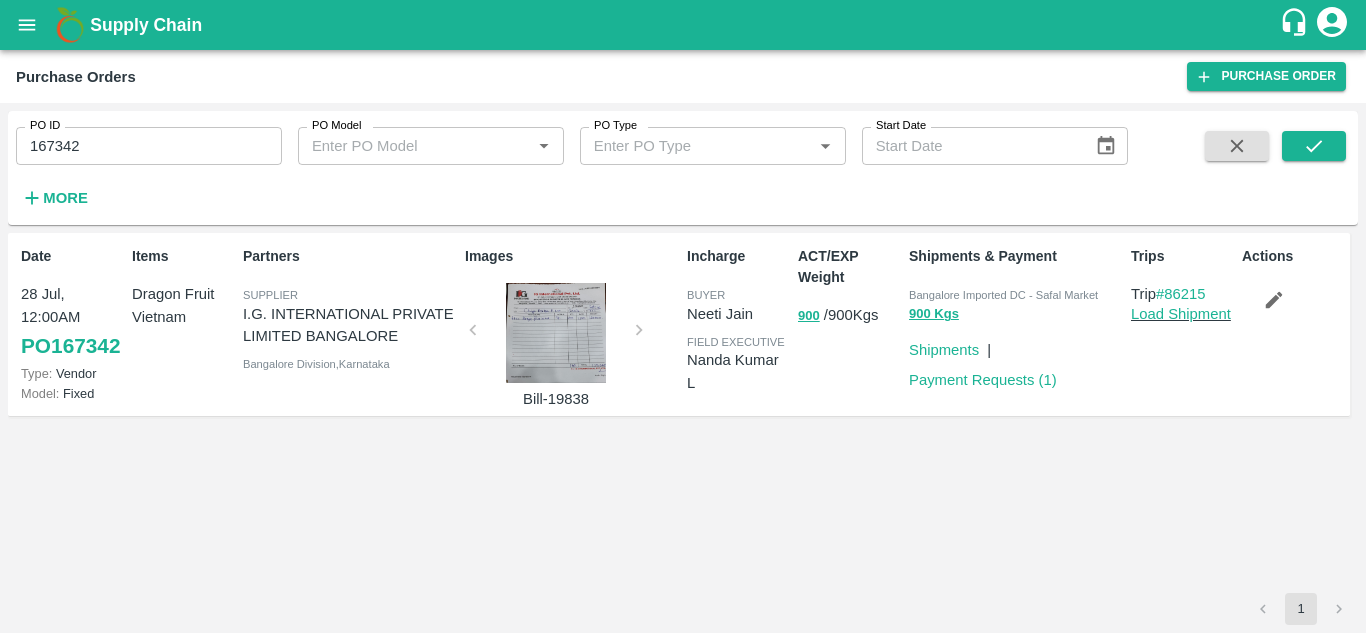 click on "Bangalore Imported DC - Safal Market" at bounding box center (1003, 295) 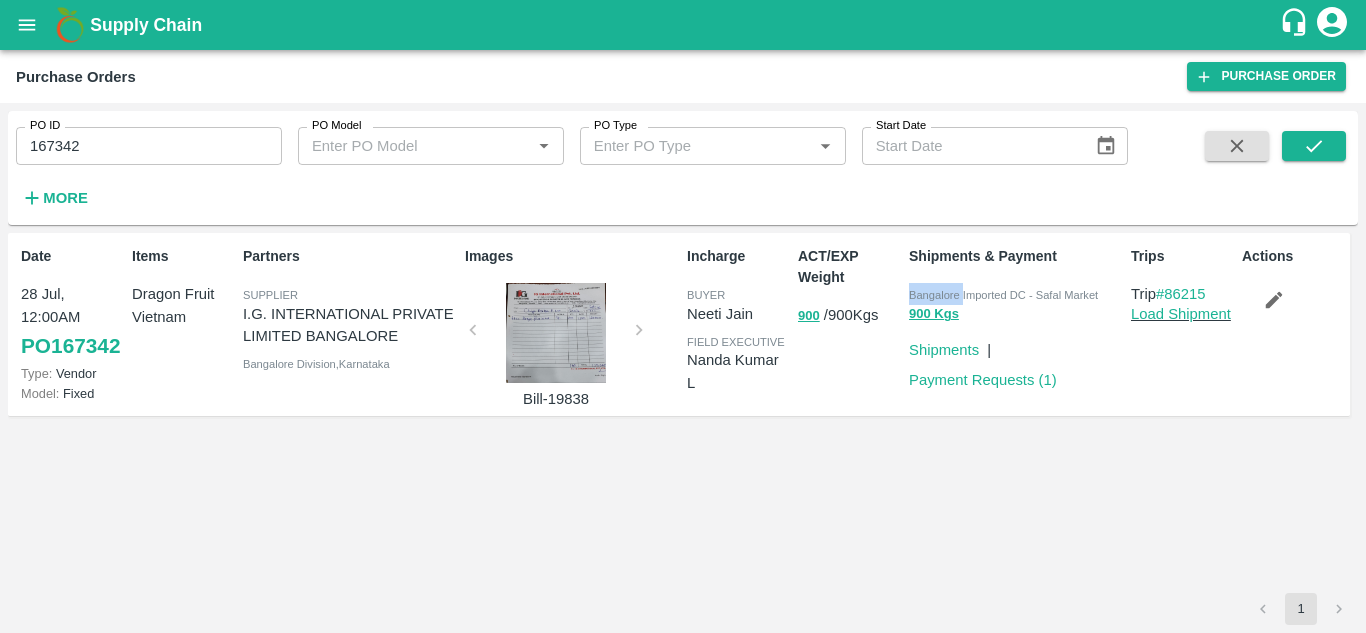 click on "Bangalore Imported DC - Safal Market" at bounding box center (1003, 295) 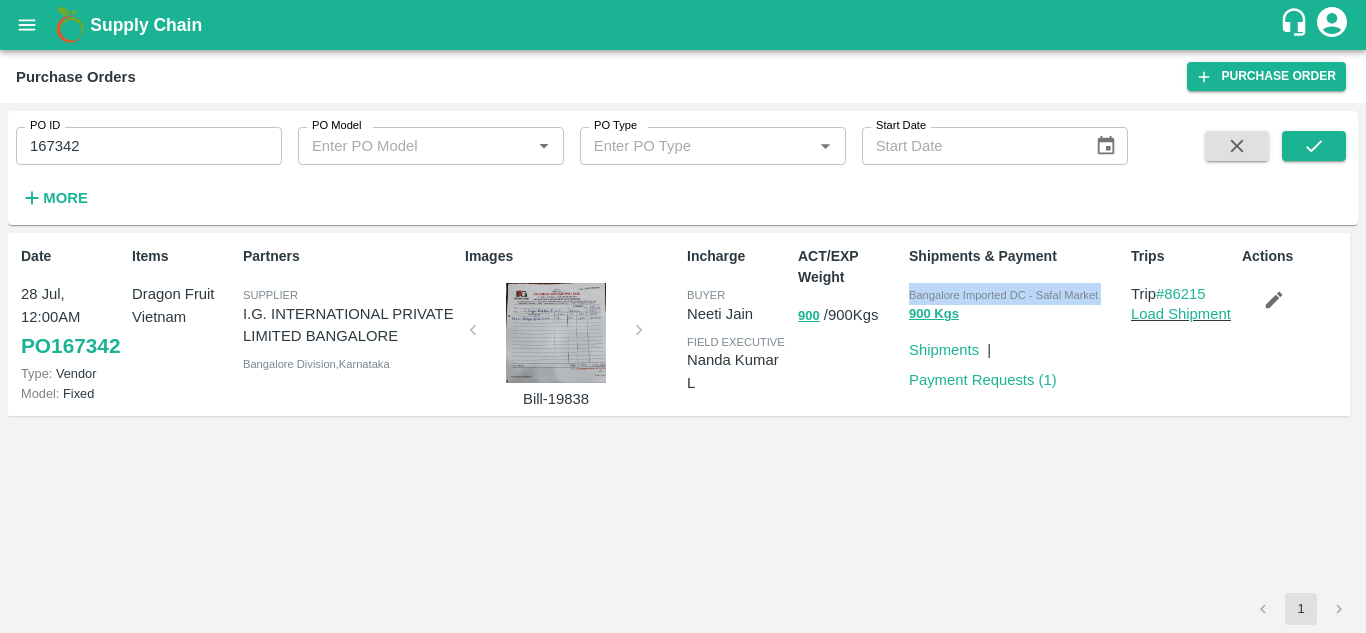 click on "Bangalore Imported DC - Safal Market" at bounding box center (1003, 295) 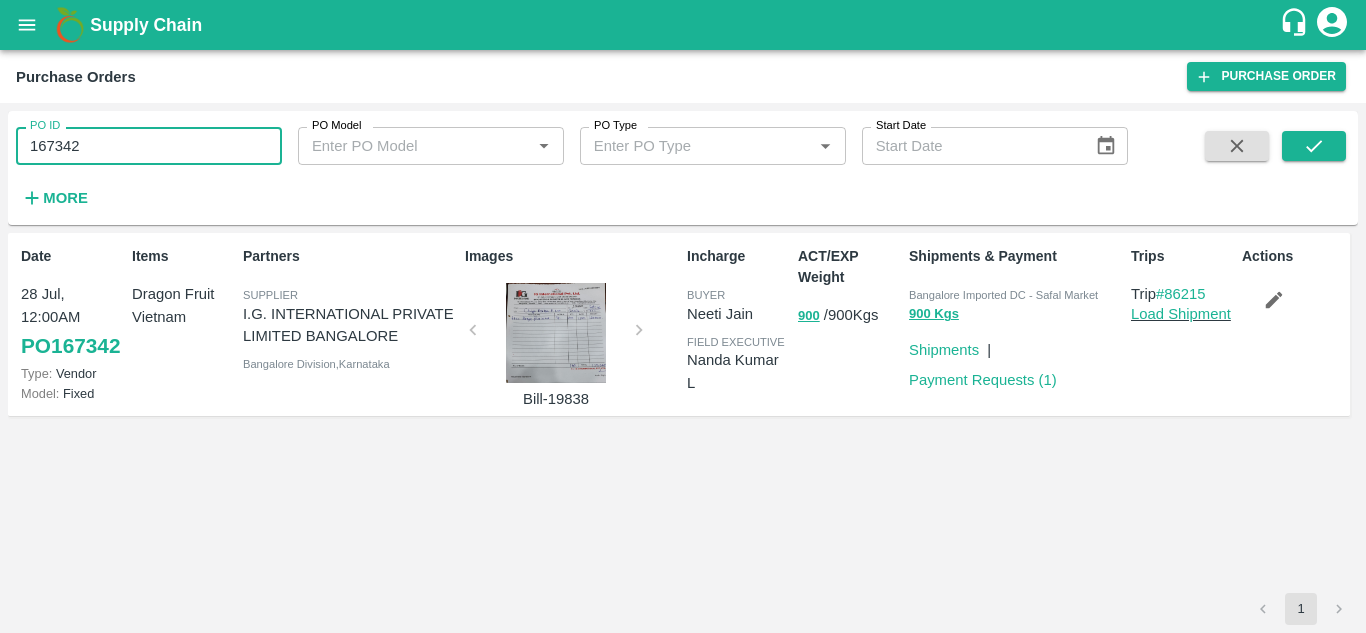click on "Date 28 Jul, 12:00AM PO  167342 Type:    Vendor Model:    Fixed Items   Dragon Fruit Vietnam   Partners Supplier   I.G. INTERNATIONAL PRIVATE LIMITED BANGALORE Bangalore Division , Karnataka Images Bill-19838 Incharge buyer Neeti Jain    field executive Nanda Kumar L   ACT/EXP Weight 900   /  900  Kgs Shipments & Payment   Bangalore Imported DC - Safal Market 900  Kgs   Shipments | Payment Requests ( 1 ) Trips Trip  #86215     Load Shipment Actions" at bounding box center [683, 333] 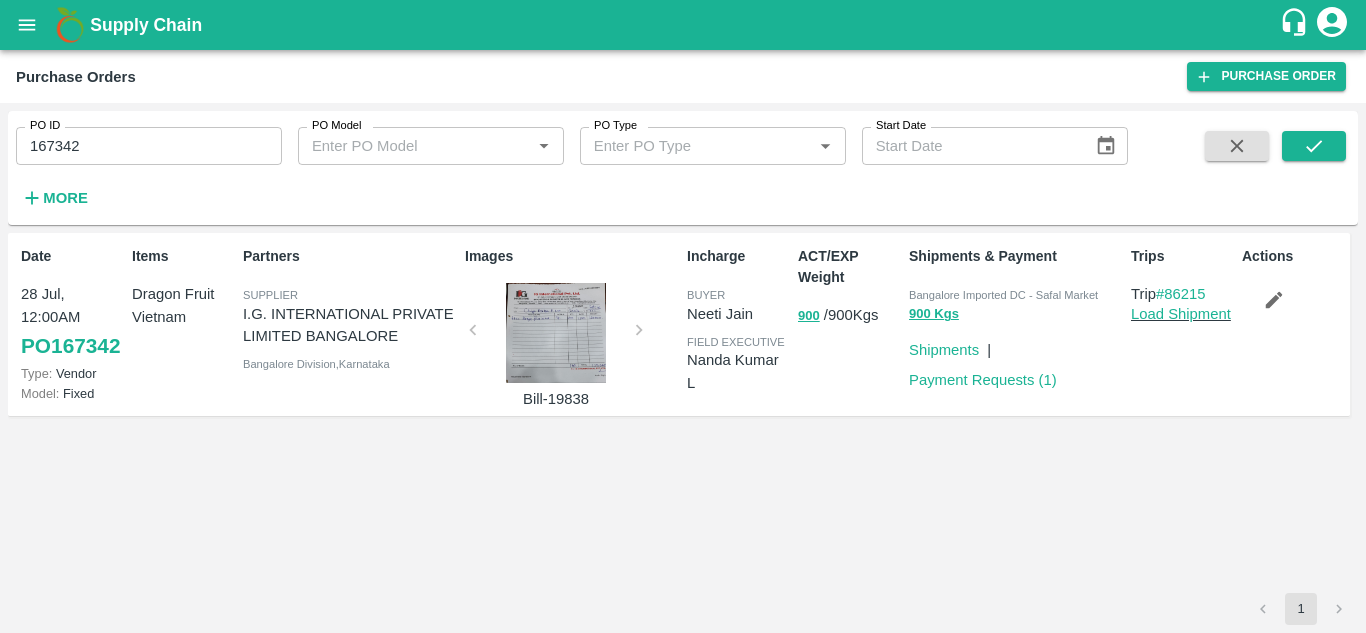 click on "Dragon Fruit Vietnam" at bounding box center (183, 305) 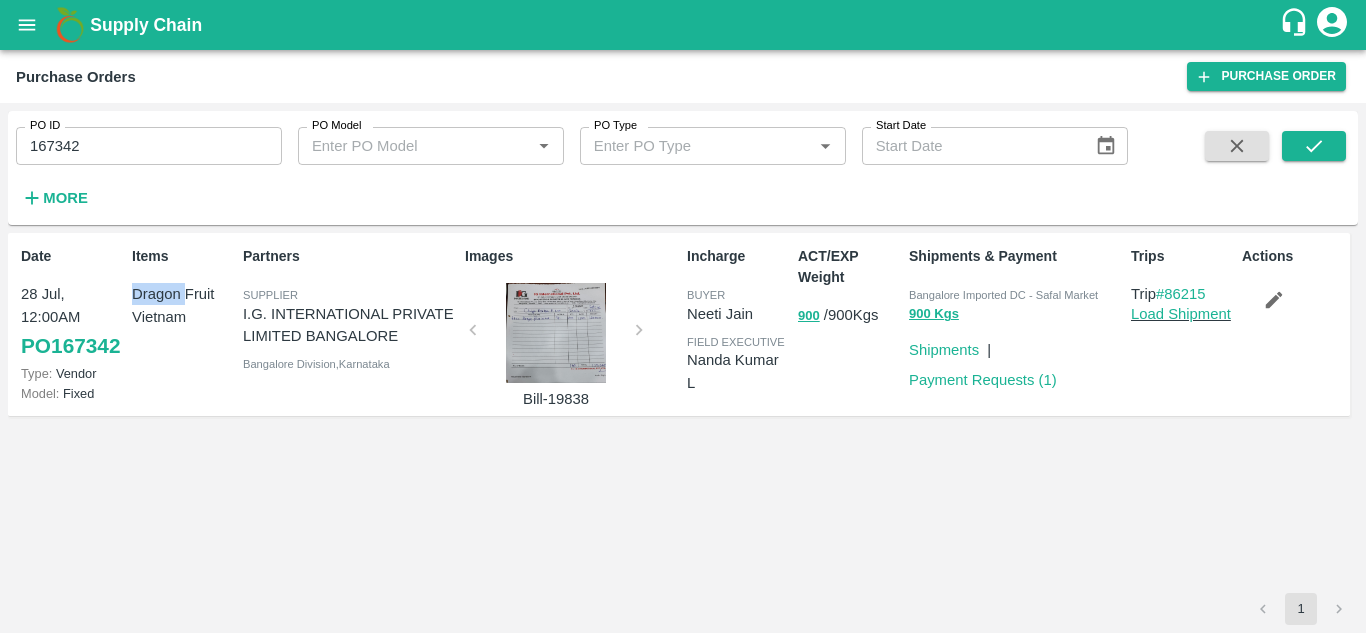 click on "Dragon Fruit Vietnam" at bounding box center [183, 305] 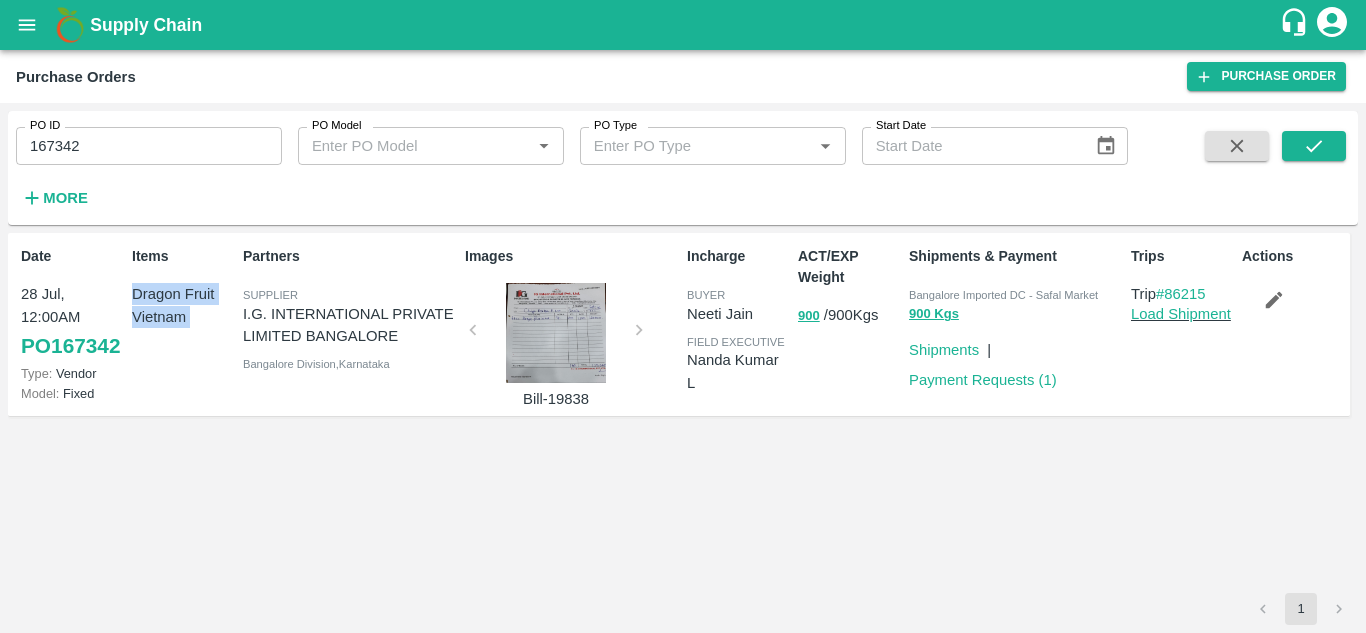 click on "Dragon Fruit Vietnam" at bounding box center [183, 305] 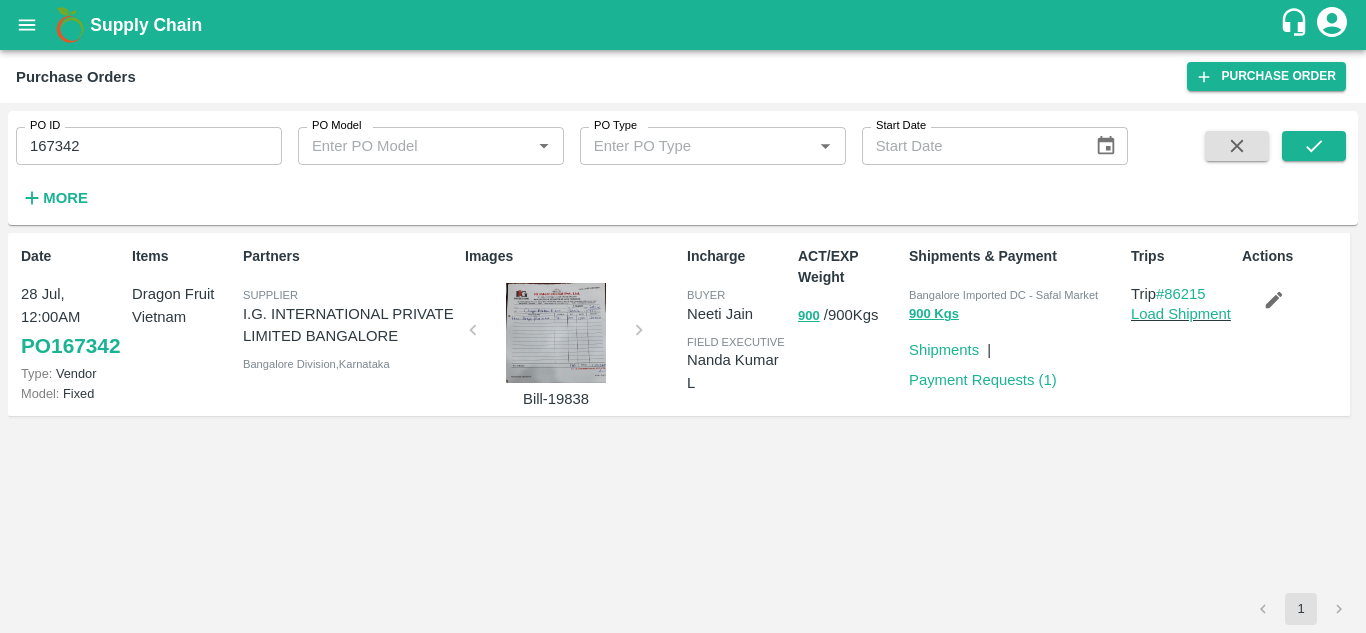 click on "167342" at bounding box center [149, 146] 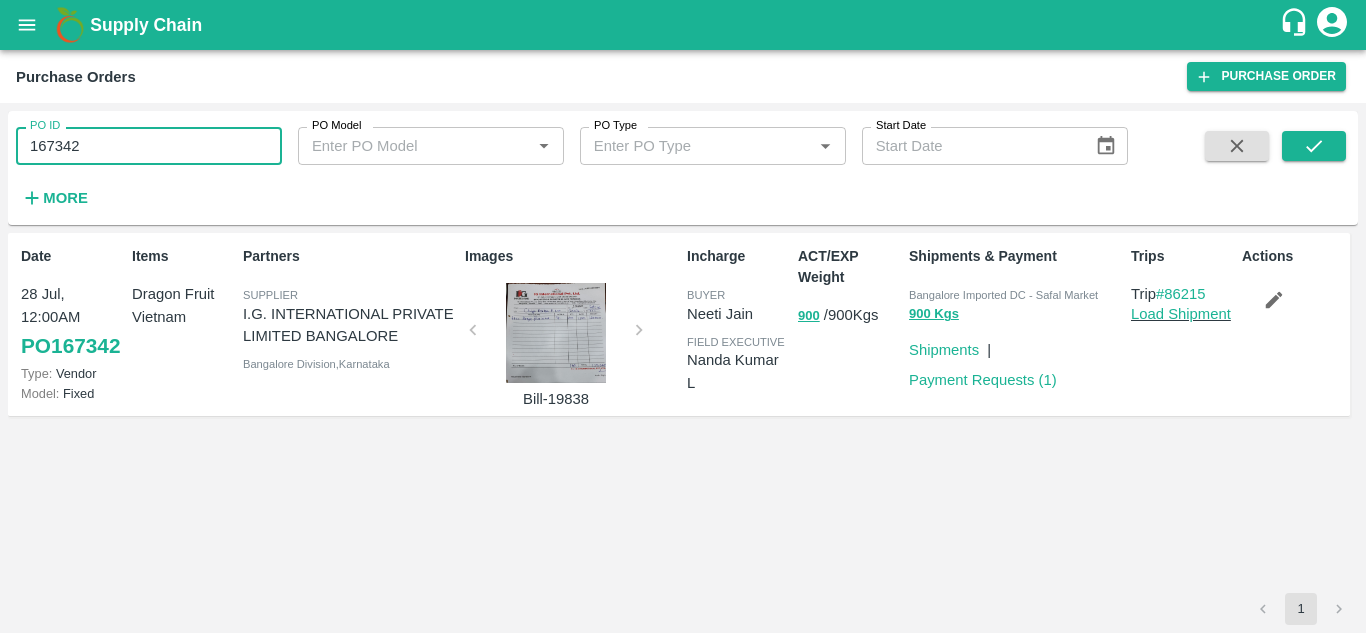 drag, startPoint x: 190, startPoint y: 145, endPoint x: 454, endPoint y: 420, distance: 381.20993 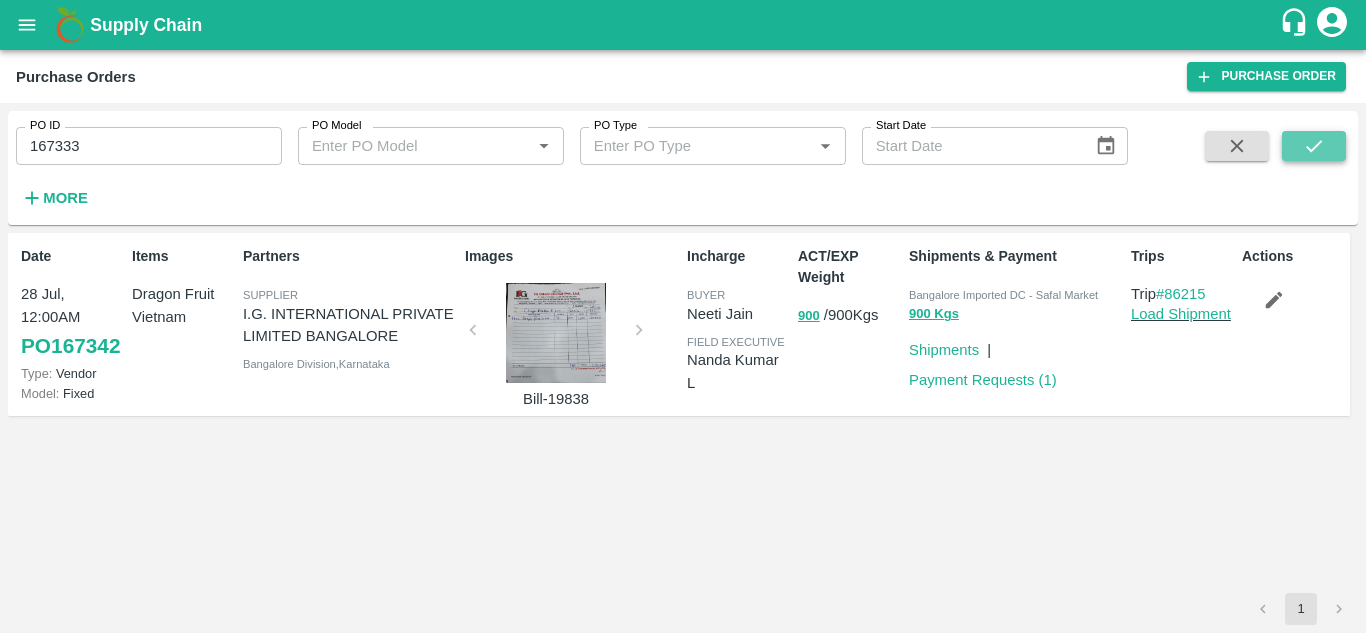 click 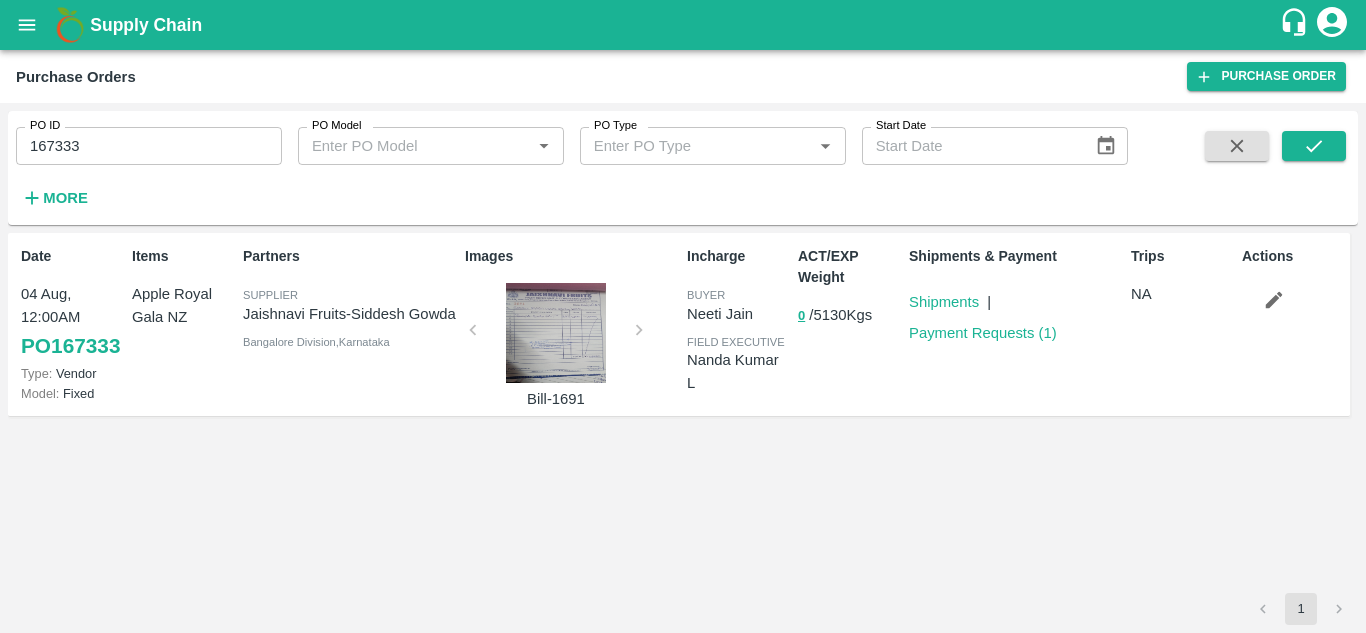 click on "167333" at bounding box center [149, 146] 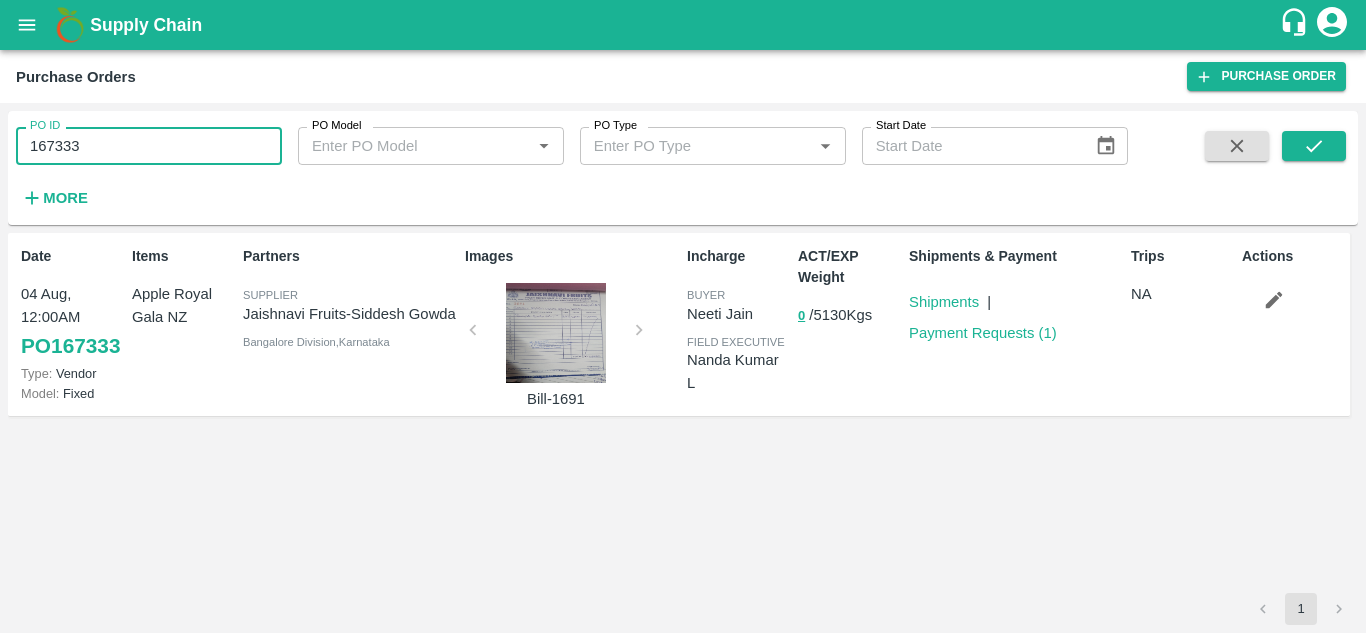 click on "167333" at bounding box center [149, 146] 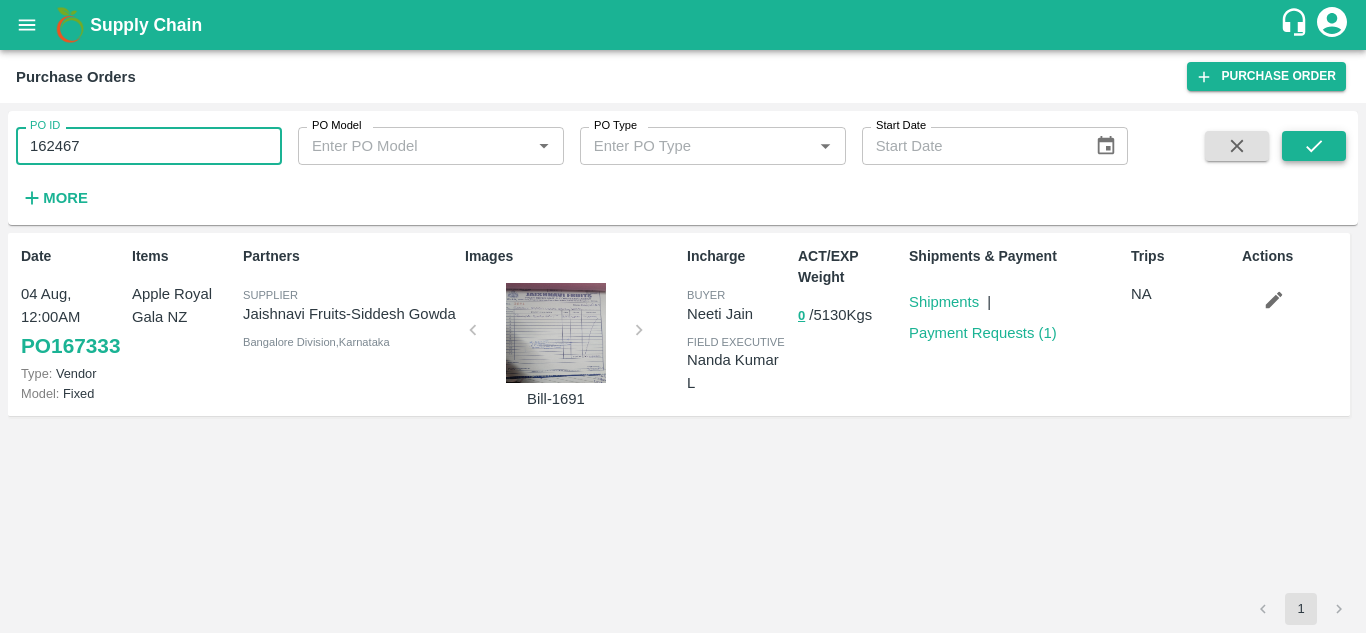 click 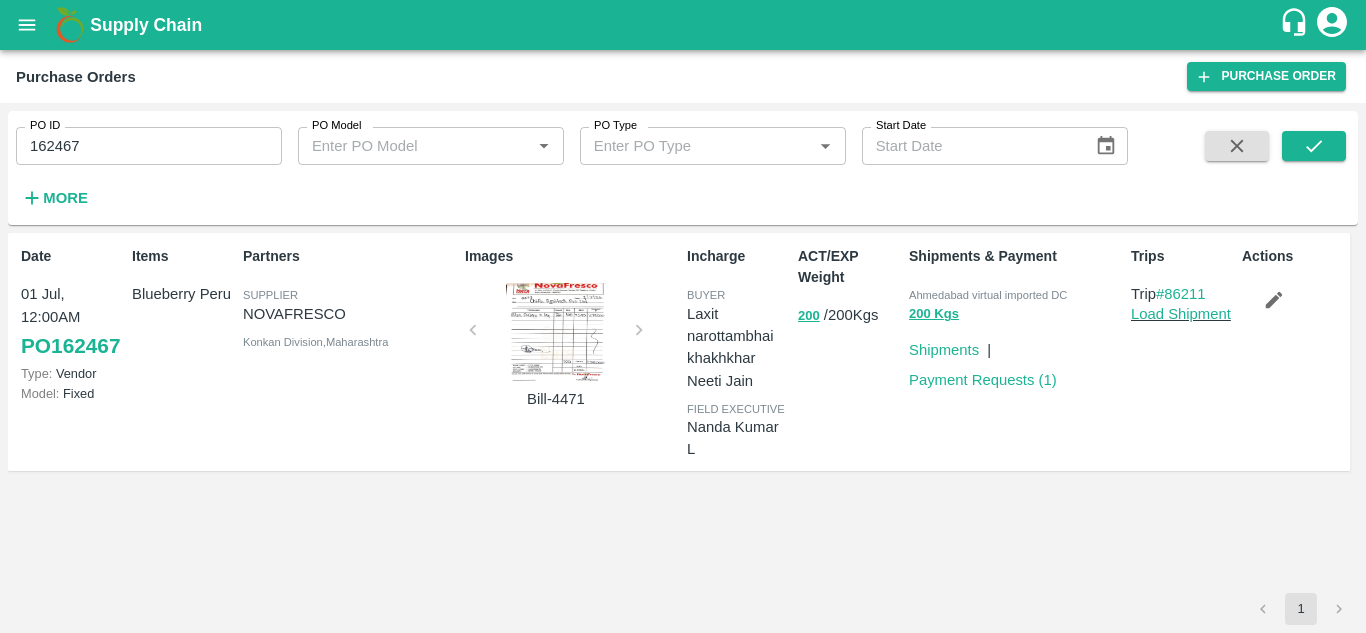 click on "Ahmedabad virtual imported DC" at bounding box center [988, 295] 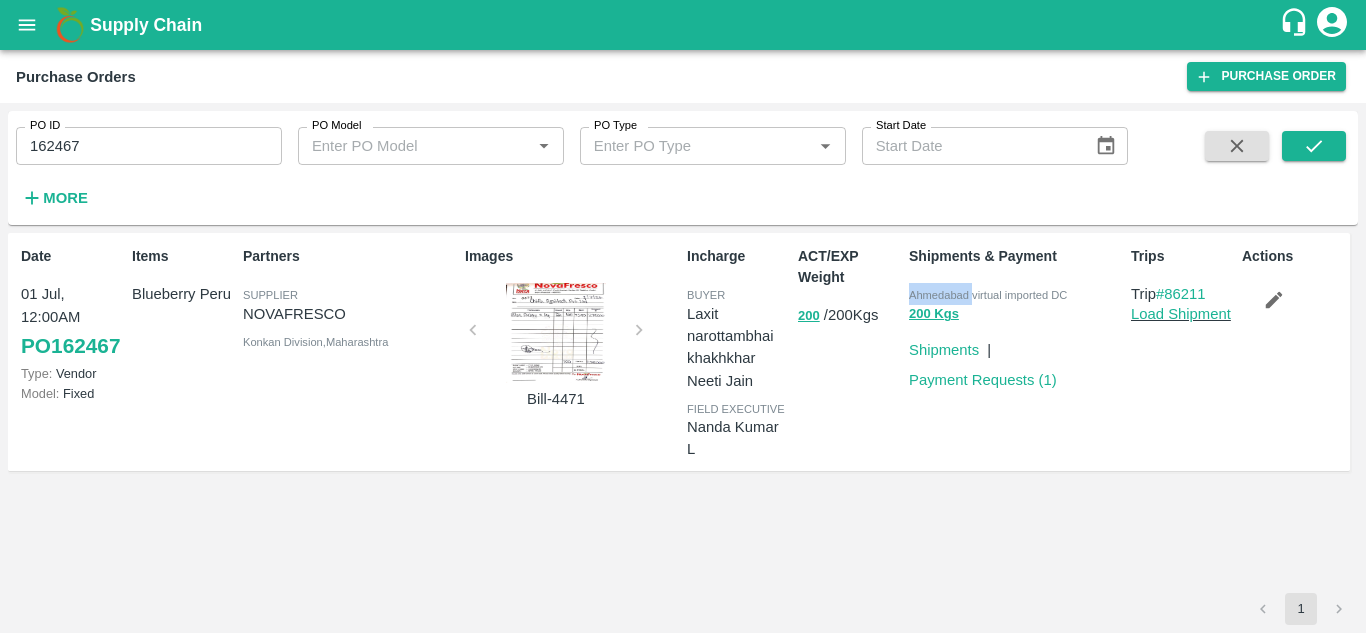 click on "Ahmedabad virtual imported DC" at bounding box center [988, 295] 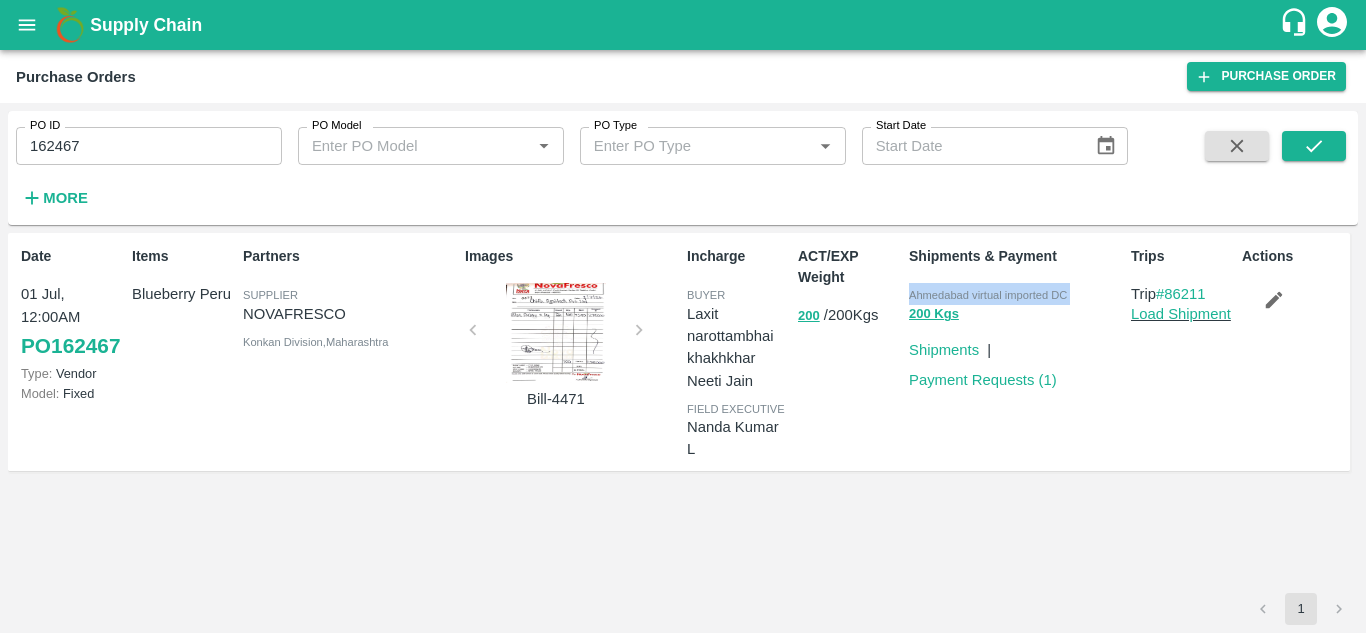 click on "Ahmedabad virtual imported DC" at bounding box center [988, 295] 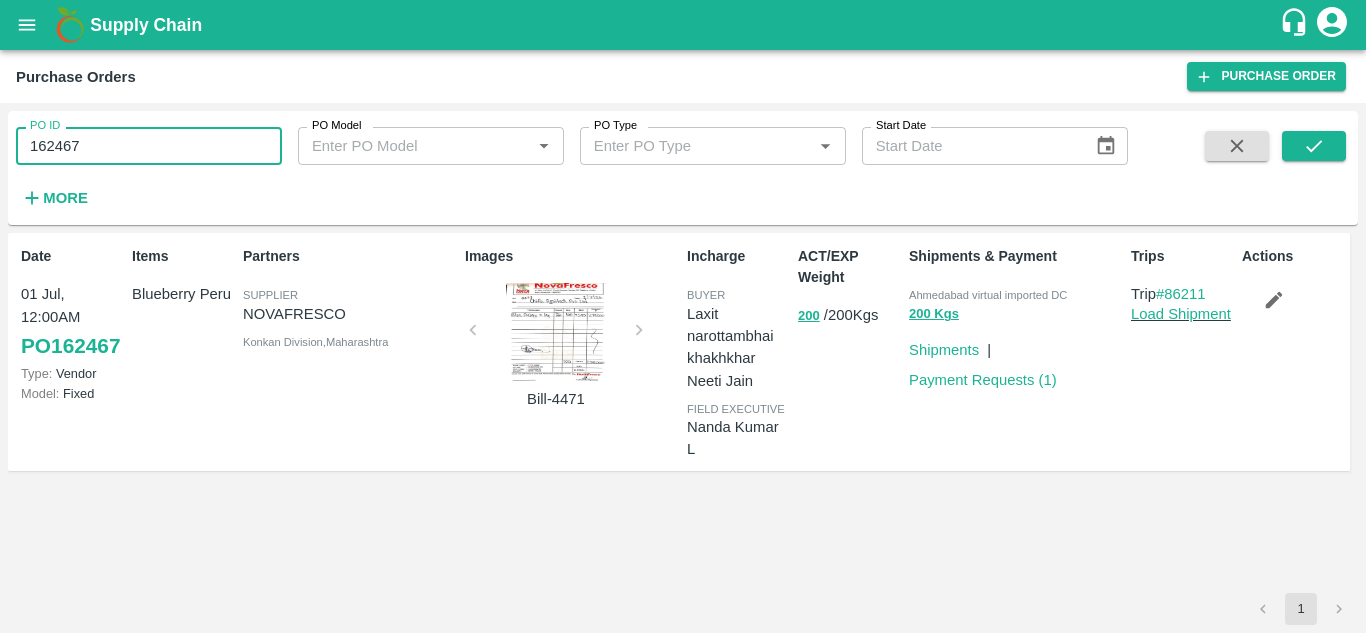 click on "Partners Supplier   NOVAFRESCO Konkan Division , Maharashtra" at bounding box center [346, 351] 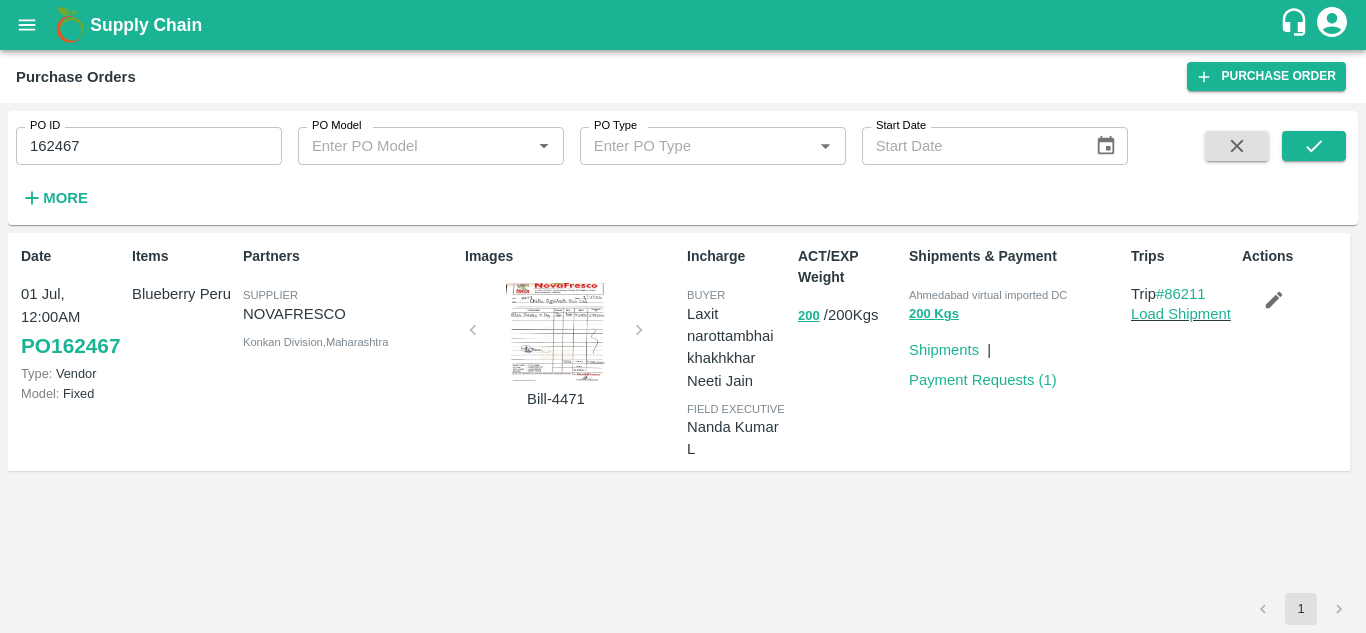 click on "Ahmedabad virtual imported DC" at bounding box center [988, 295] 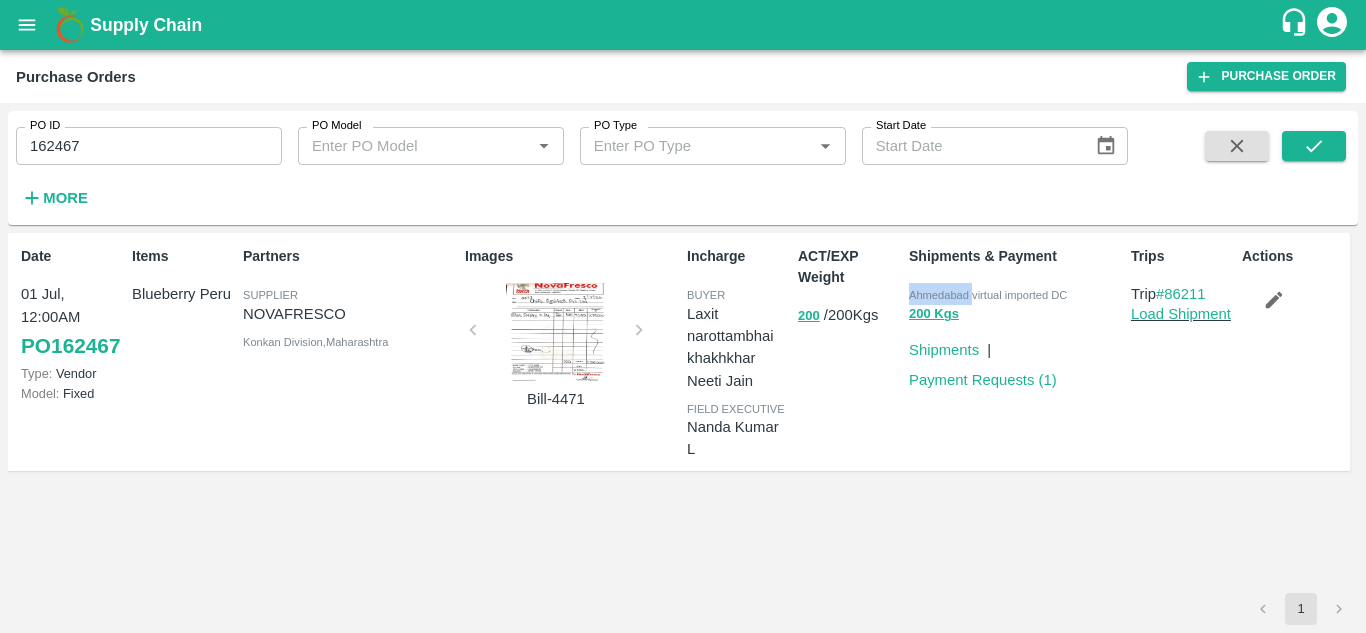 click on "Ahmedabad virtual imported DC" at bounding box center [988, 295] 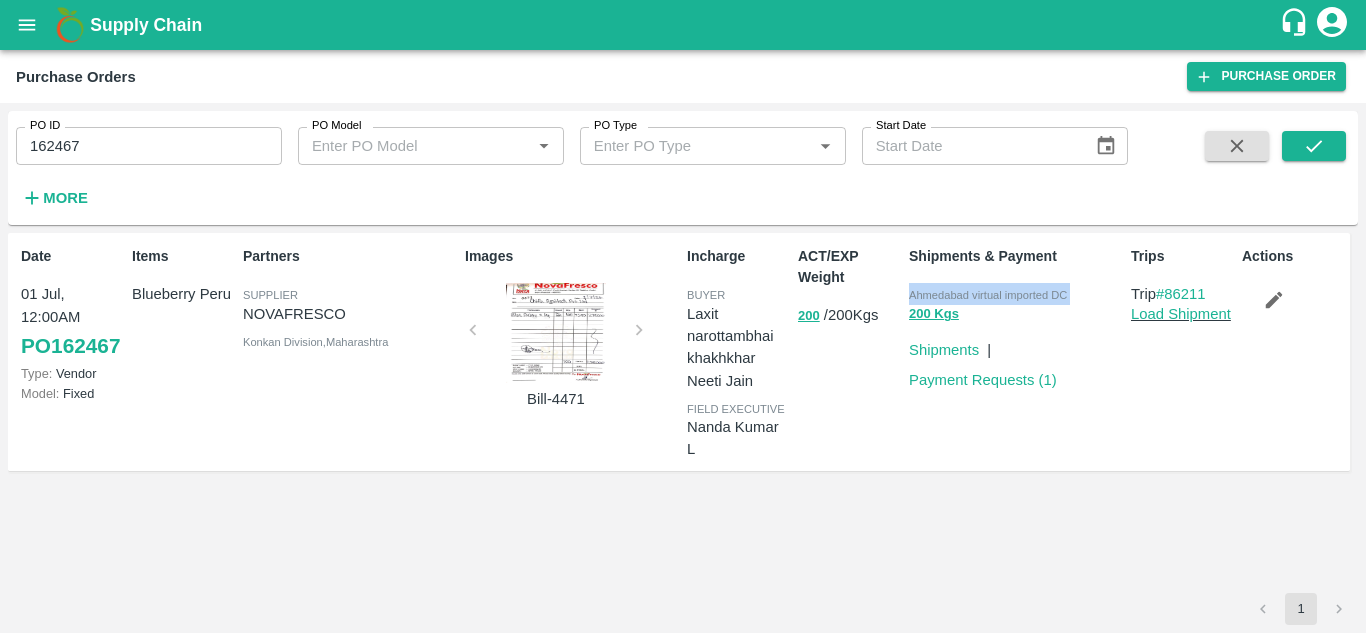 copy on "Ahmedabad virtual imported DC 200  Kgs" 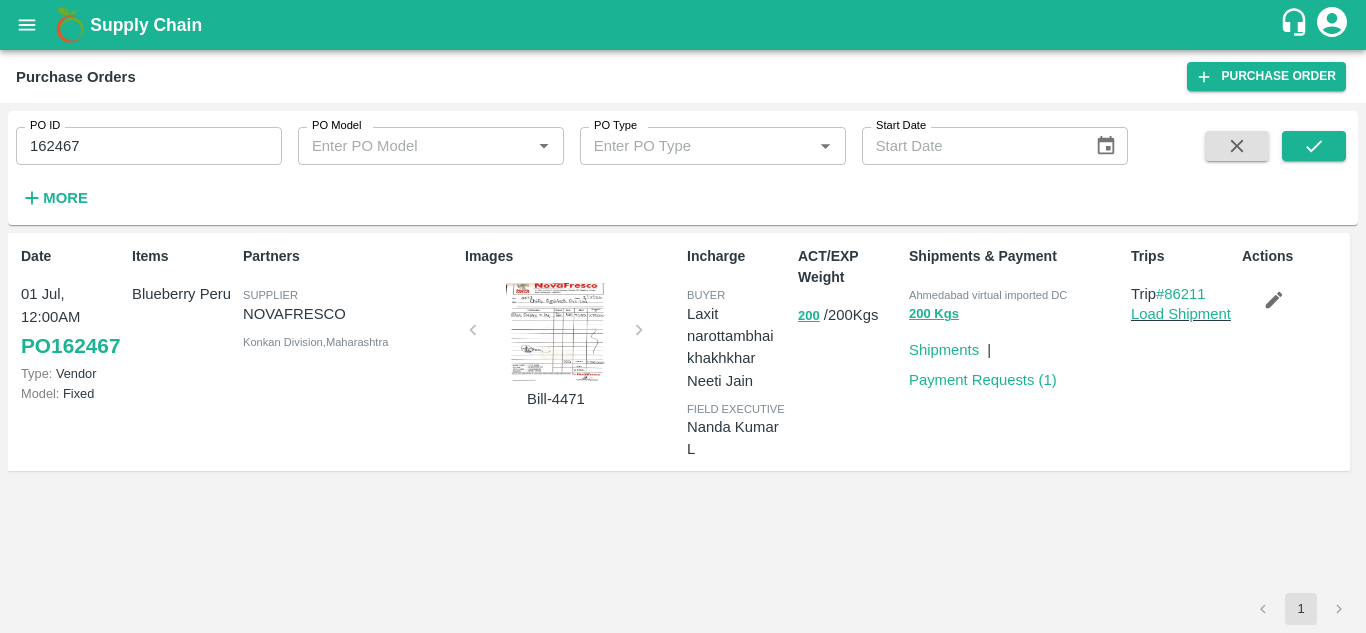 drag, startPoint x: 503, startPoint y: 411, endPoint x: 538, endPoint y: 419, distance: 35.902645 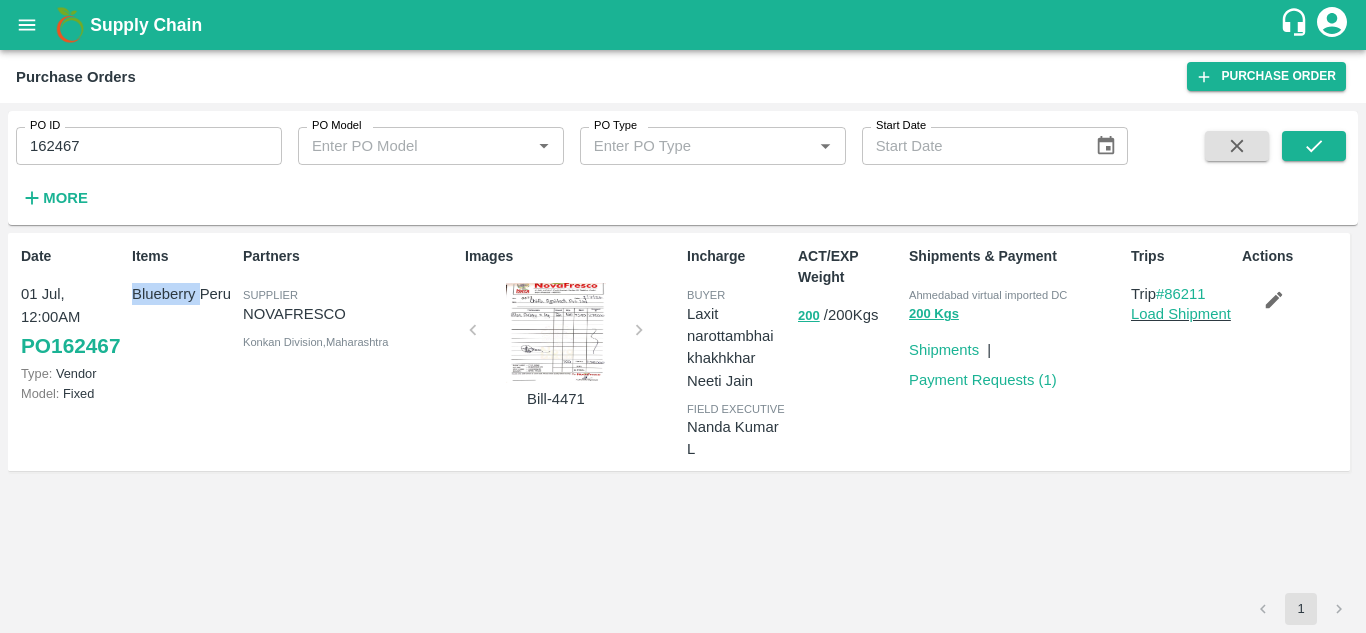 click on "Blueberry Peru" at bounding box center [183, 294] 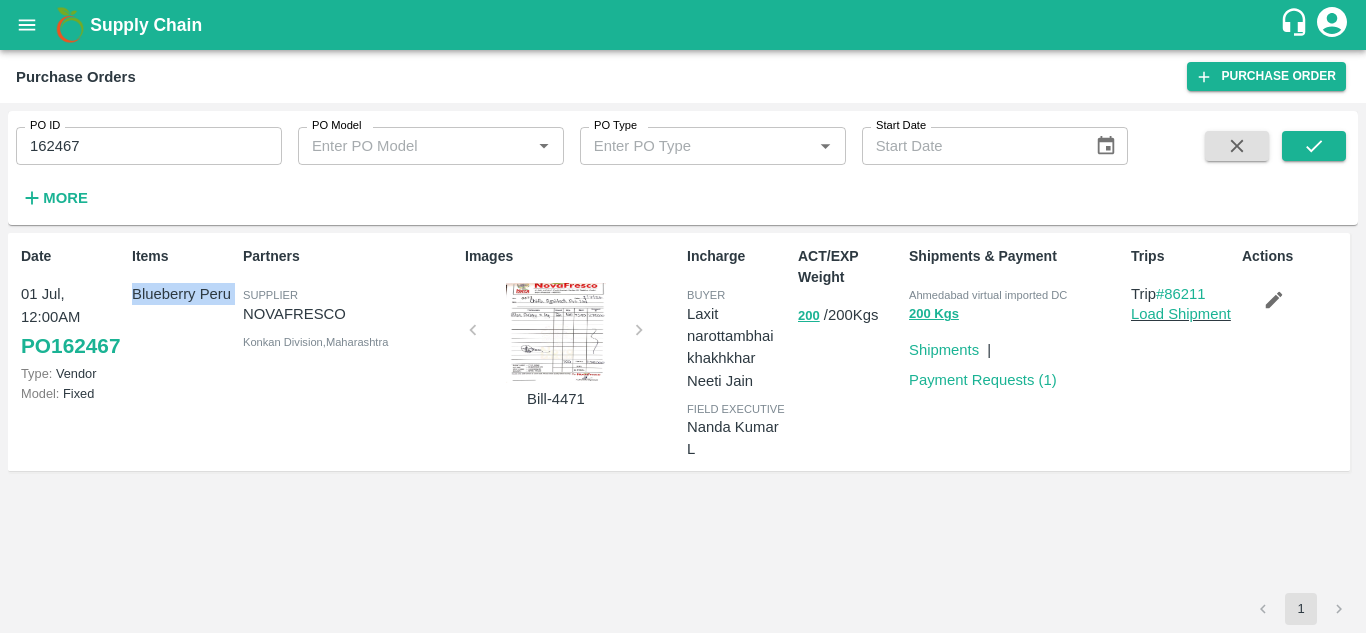 click on "Blueberry Peru" at bounding box center [183, 294] 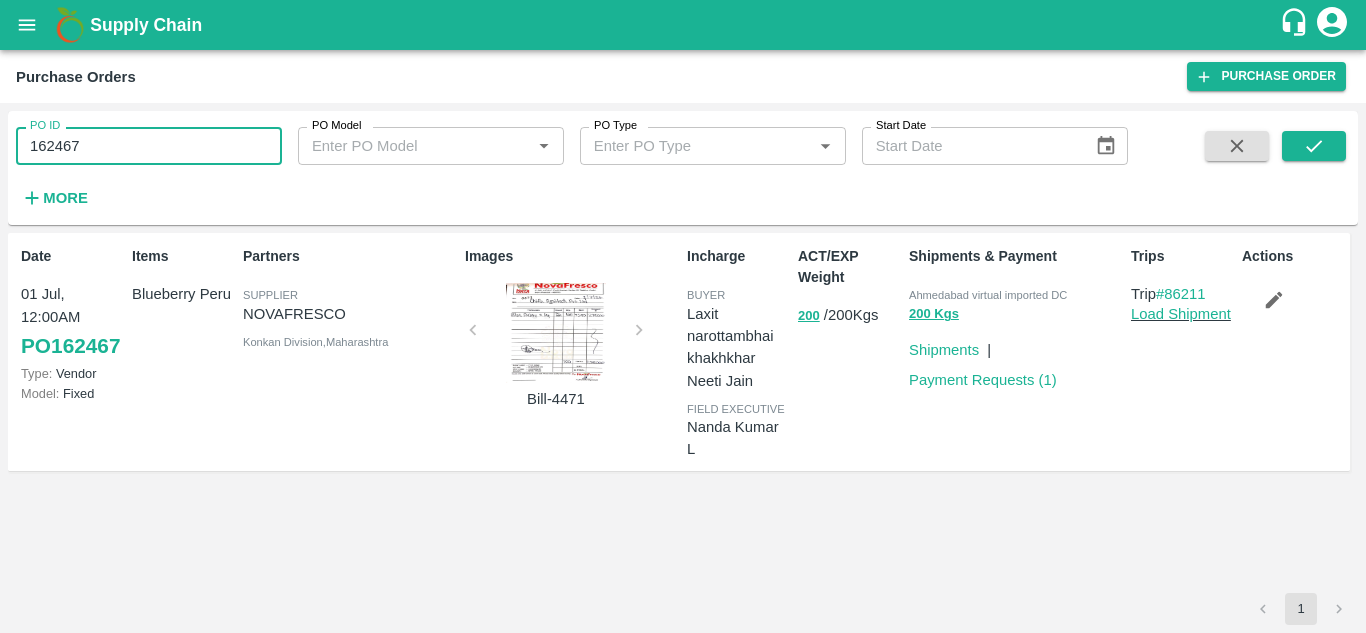 click on "162467" at bounding box center (149, 146) 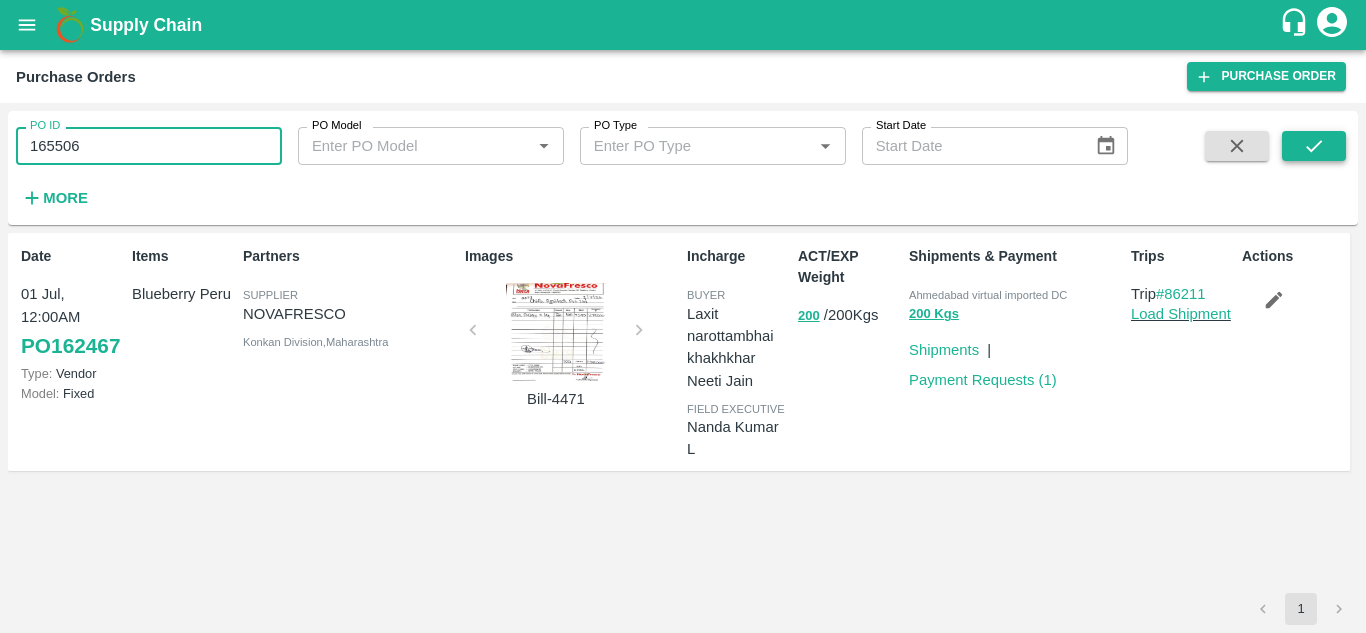 click at bounding box center (1314, 146) 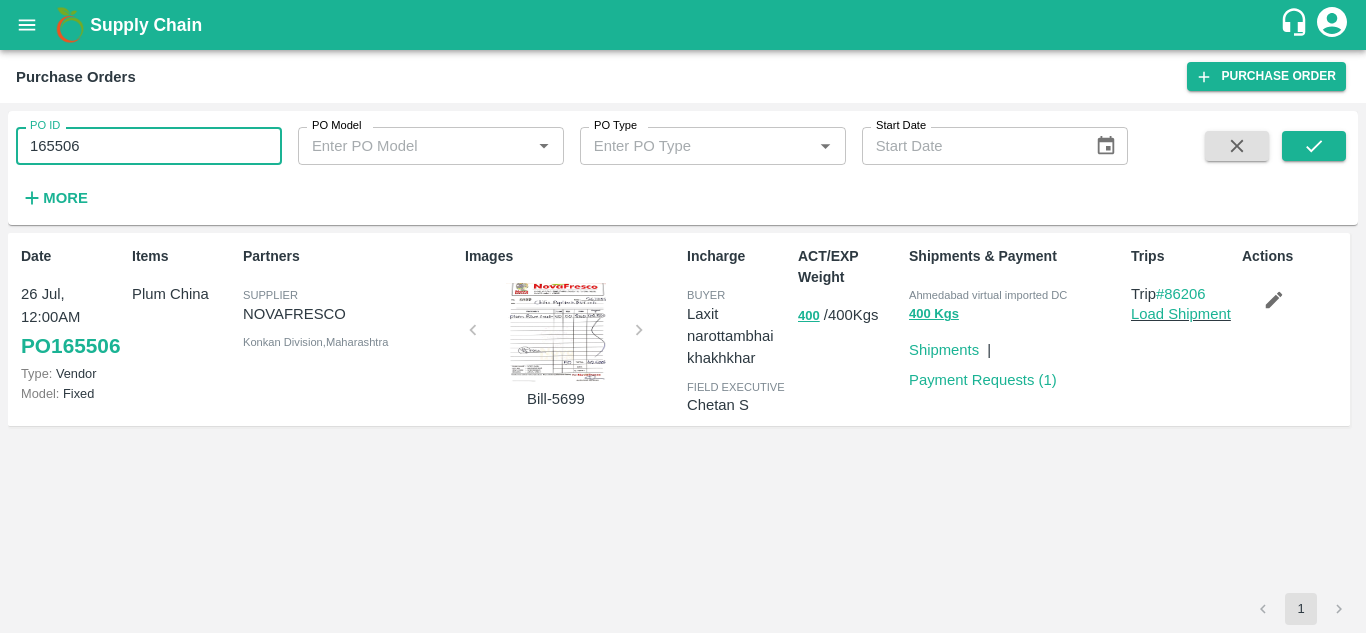click on "Date 26 Jul, 12:00AM PO  165506 Type:    Vendor Model:    Fixed Items   Plum China   Partners Supplier   NOVAFRESCO Konkan Division , Maharashtra Images Bill-5699 Incharge buyer Laxit narottambhai khakhkhar   field executive Chetan S   ACT/EXP Weight 400   /  400  Kgs Shipments & Payment   Ahmedabad virtual imported DC 400  Kgs   Shipments | Payment Requests ( 1 ) Trips Trip  #86206     Load Shipment Actions" at bounding box center [683, 413] 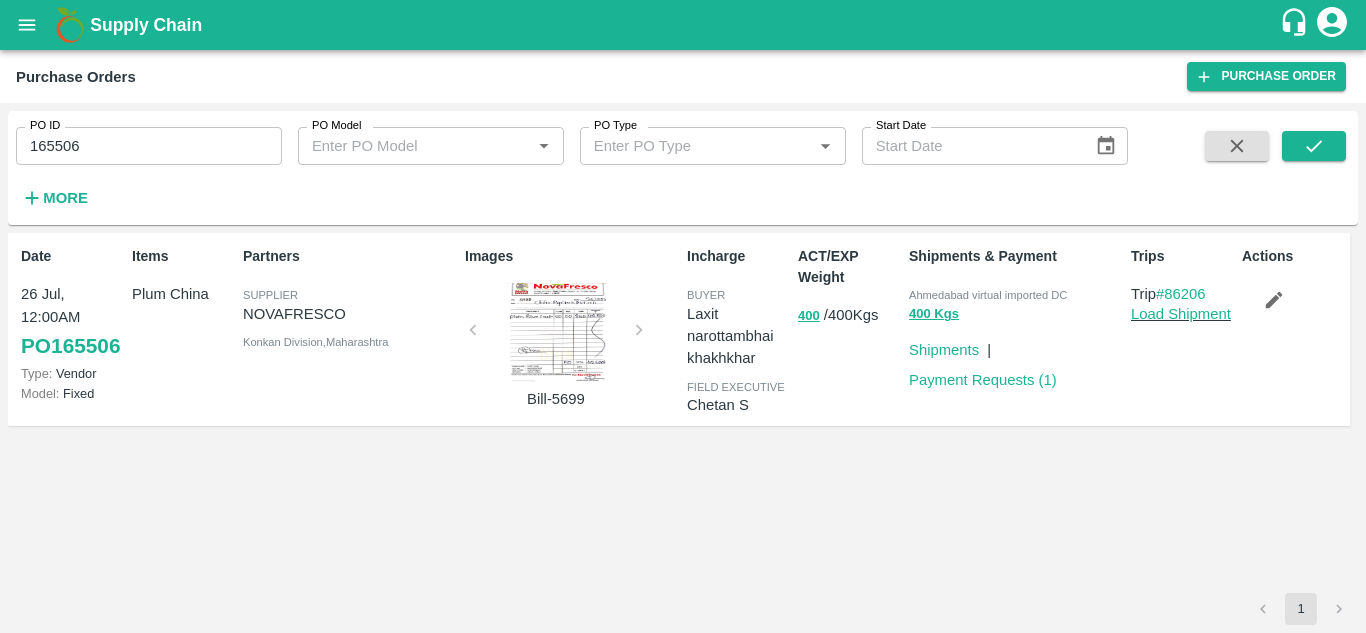 click on "165506" at bounding box center [149, 146] 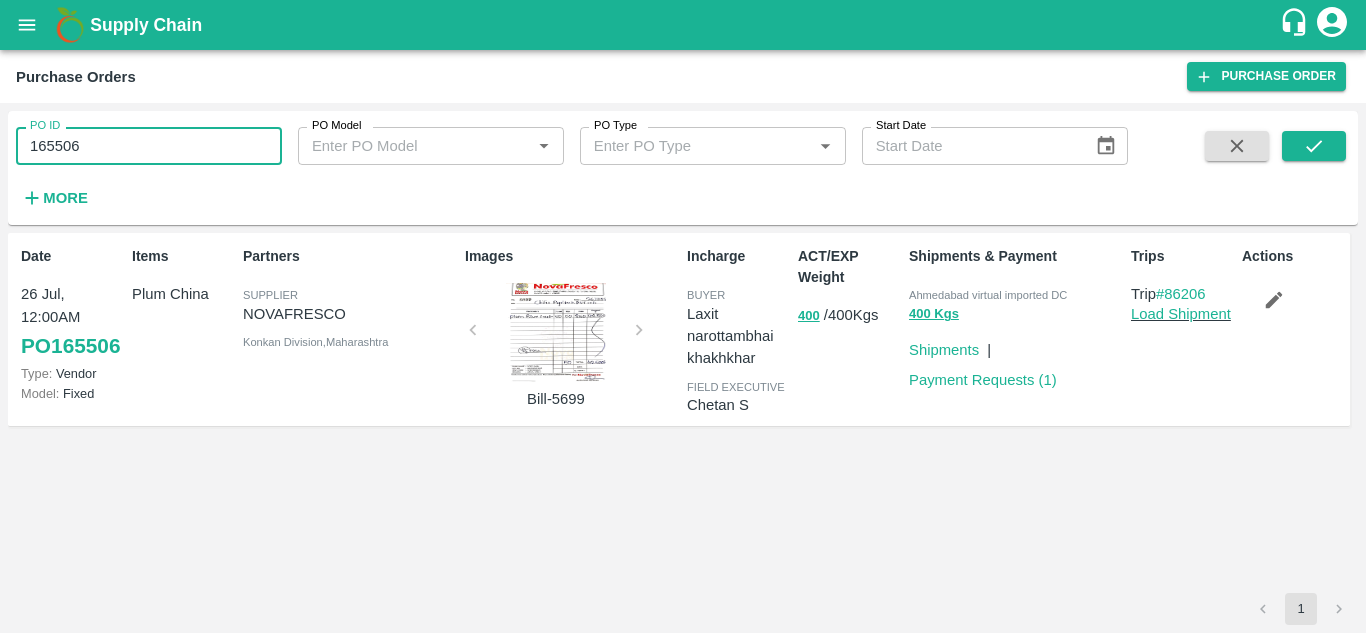 click on "165506" at bounding box center [149, 146] 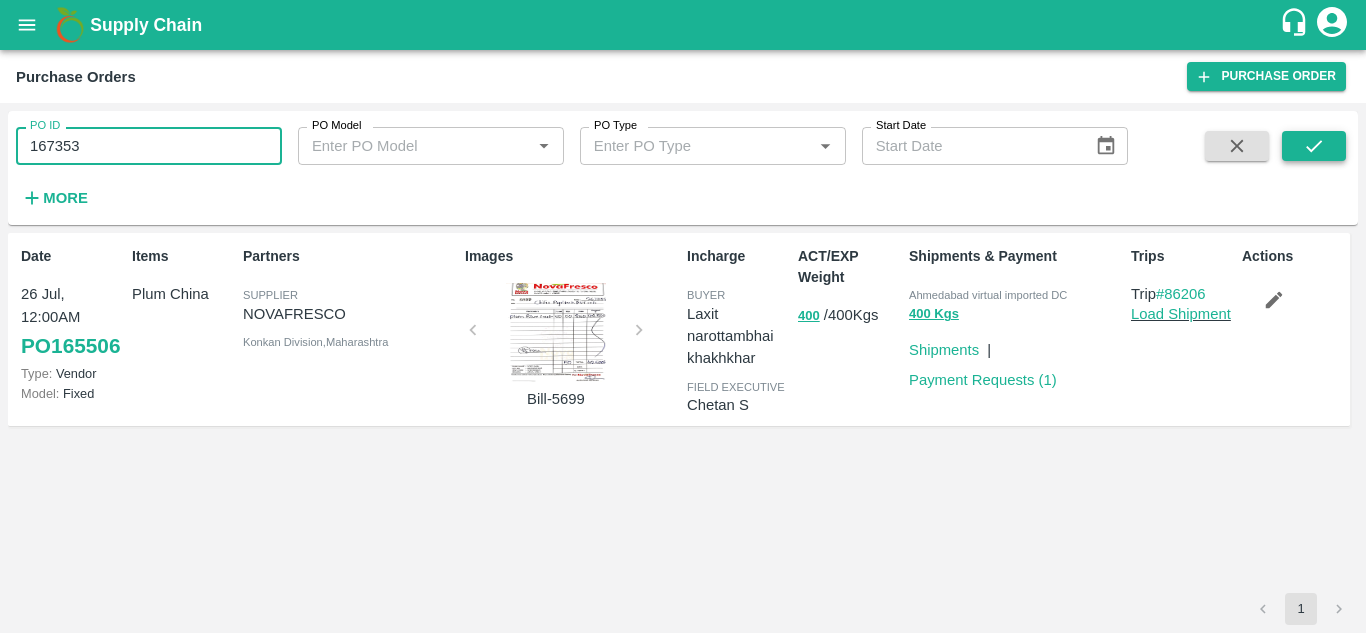 click 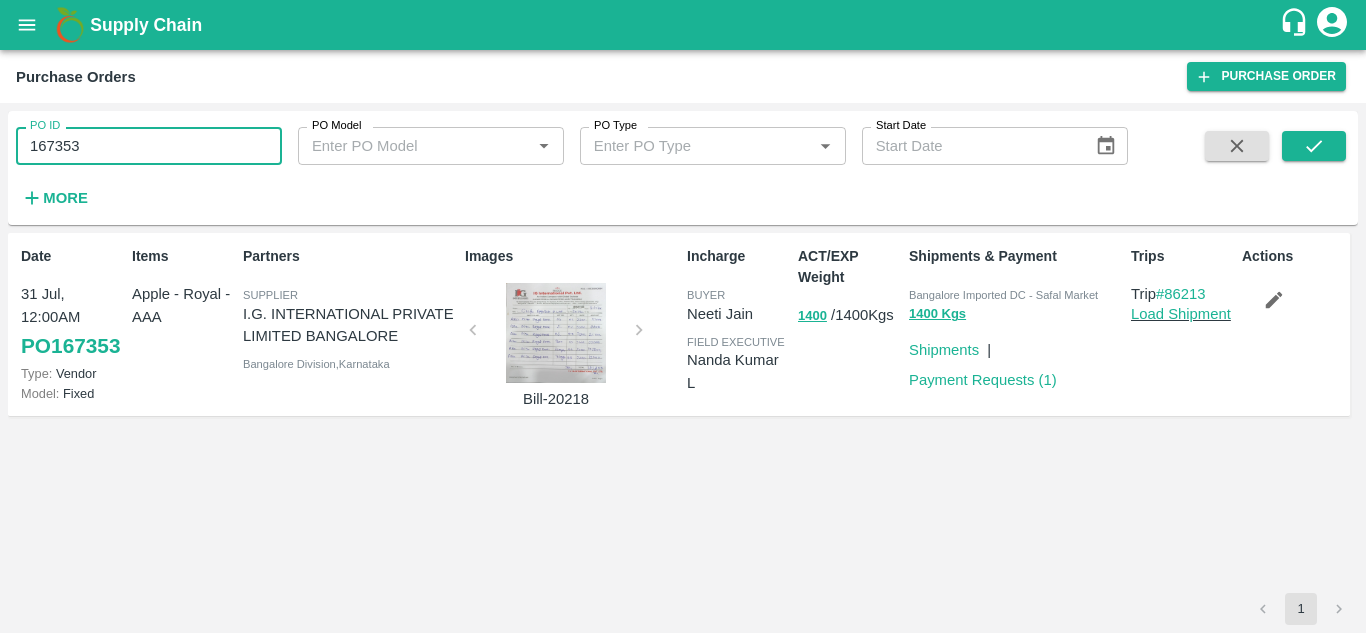 click on "Shipments | Payment Requests ( 1 )" at bounding box center (1008, 357) 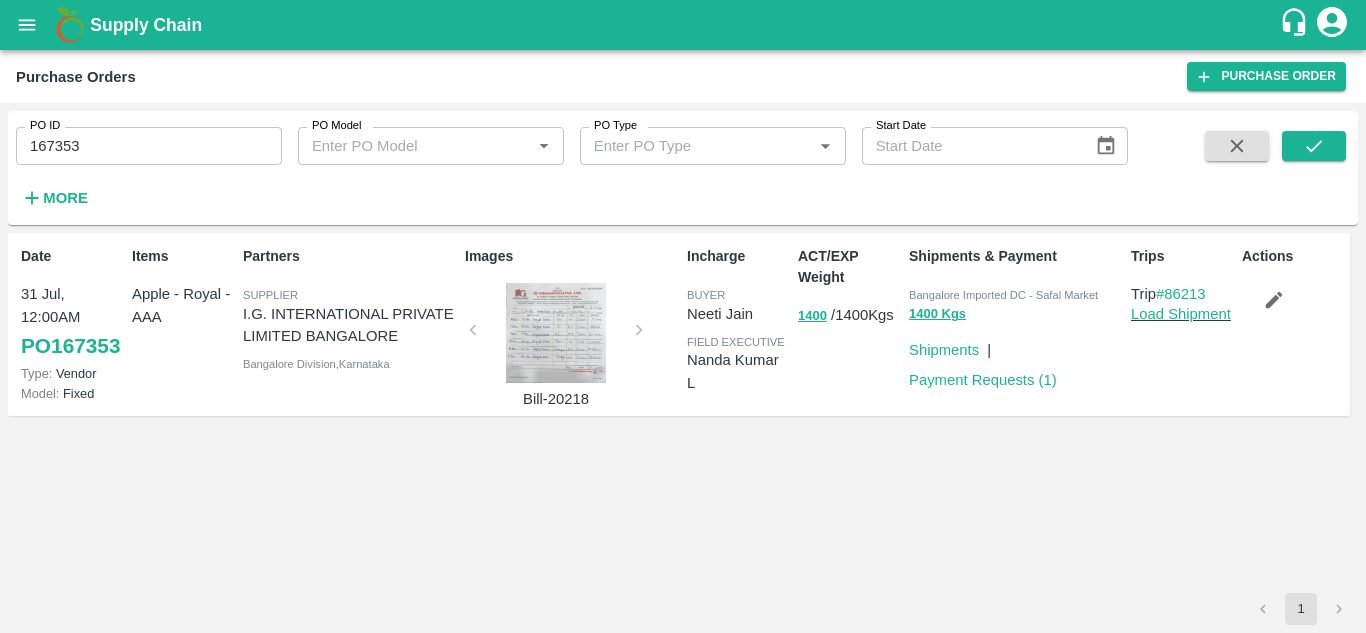 click on "Bangalore Imported DC - Safal Market" at bounding box center (1016, 294) 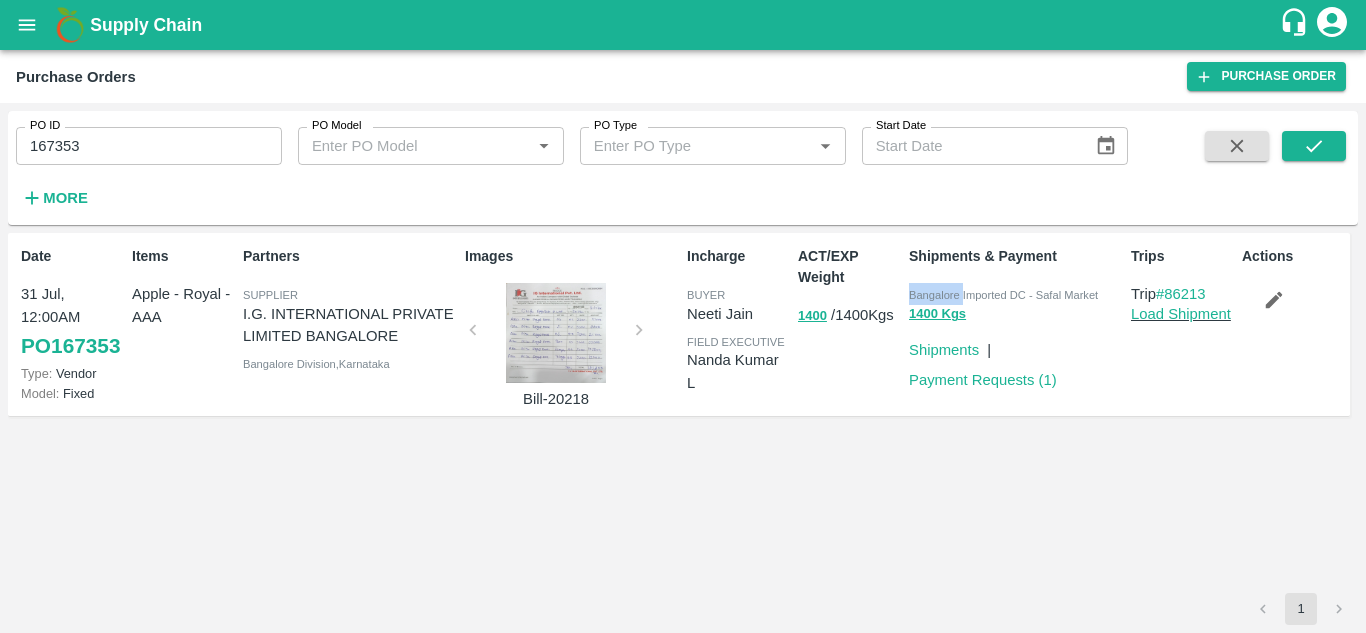 click on "Bangalore Imported DC - Safal Market" at bounding box center (1016, 294) 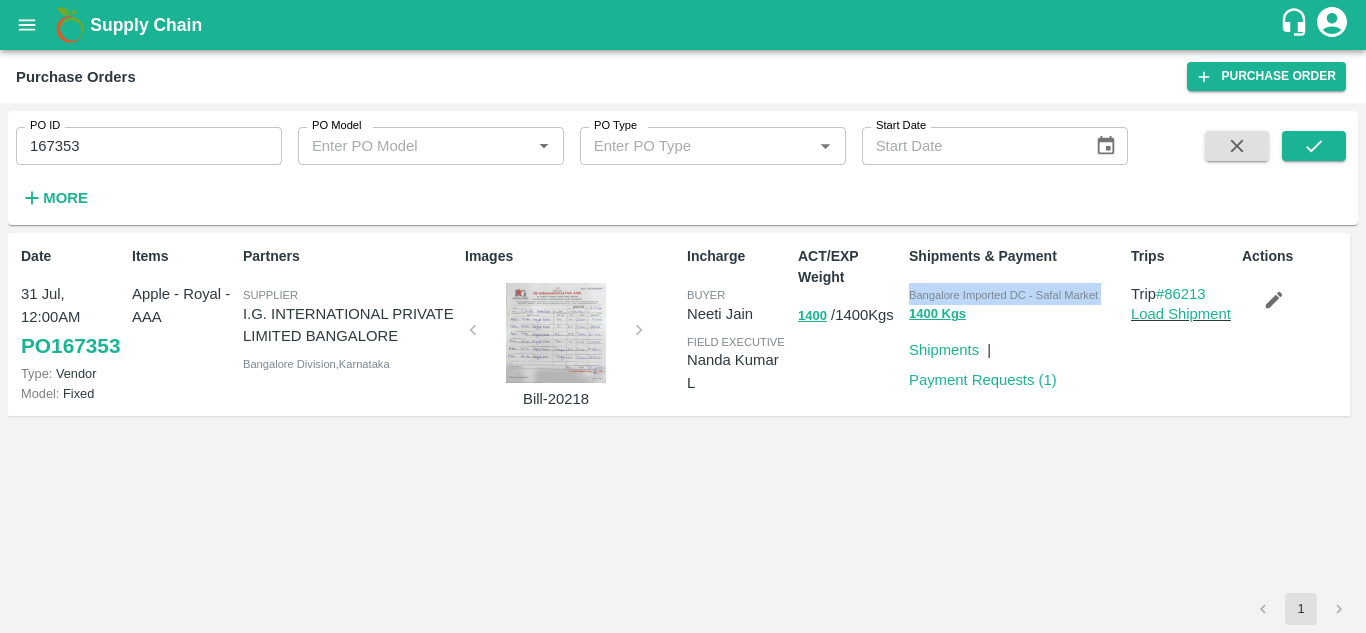 copy on "Bangalore Imported DC - Safal Market 1400  Kgs" 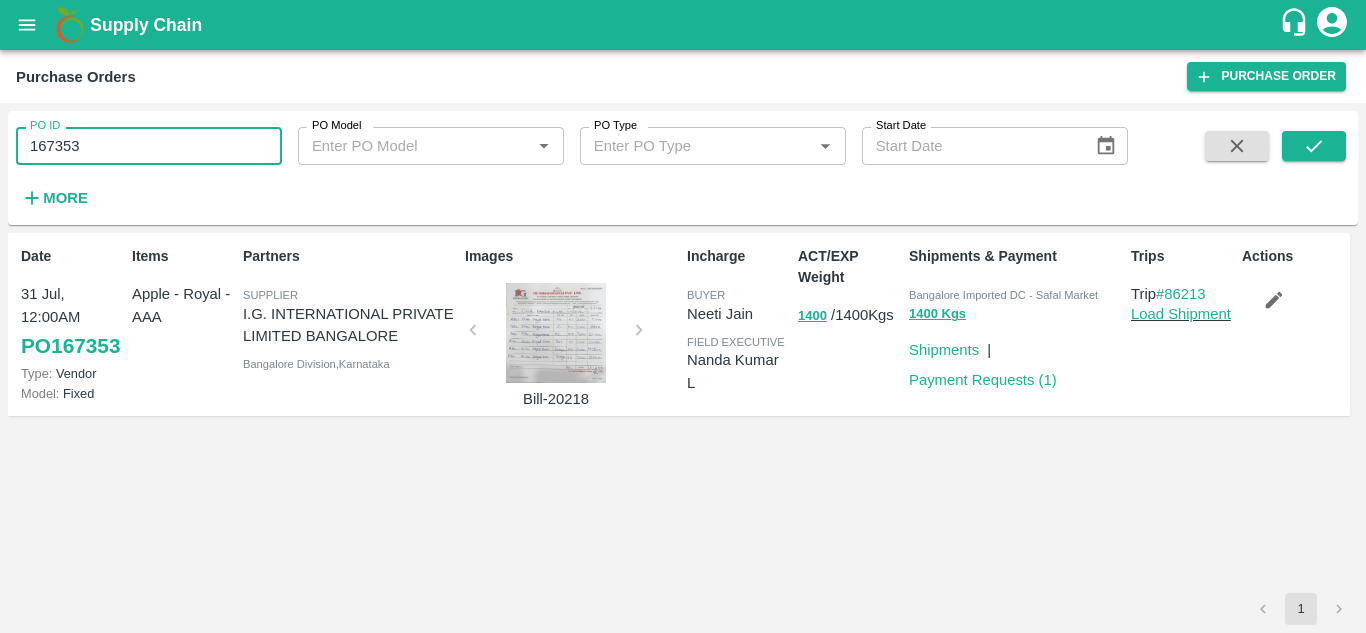 click on "Date 31 Jul, 12:00AM PO  167353 Type:    Vendor Model:    Fixed Items   Apple - Royal - AAA   Partners Supplier   I.G. INTERNATIONAL PRIVATE LIMITED BANGALORE Bangalore Division , Karnataka Images Bill-20218 Incharge buyer Neeti Jain    field executive Nanda Kumar L   ACT/EXP Weight 1400   /  1400  Kgs Shipments & Payment   Bangalore Imported DC - Safal Market 1400  Kgs   Shipments | Payment Requests ( 1 ) Trips Trip  #86213     Load Shipment Actions" at bounding box center (683, 413) 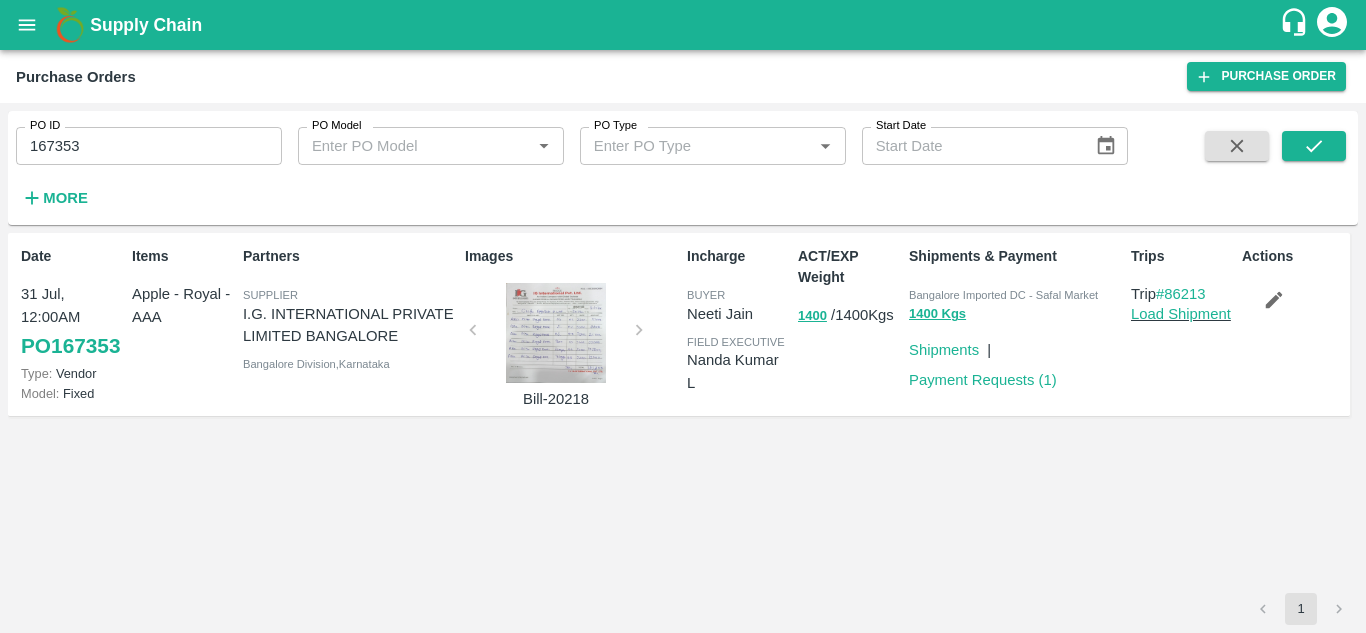 click on "Apple - Royal - AAA" at bounding box center [183, 305] 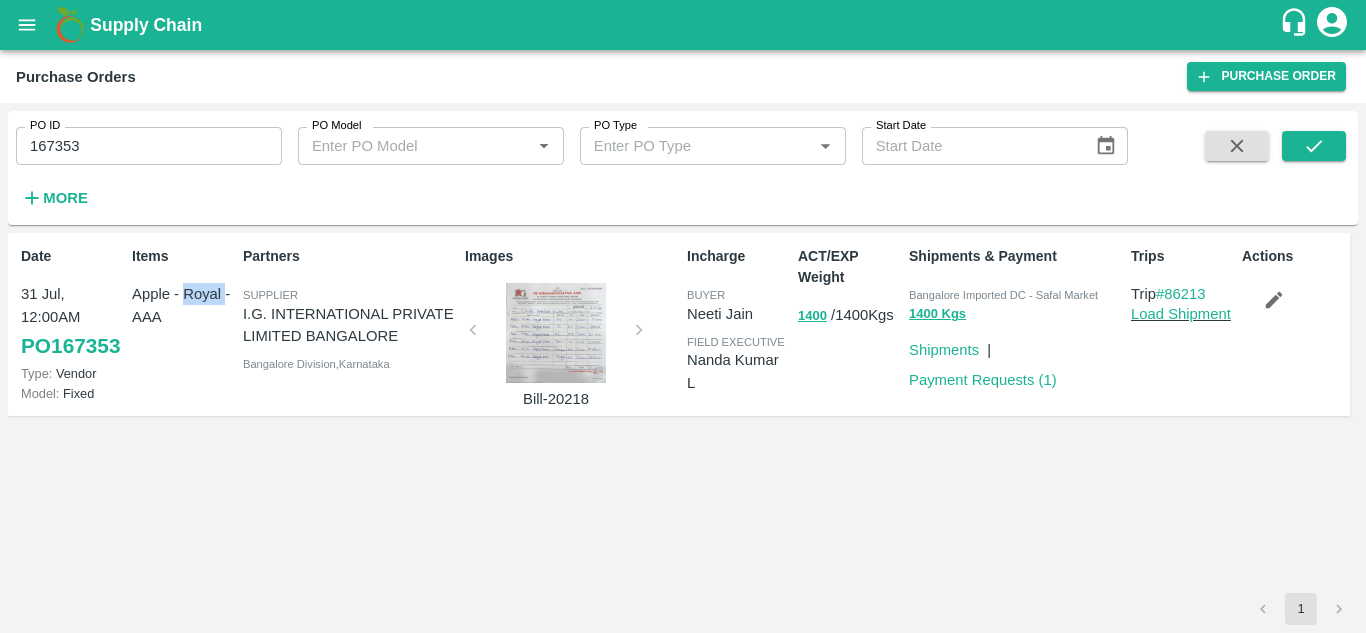 click on "Apple - Royal - AAA" at bounding box center [183, 305] 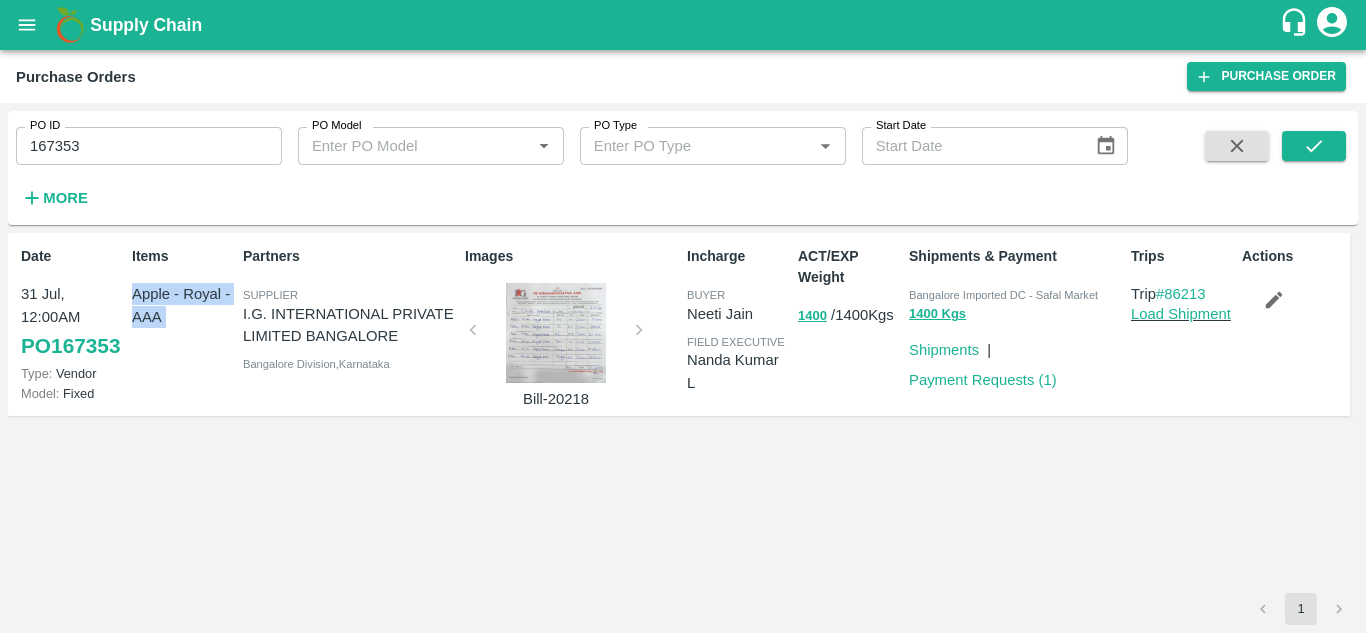 click on "Apple - Royal - AAA" at bounding box center (183, 305) 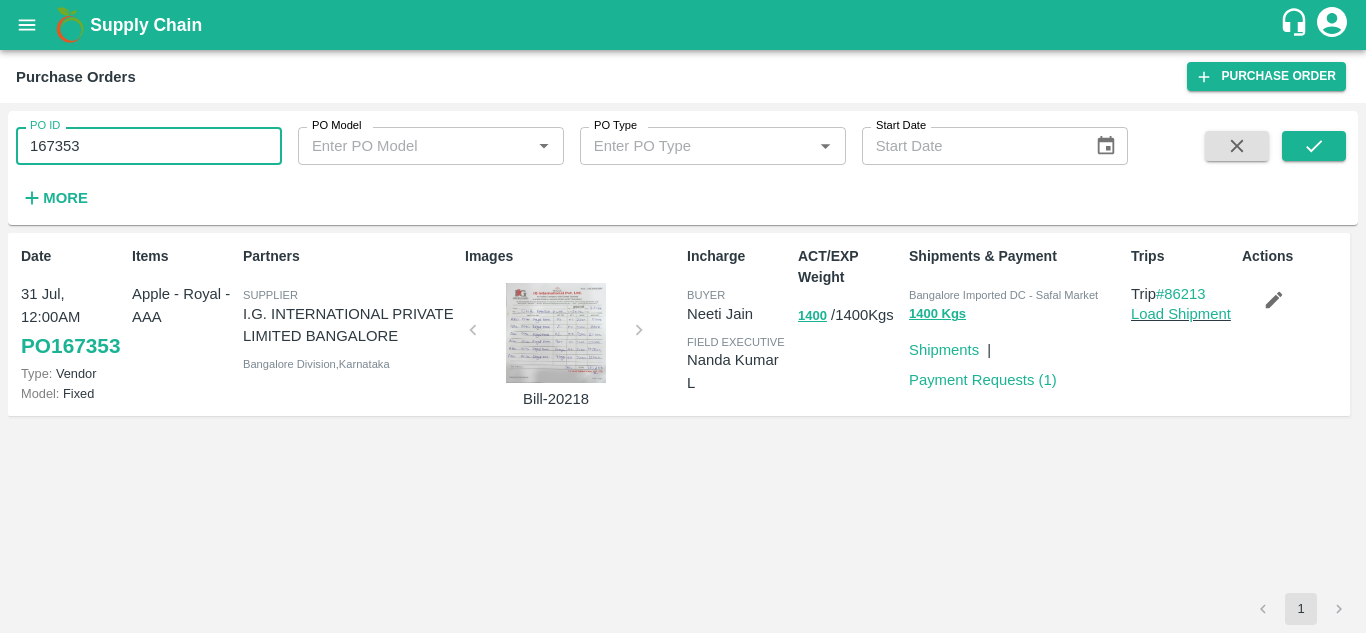 click on "167353" at bounding box center (149, 146) 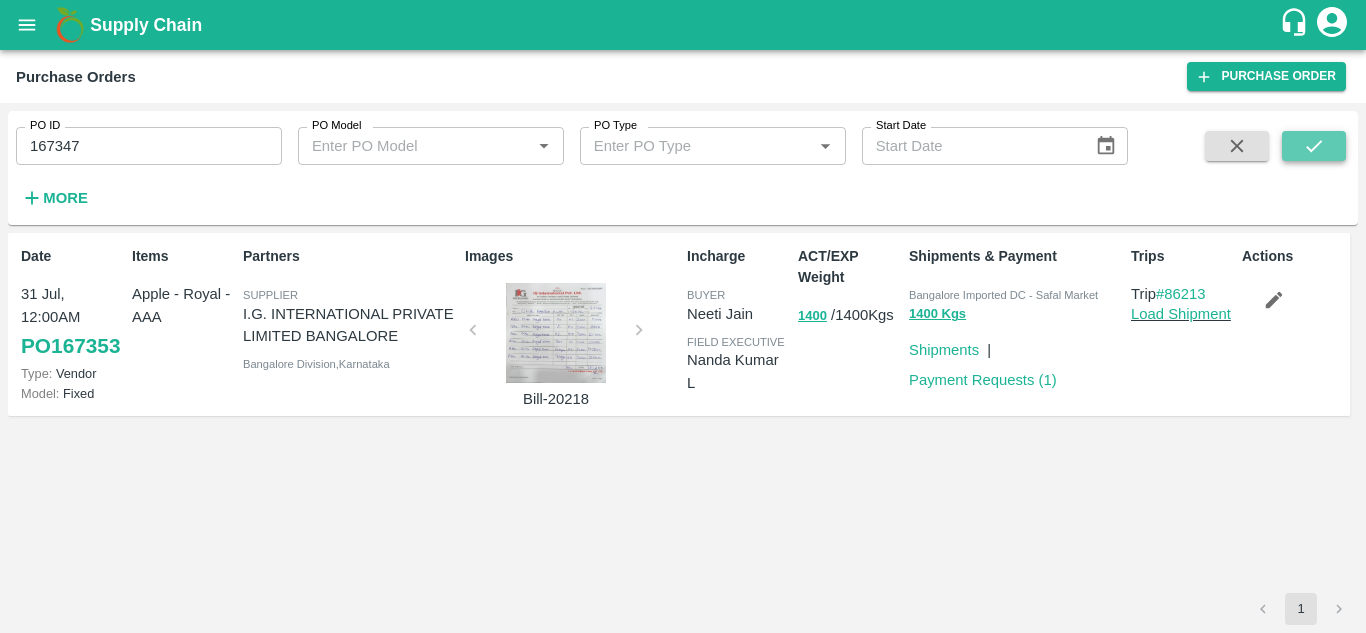click 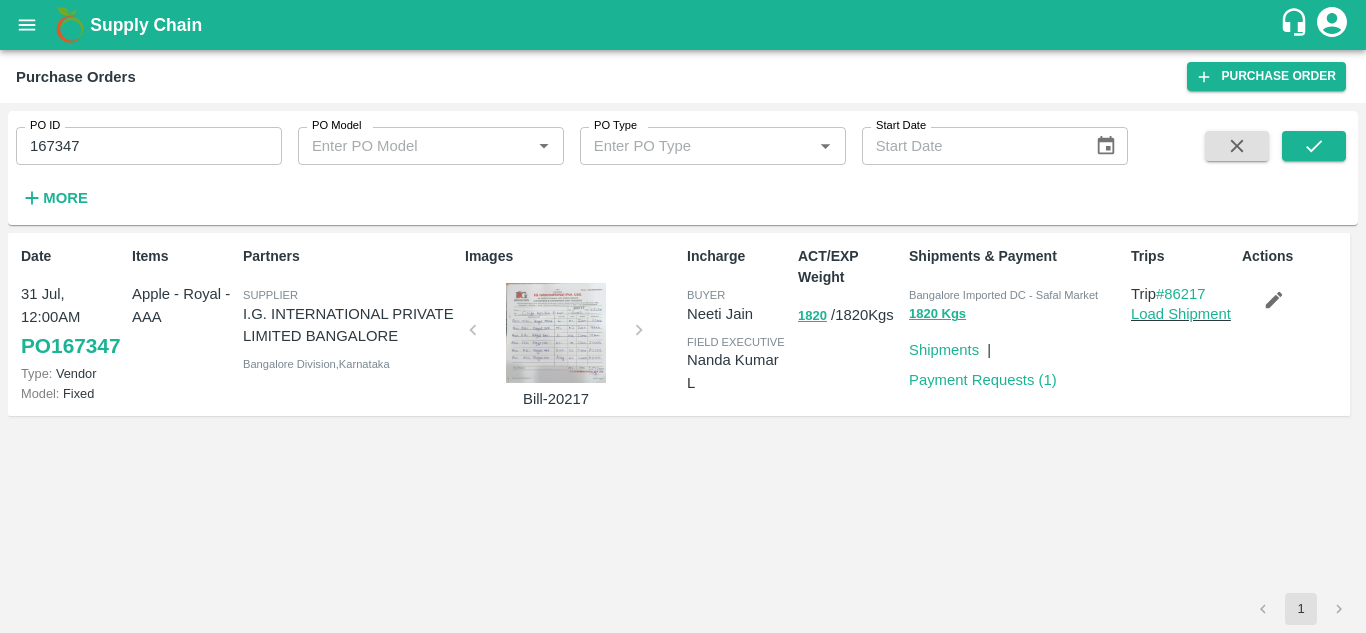 click on "Bangalore Imported DC - Safal Market" at bounding box center (1003, 295) 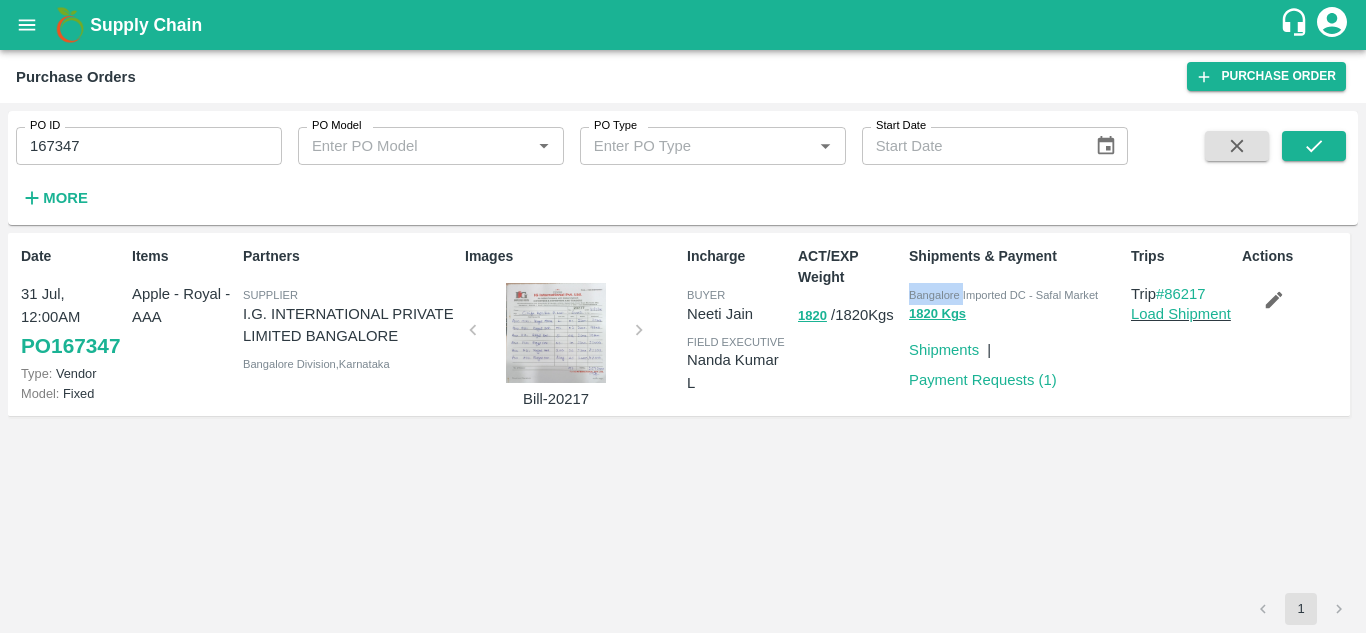 click on "Bangalore Imported DC - Safal Market" at bounding box center [1003, 295] 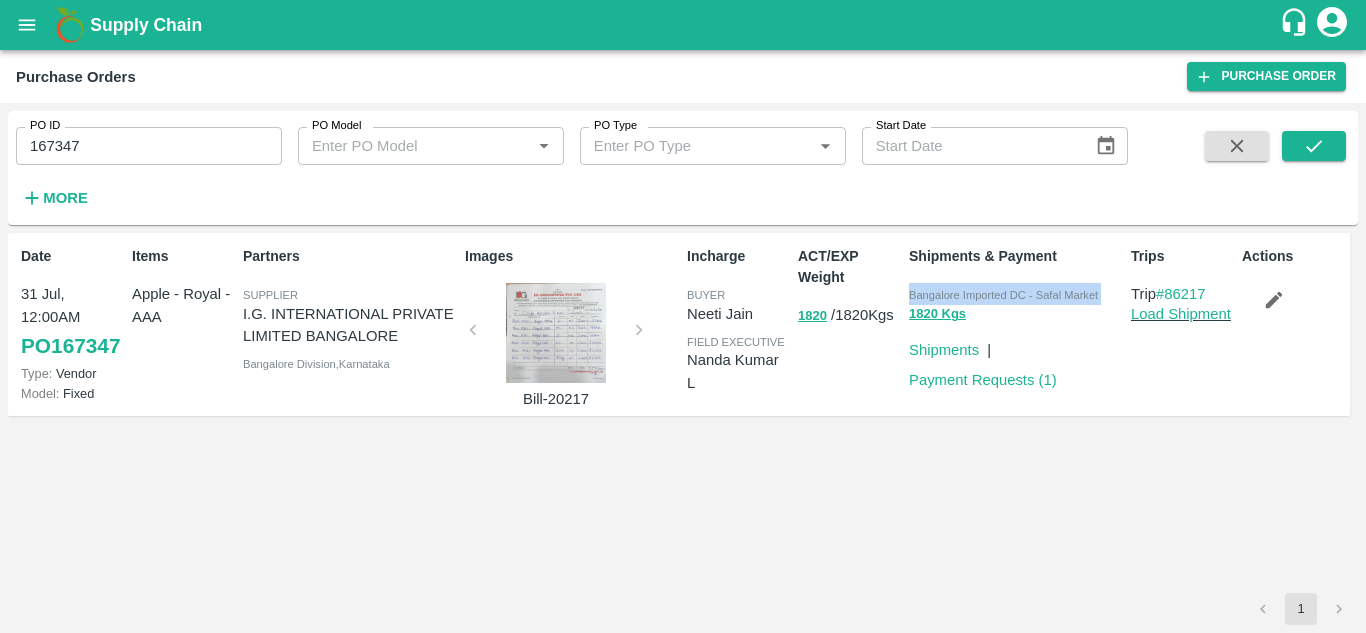click on "Bangalore Imported DC - Safal Market" at bounding box center [1003, 295] 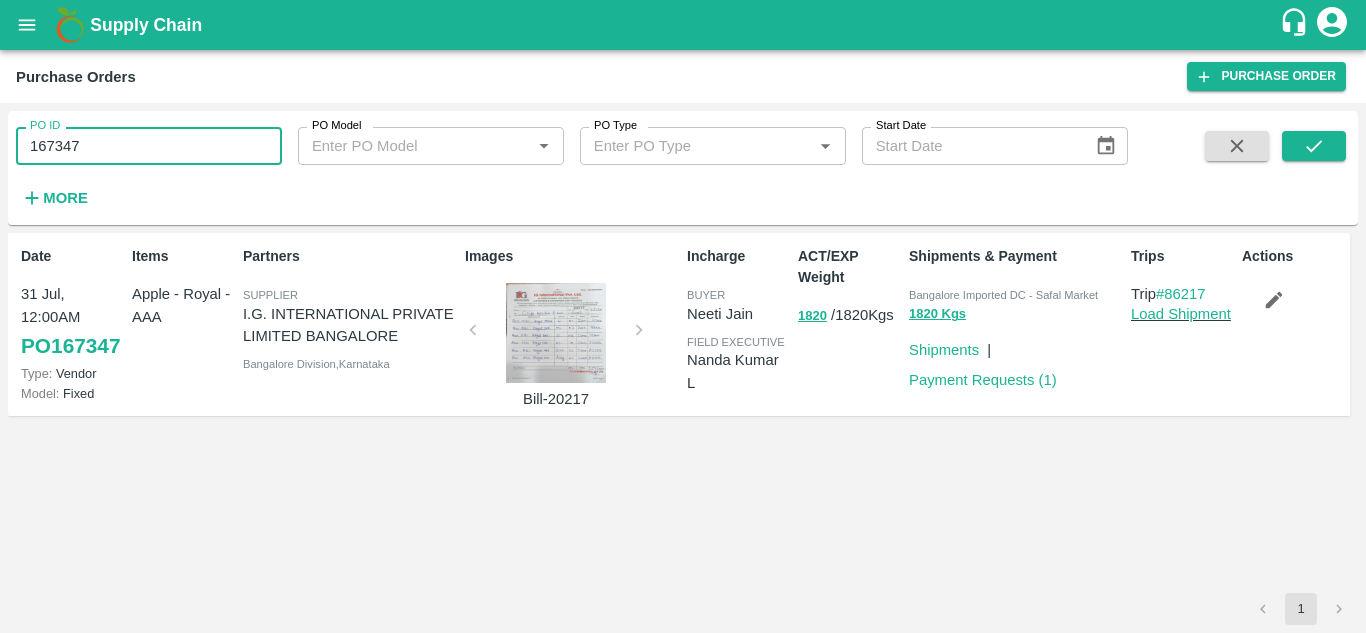 click on "167347" at bounding box center [149, 146] 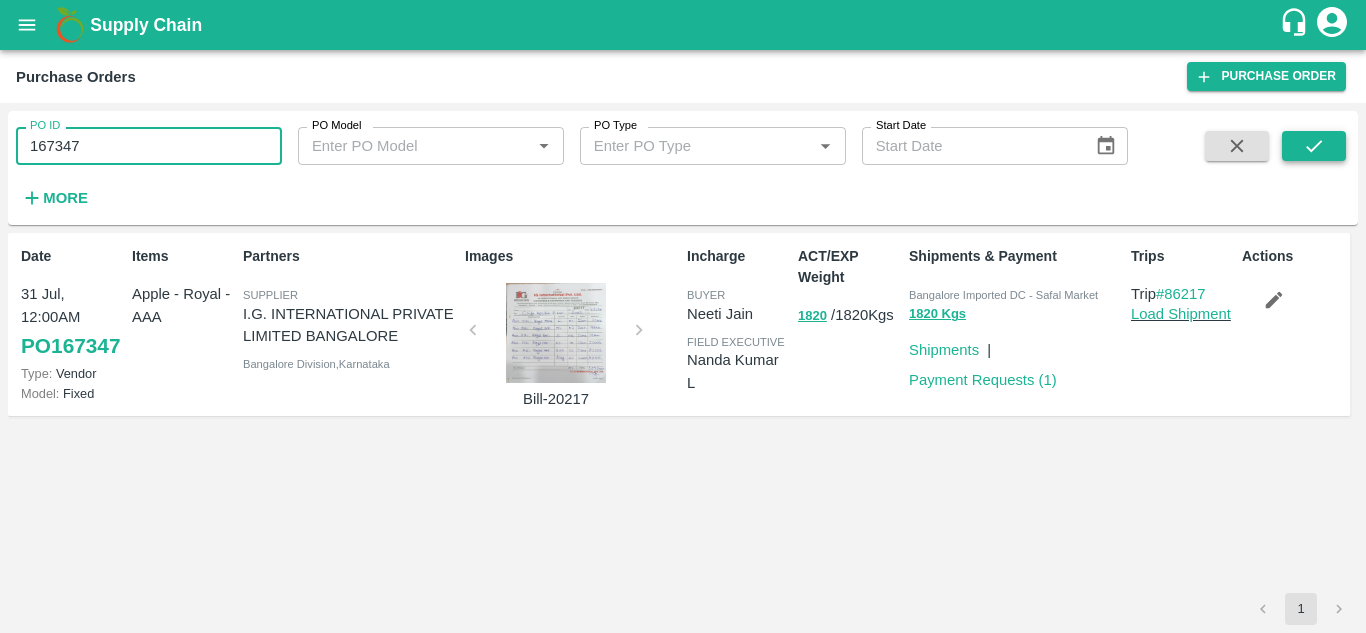 click 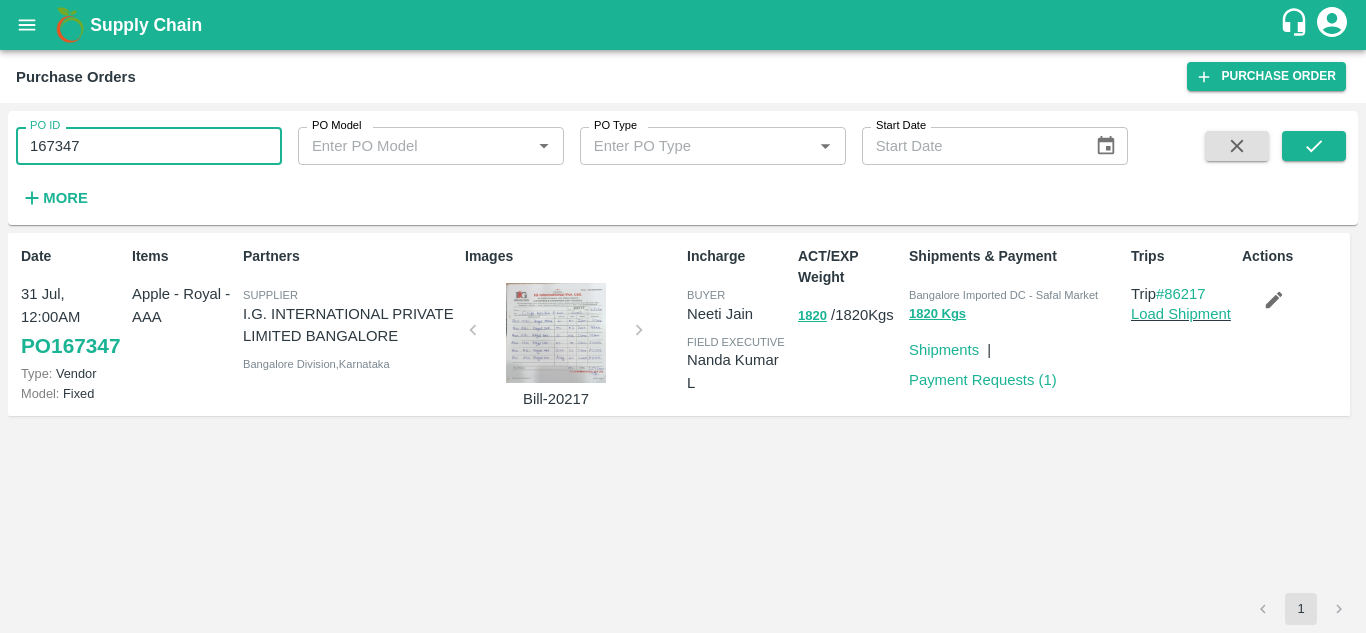 click on "Date 31 Jul, 12:00AM PO  167347 Type:    Vendor Model:    Fixed Items   Apple - Royal - AAA   Partners Supplier   I.G. INTERNATIONAL PRIVATE LIMITED BANGALORE Bangalore Division , Karnataka Images Bill-20217 Incharge buyer Neeti Jain    field executive Nanda Kumar L   ACT/EXP Weight 1820   /  1820  Kgs Shipments & Payment   Bangalore Imported DC - Safal Market 1820  Kgs   Shipments | Payment Requests ( 1 ) Trips Trip  #86217     Load Shipment Actions" at bounding box center (683, 413) 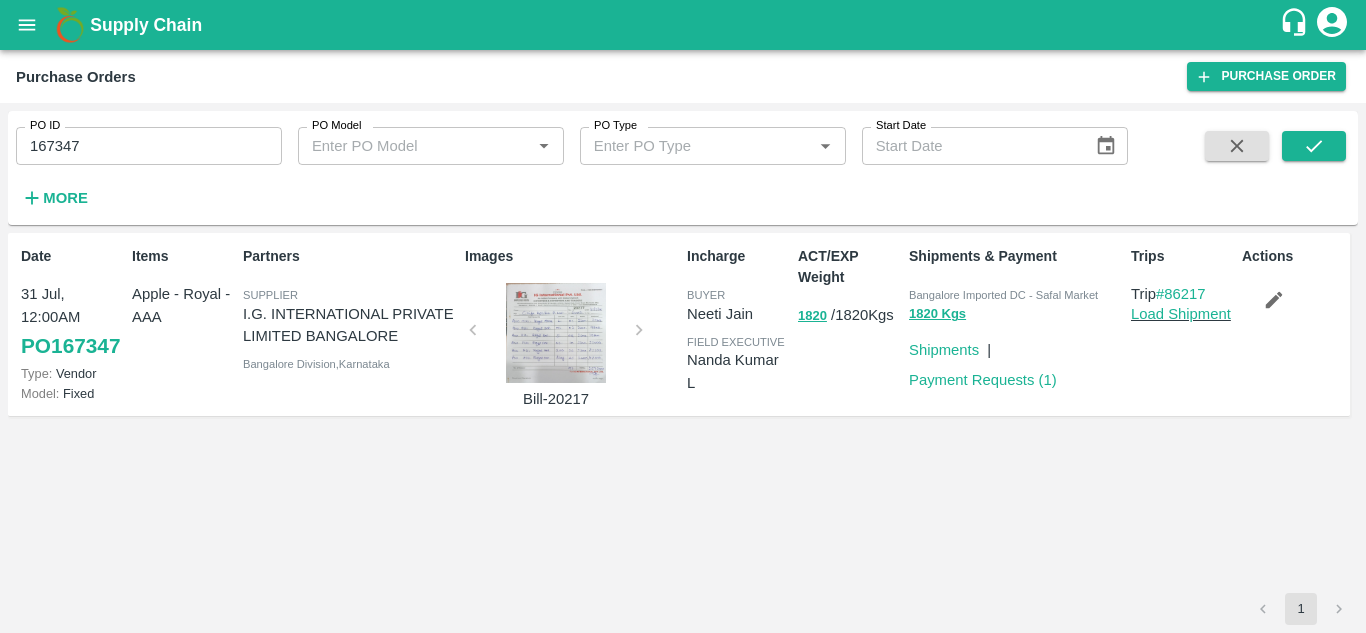 click on "Apple - Royal - AAA" at bounding box center (183, 305) 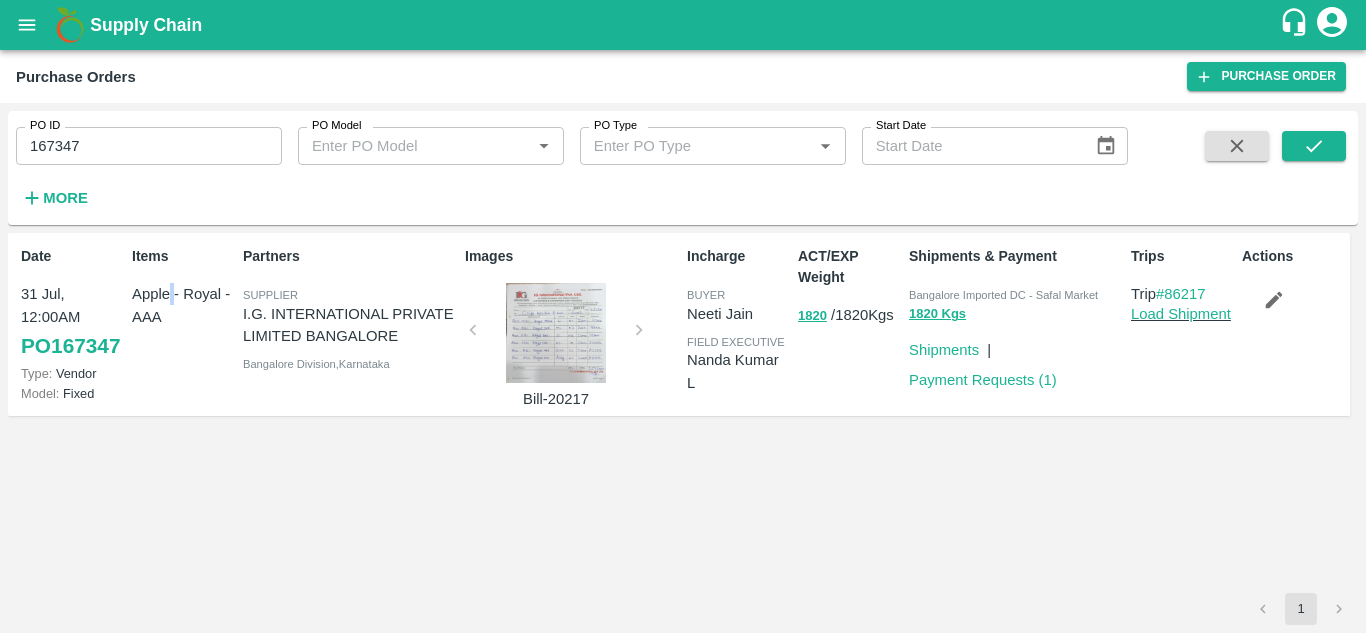 click on "Apple - Royal - AAA" at bounding box center [183, 305] 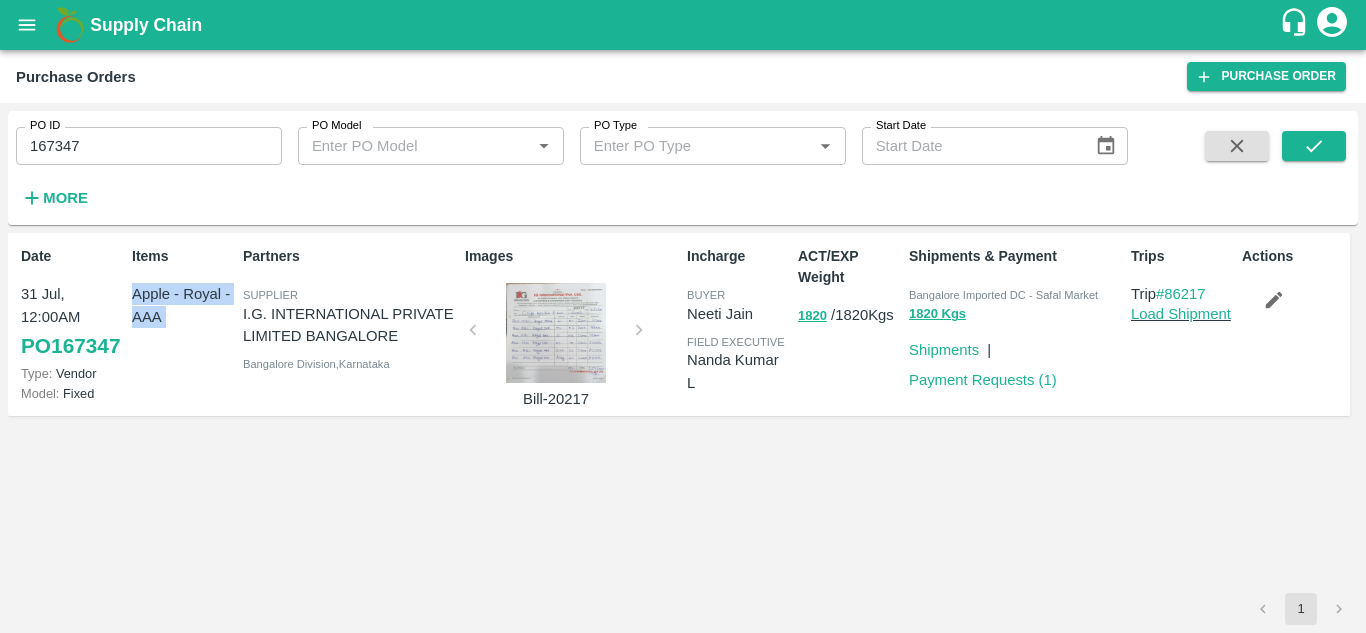 click on "Apple - Royal - AAA" at bounding box center [183, 305] 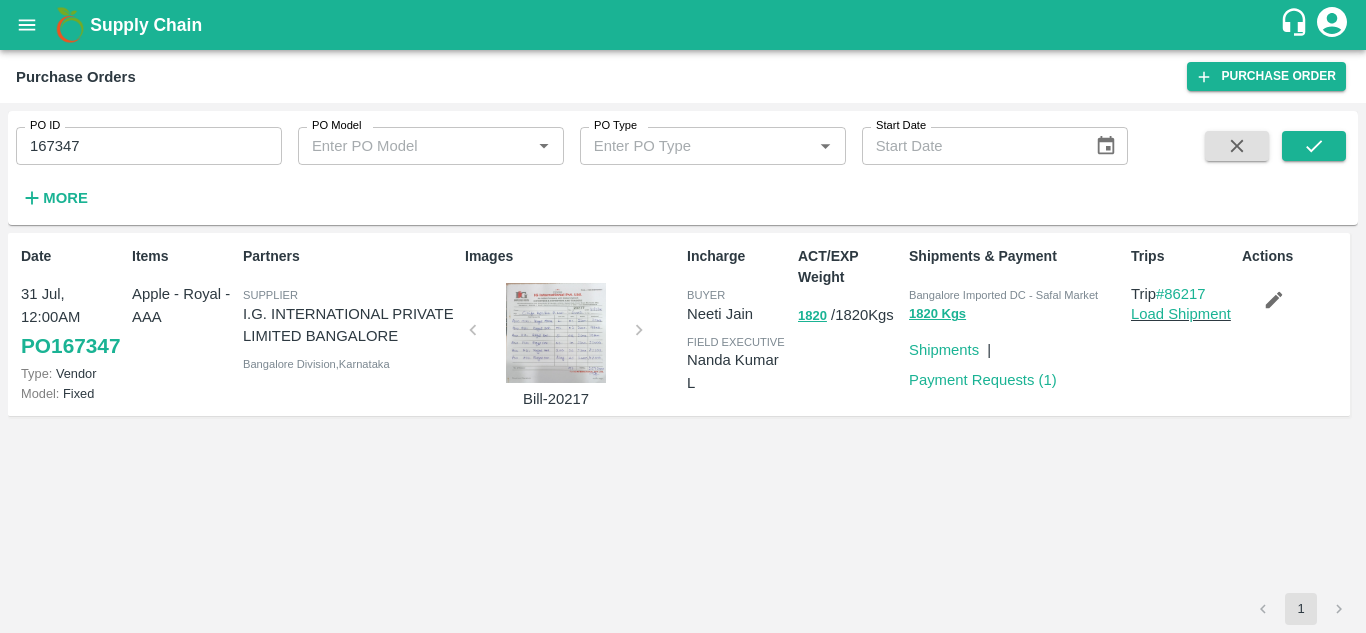 click on "167347" at bounding box center (149, 146) 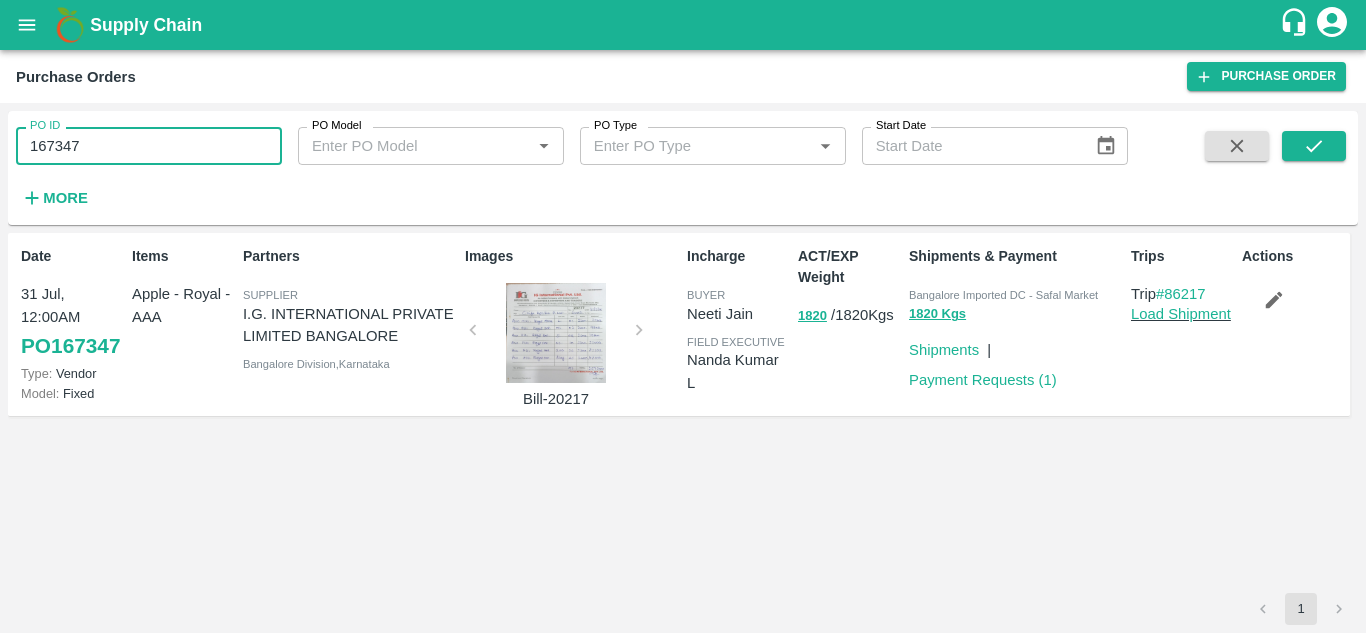 click on "167347" at bounding box center [149, 146] 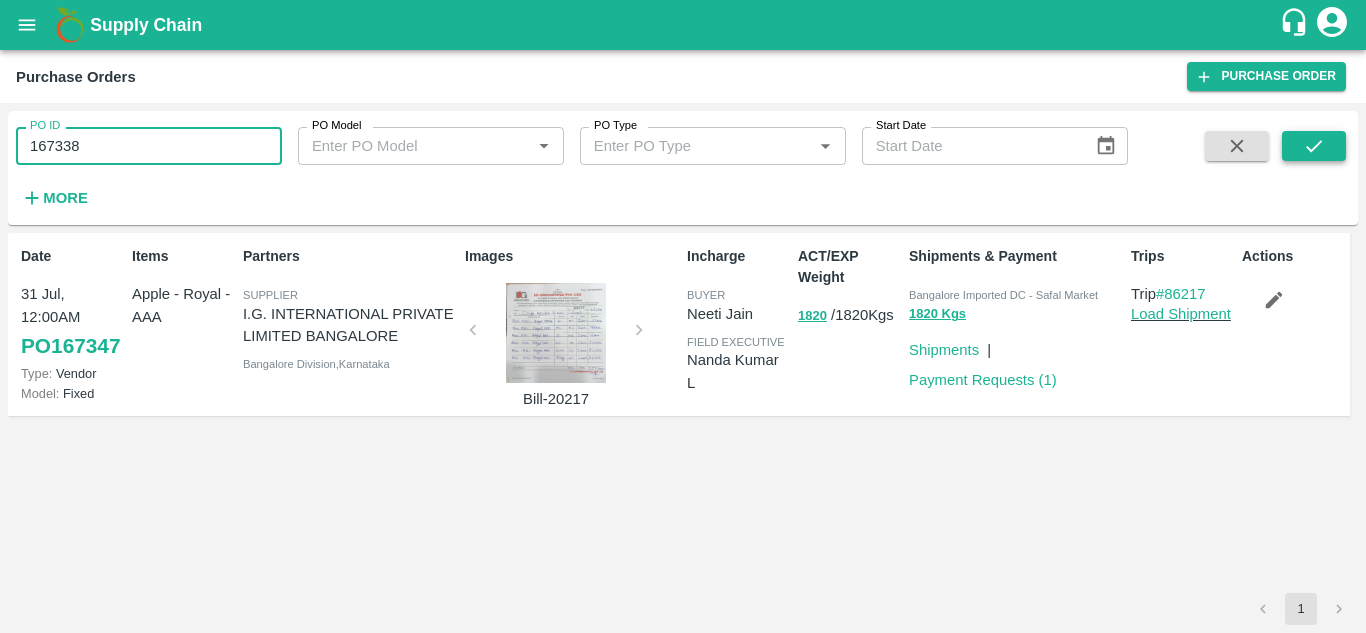click 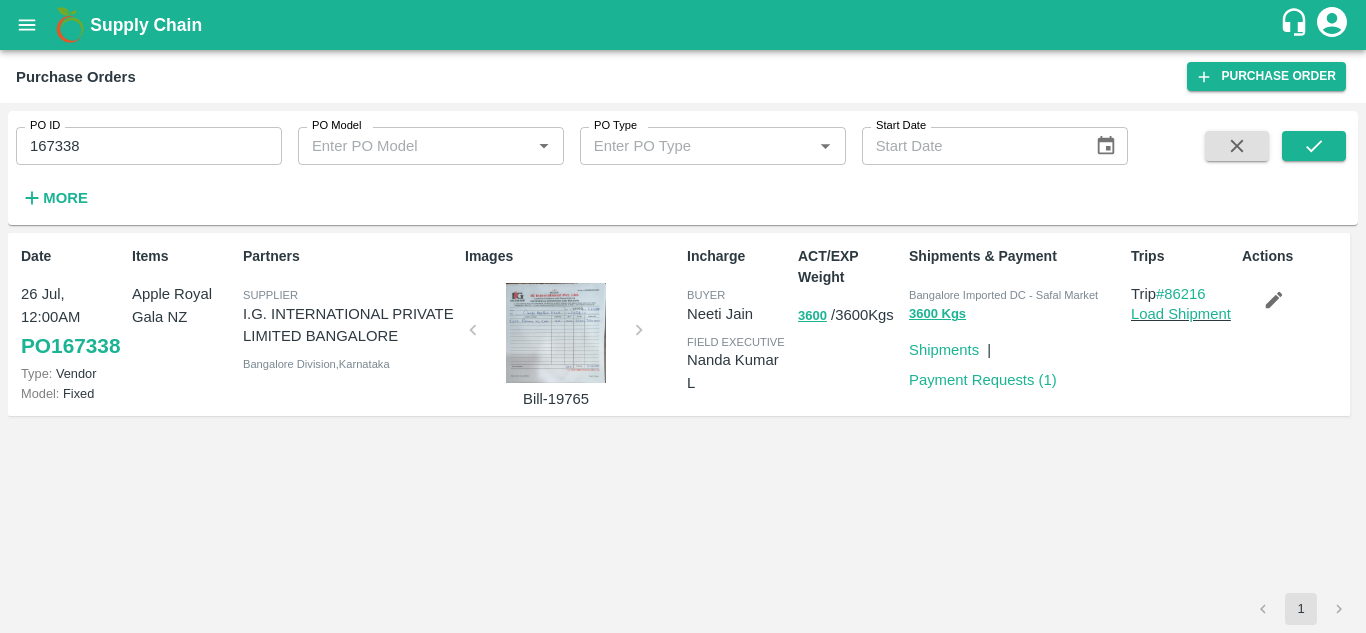 click on "Apple Royal Gala NZ" at bounding box center [183, 305] 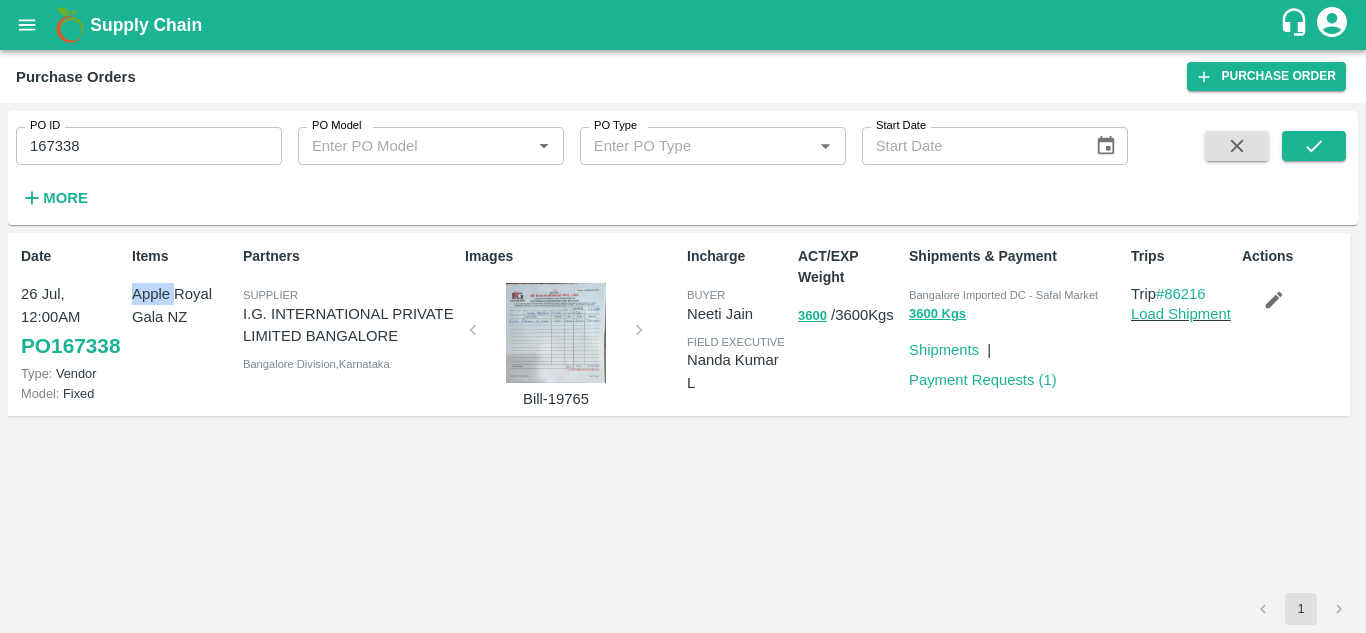 click on "Apple Royal Gala NZ" at bounding box center [183, 305] 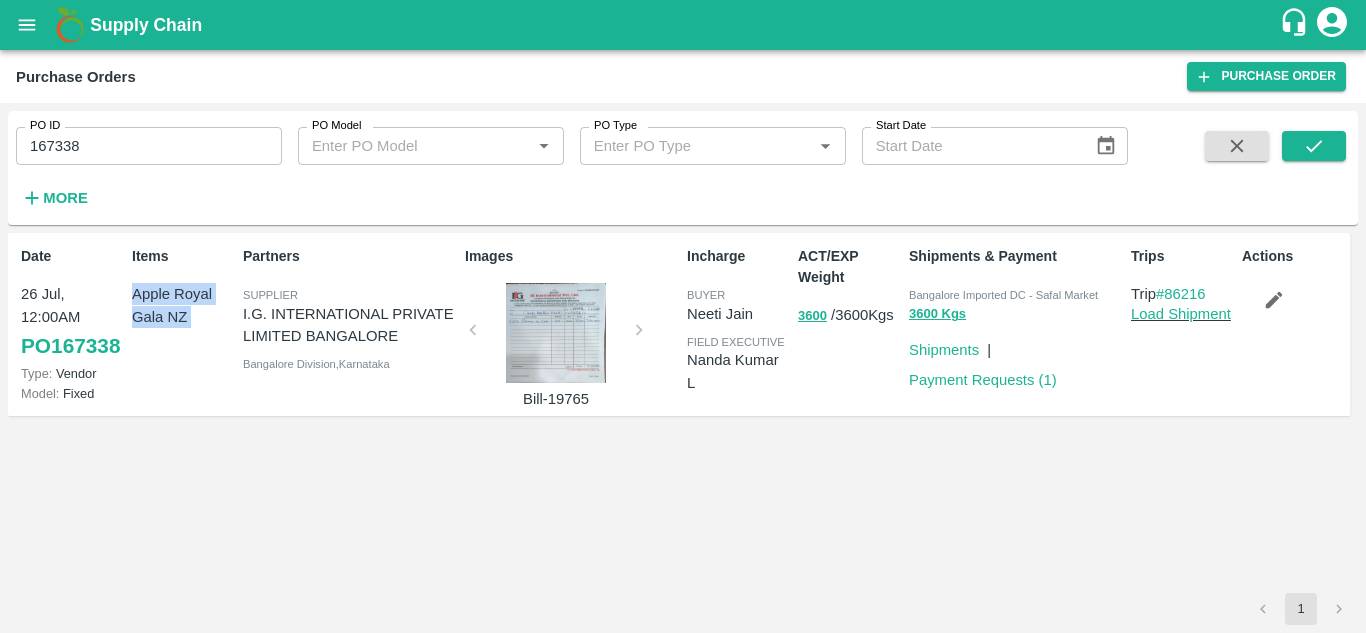 click on "Apple Royal Gala NZ" at bounding box center (183, 305) 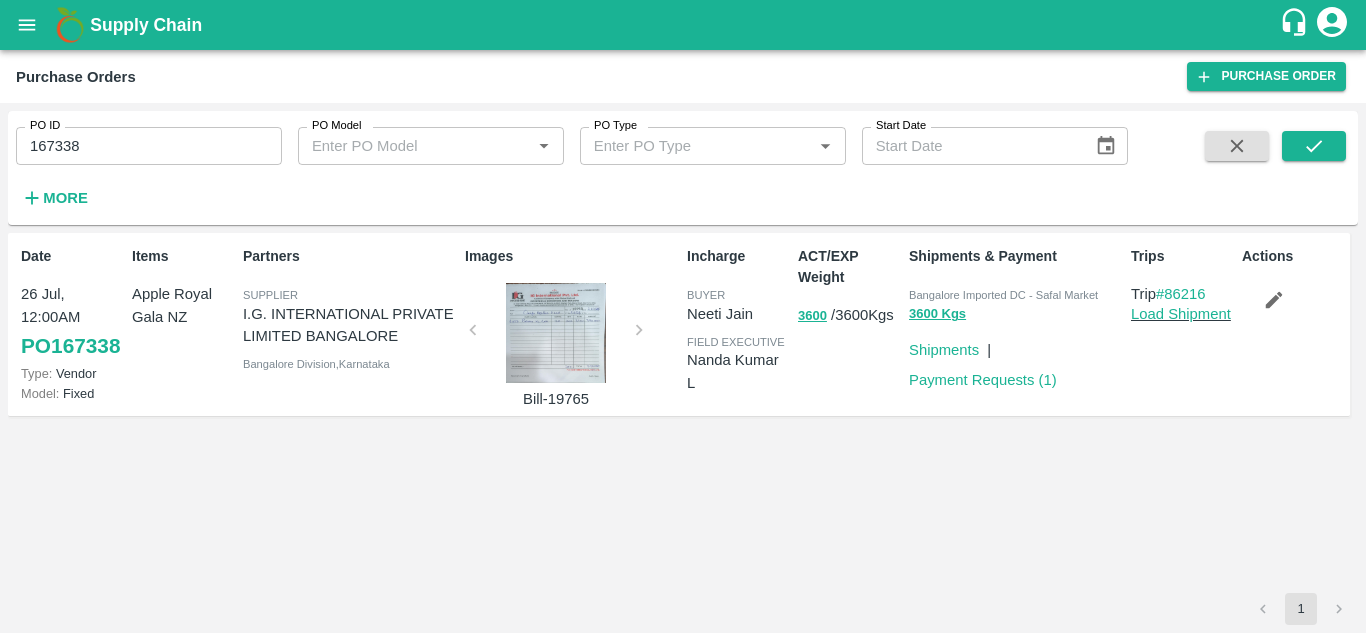 click on "167338" at bounding box center [149, 146] 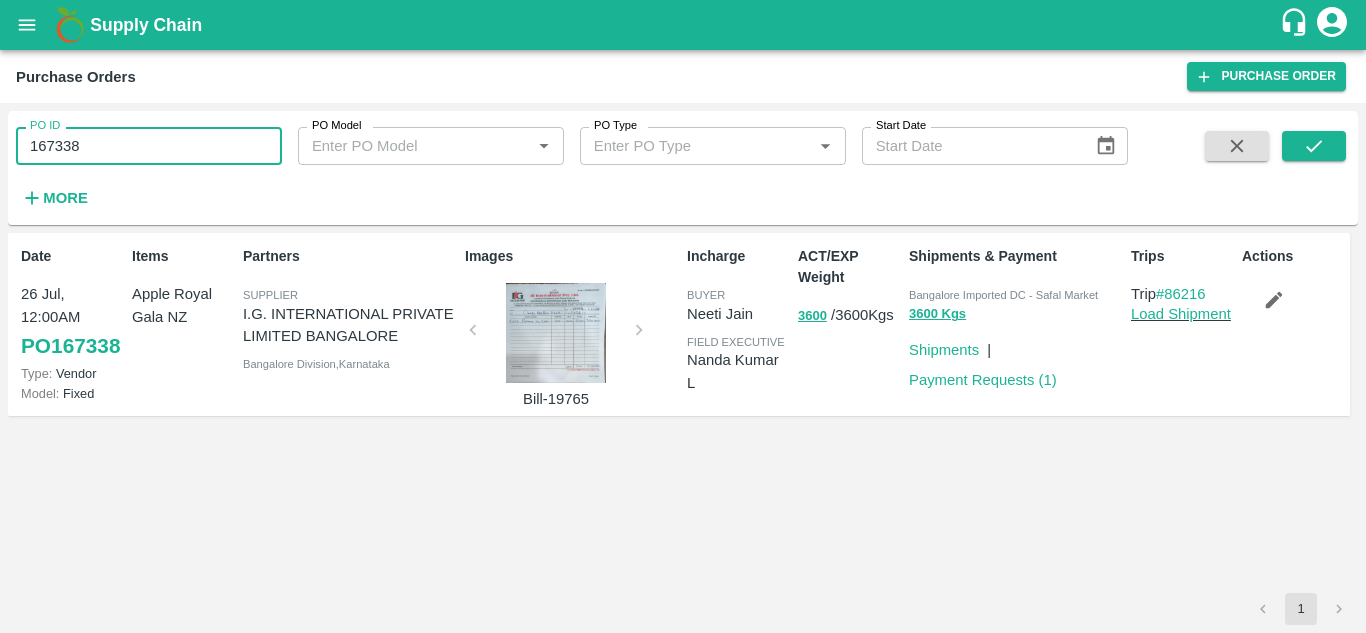 click on "167338" at bounding box center (149, 146) 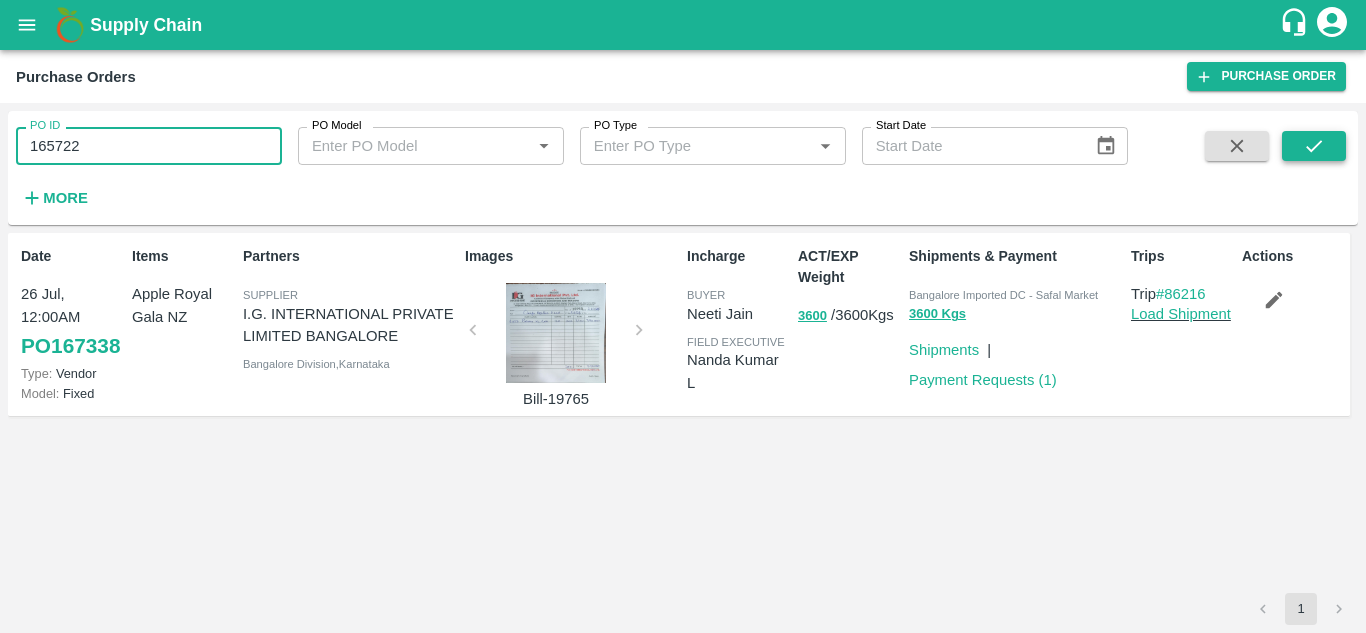 click 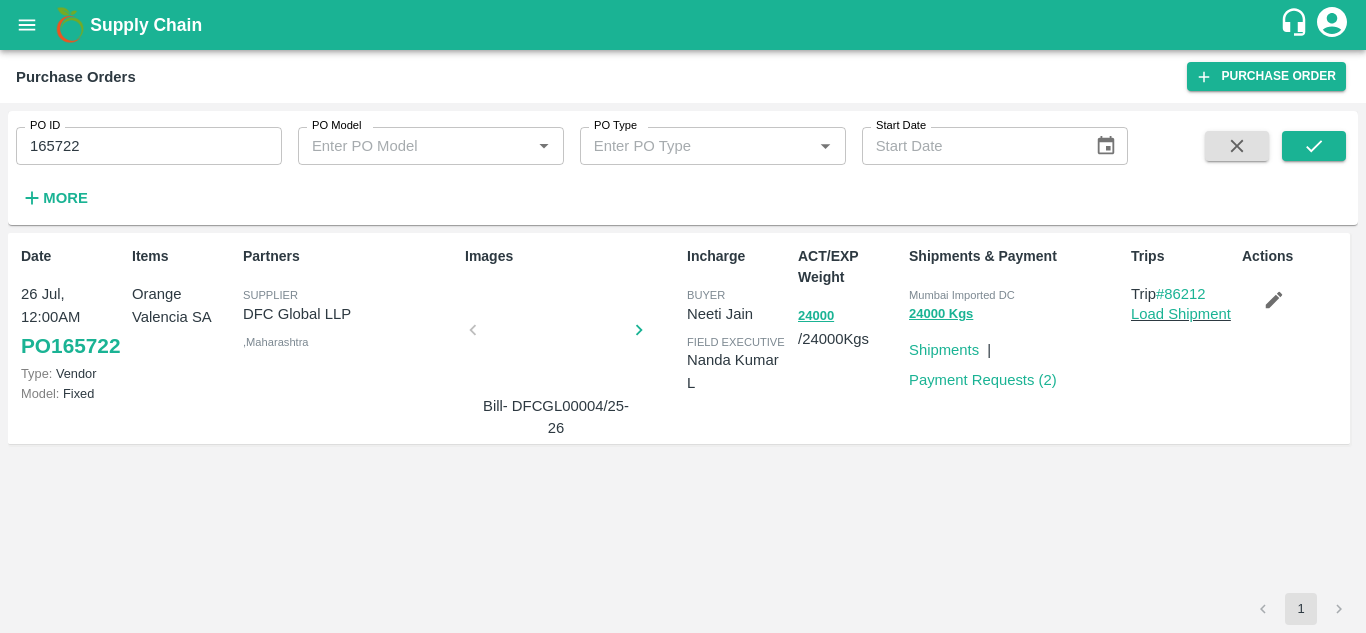 click on "Mumbai Imported DC" at bounding box center [1016, 294] 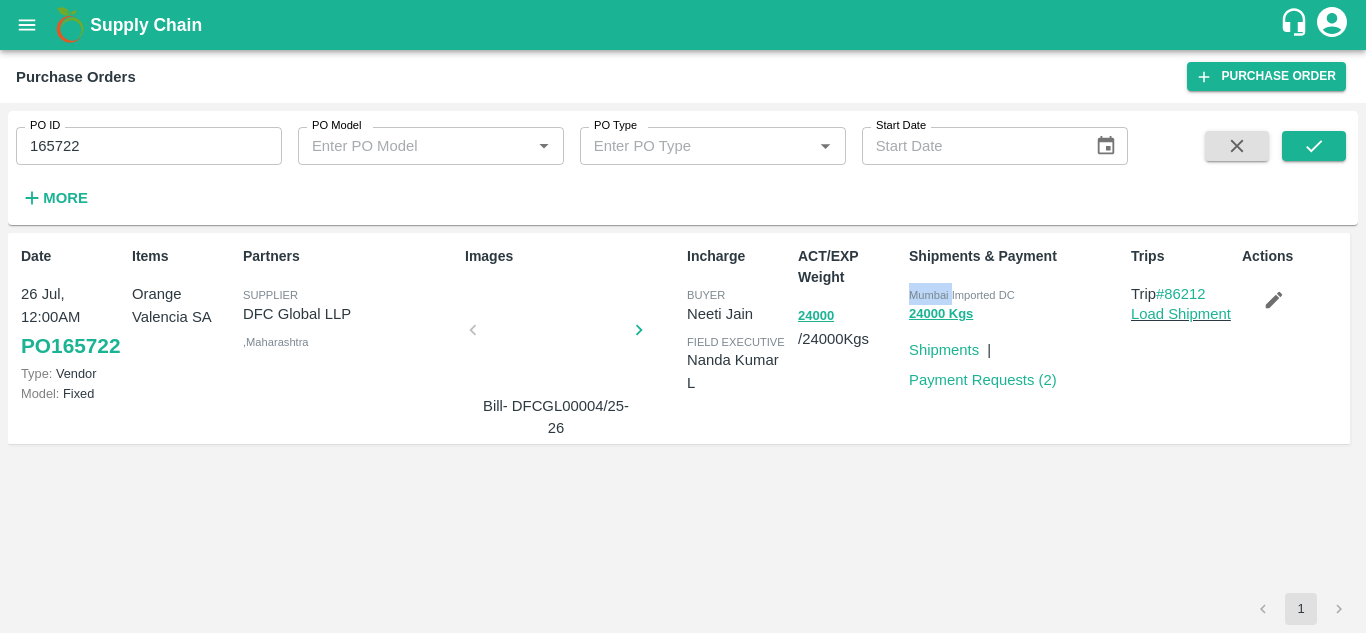 click on "Mumbai Imported DC" at bounding box center (1016, 294) 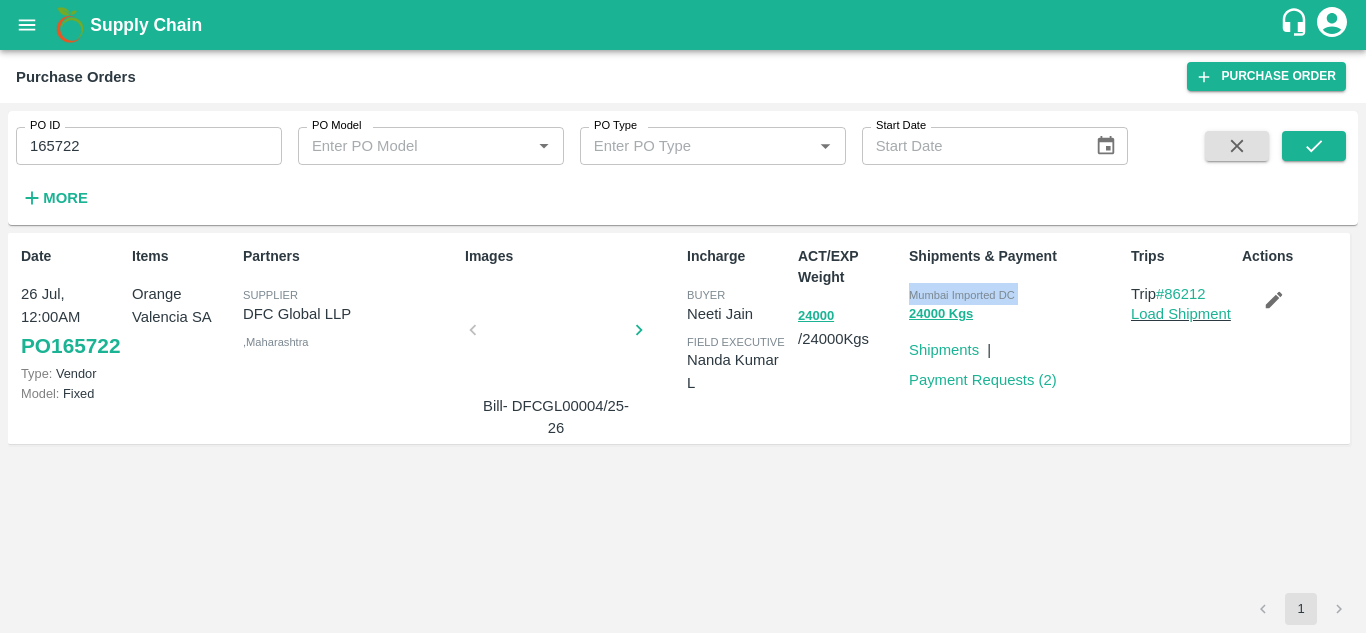 click on "Mumbai Imported DC" at bounding box center (1016, 294) 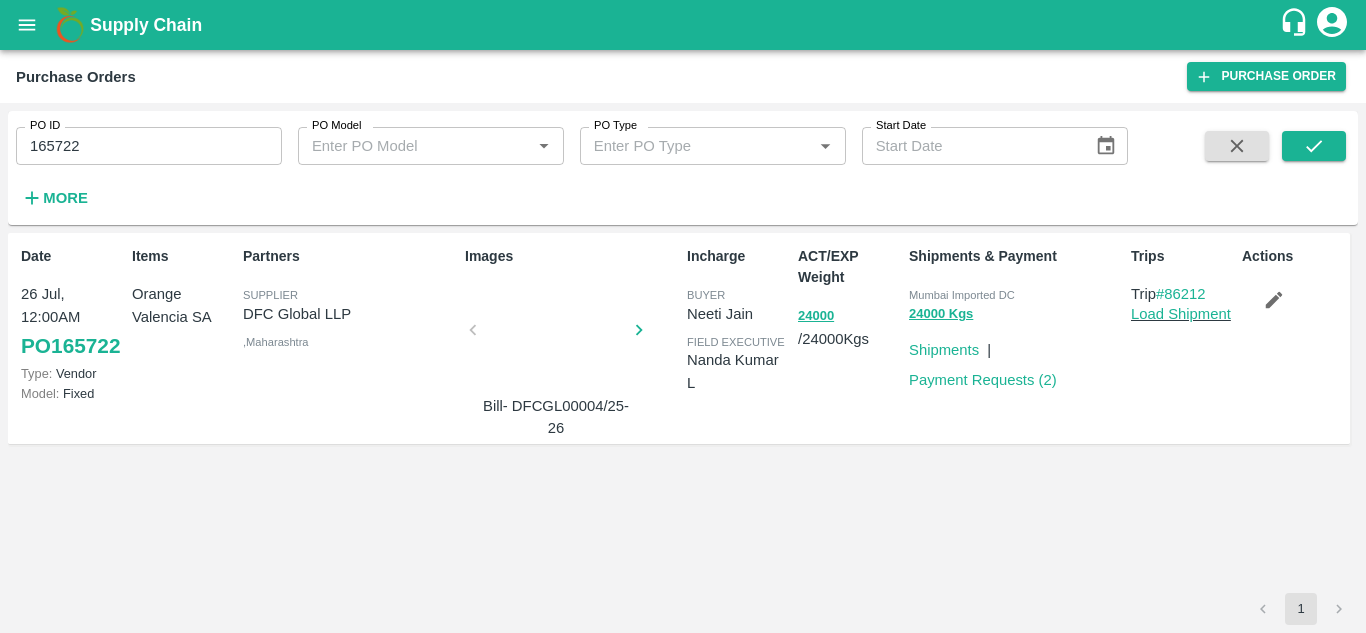 click on "Orange Valencia SA" at bounding box center (183, 305) 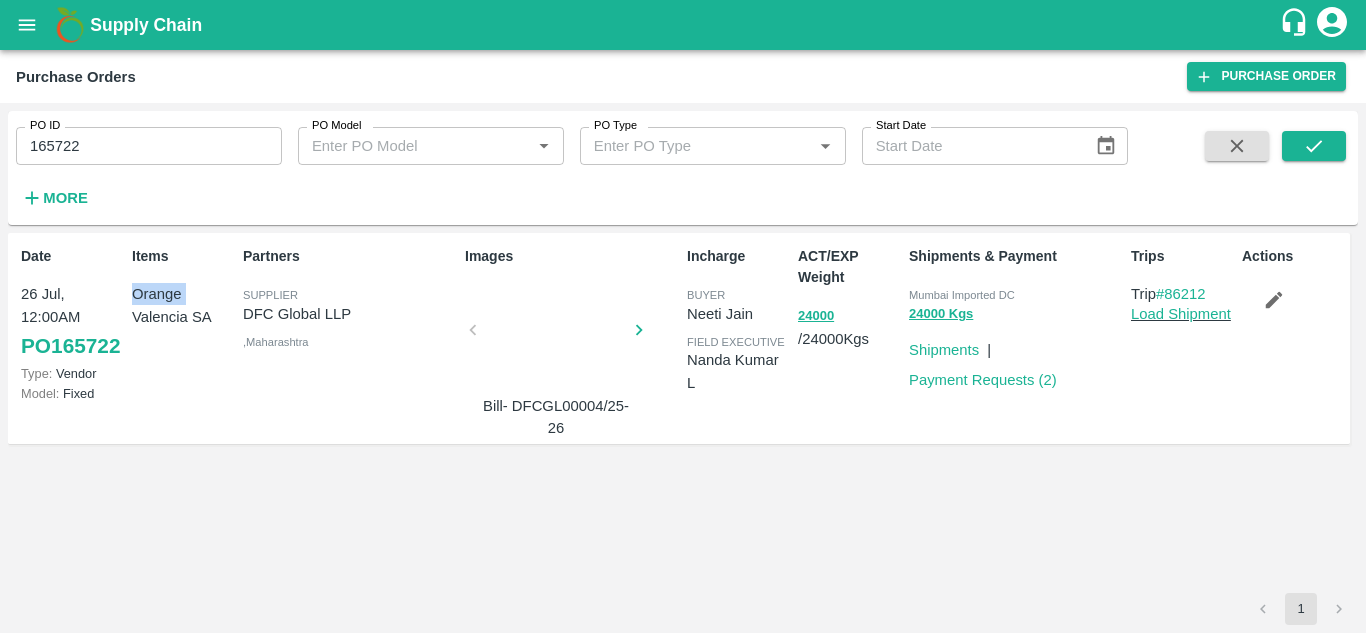 click on "Orange Valencia SA" at bounding box center [183, 305] 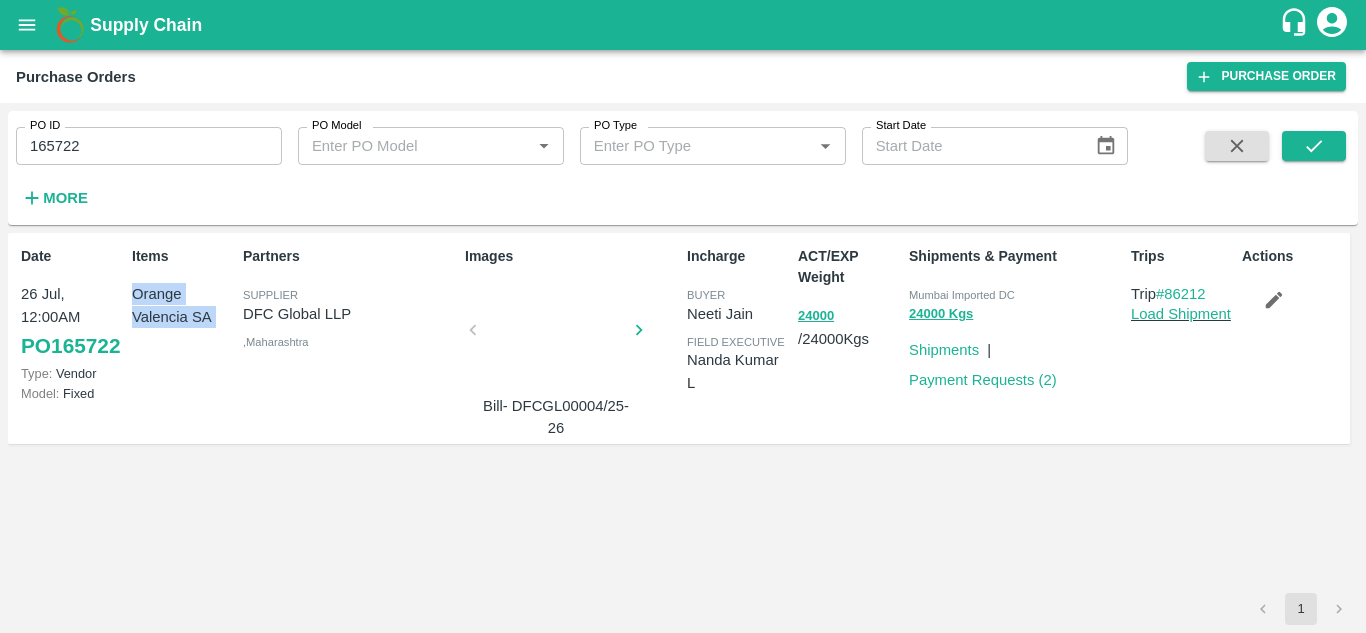 click on "Orange Valencia SA" at bounding box center (183, 305) 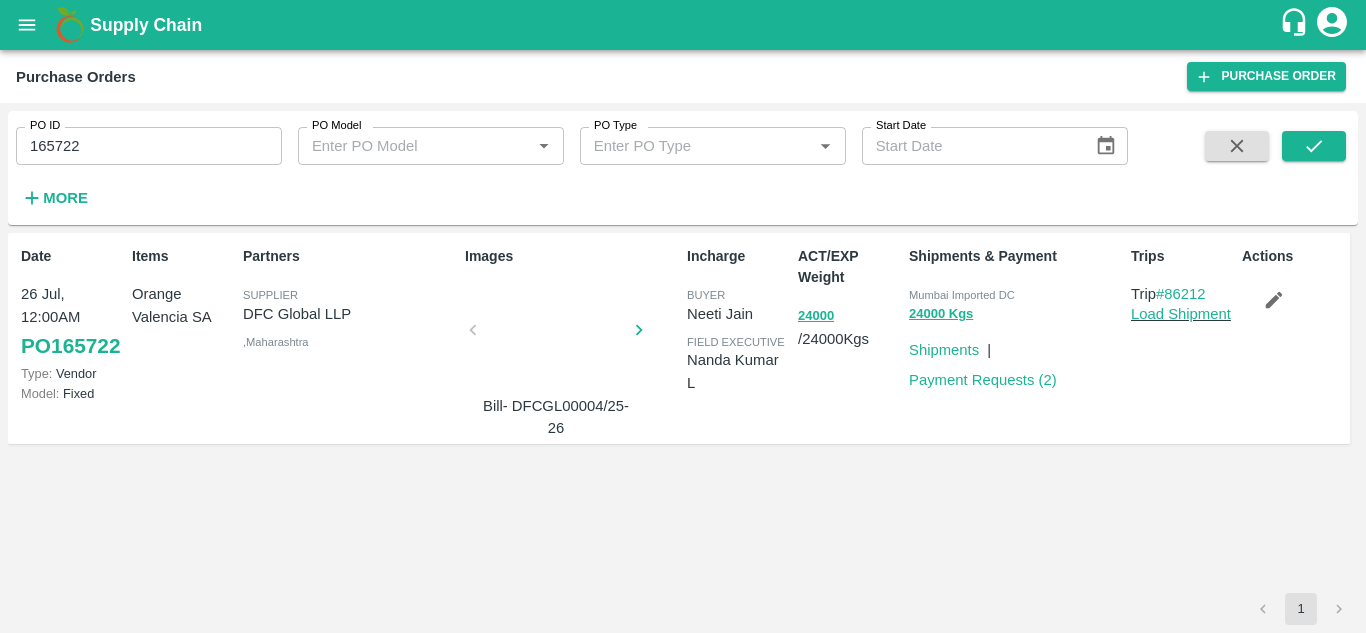 click on "165722" at bounding box center (149, 146) 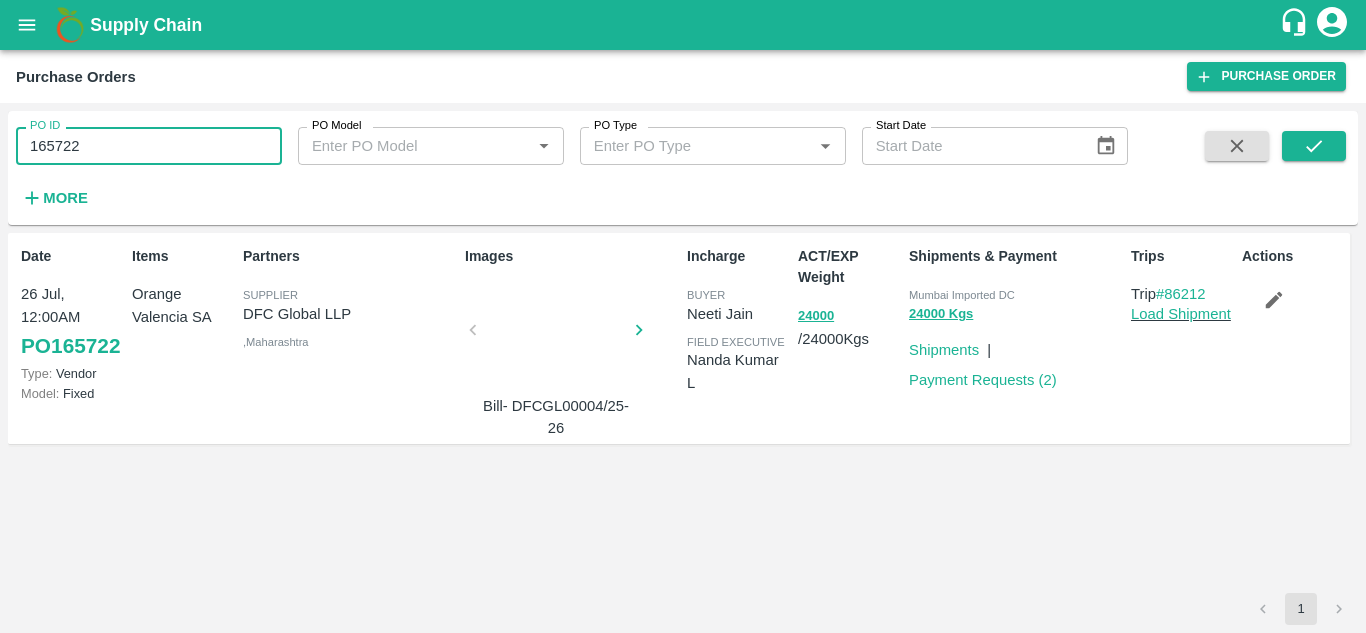 click on "165722" at bounding box center (149, 146) 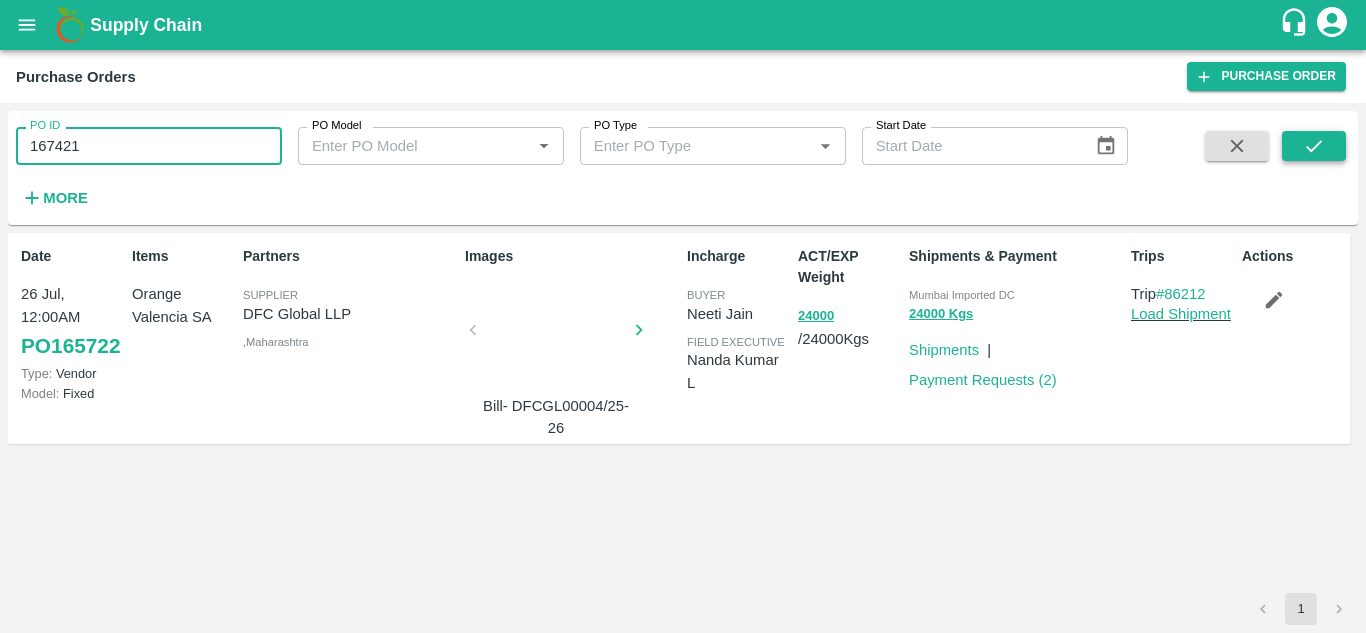 click 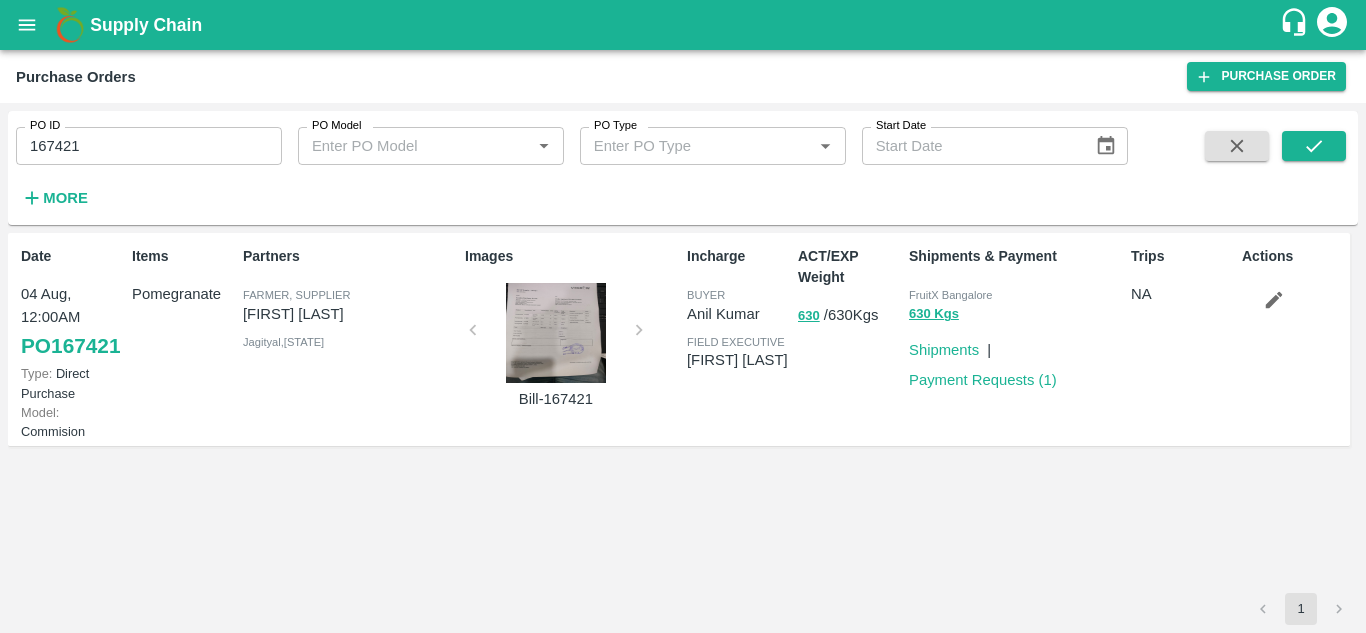 click on "FruitX Bangalore" at bounding box center [950, 295] 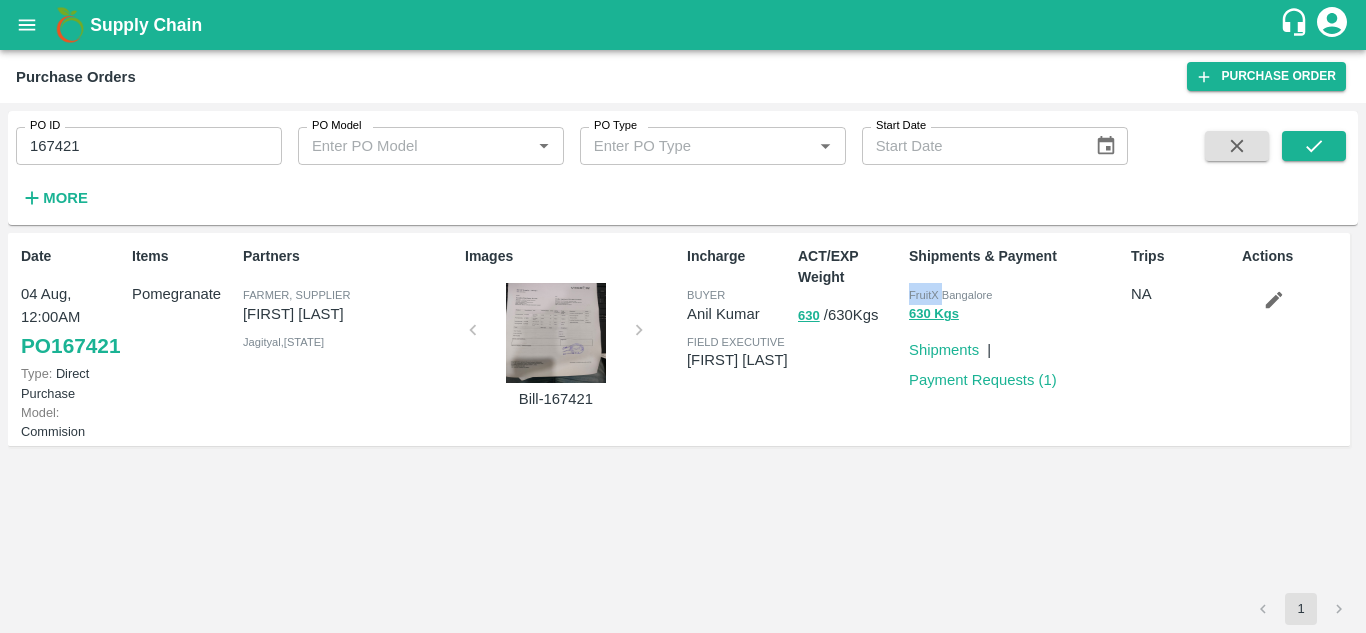 click on "FruitX Bangalore" at bounding box center [950, 295] 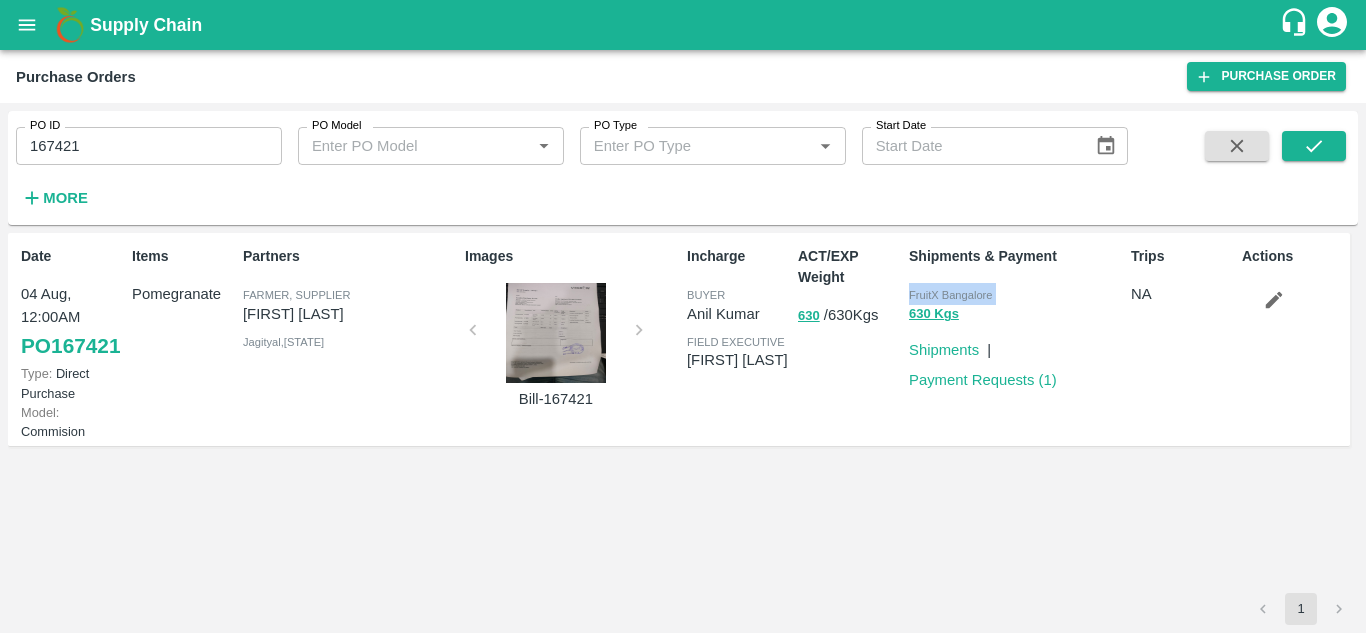 click on "FruitX Bangalore" at bounding box center [950, 295] 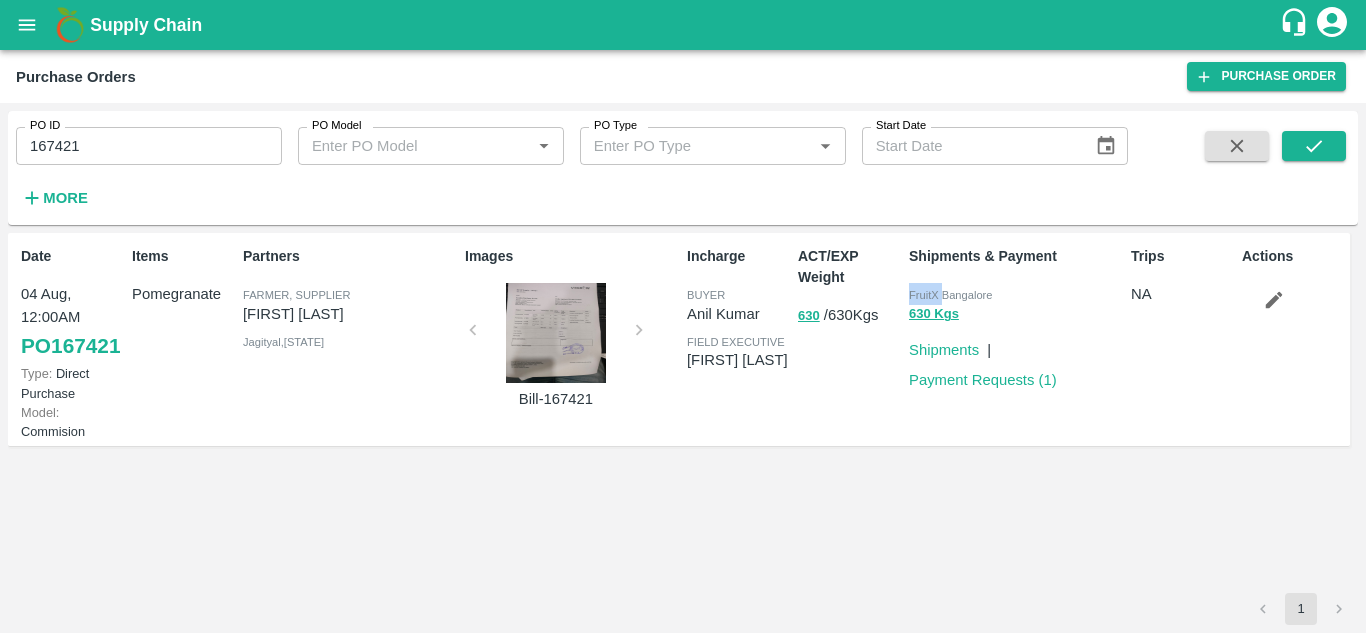 click on "FruitX Bangalore" at bounding box center (1016, 294) 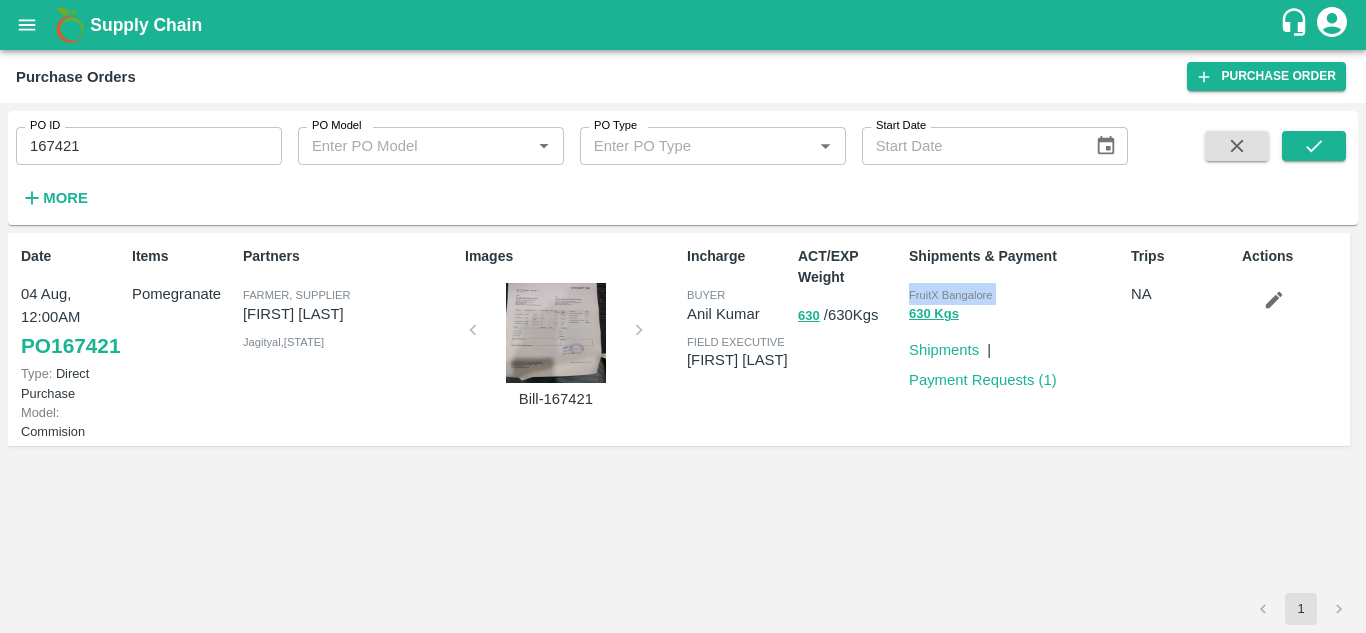 click on "FruitX Bangalore" at bounding box center [1016, 294] 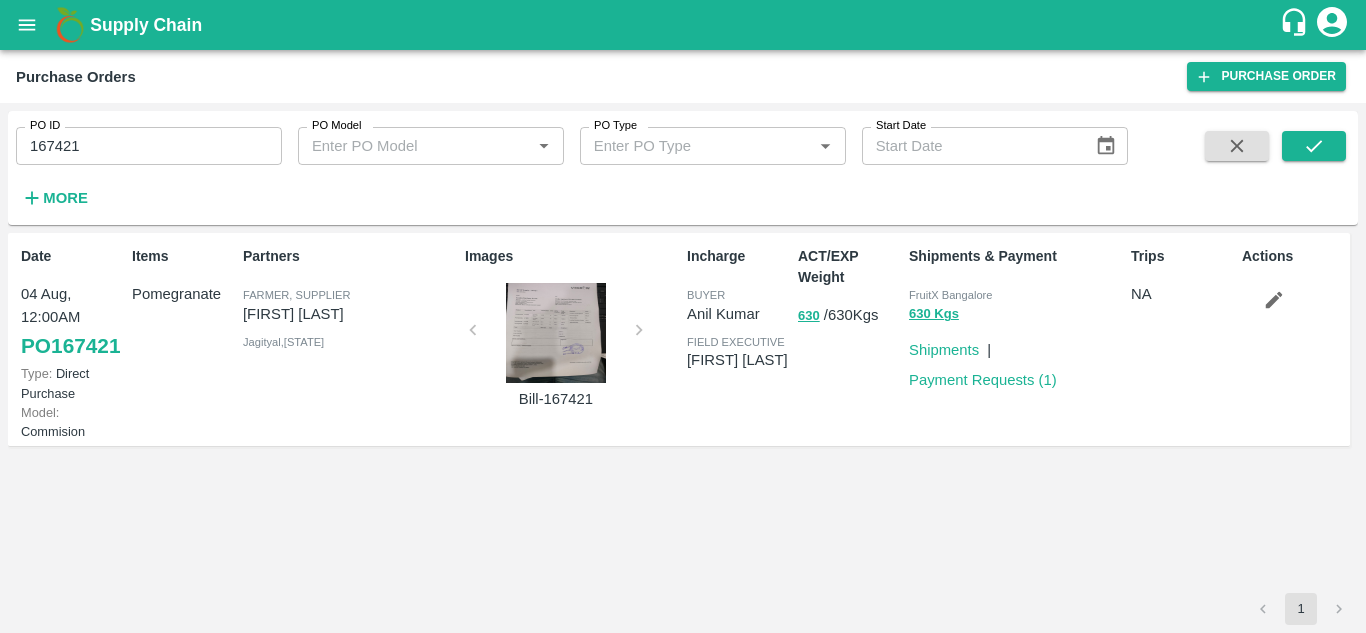 click on "167421" at bounding box center [149, 146] 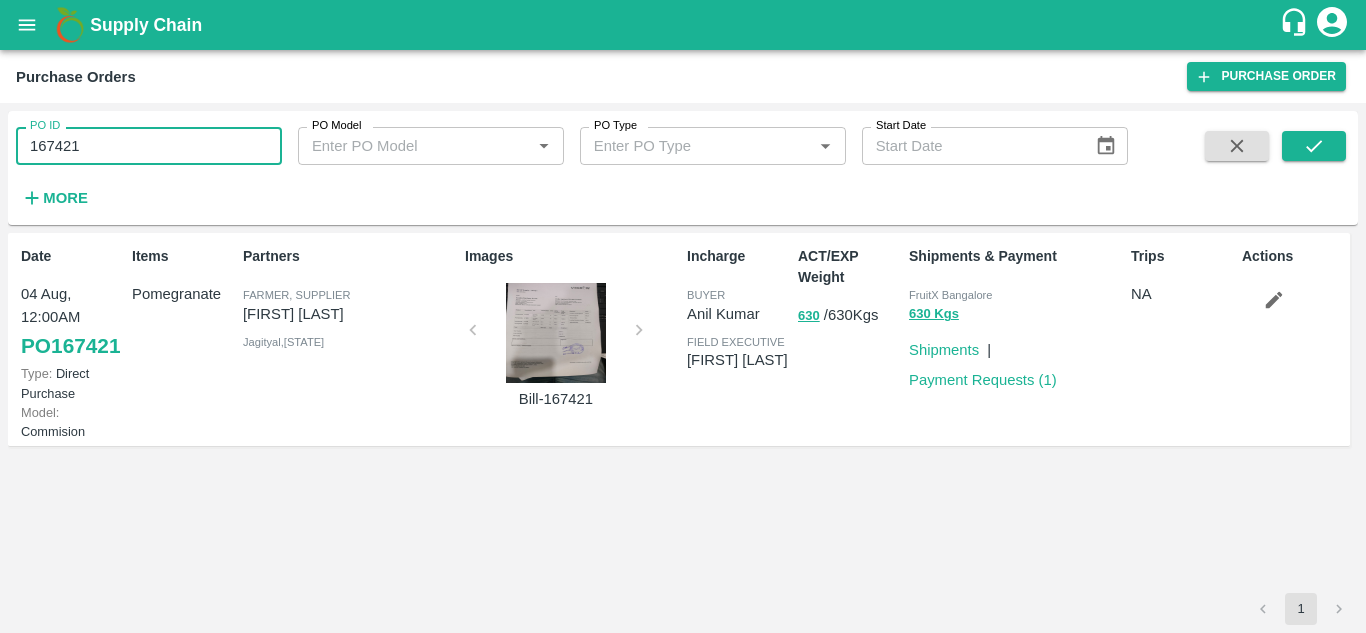 click on "167421" at bounding box center [149, 146] 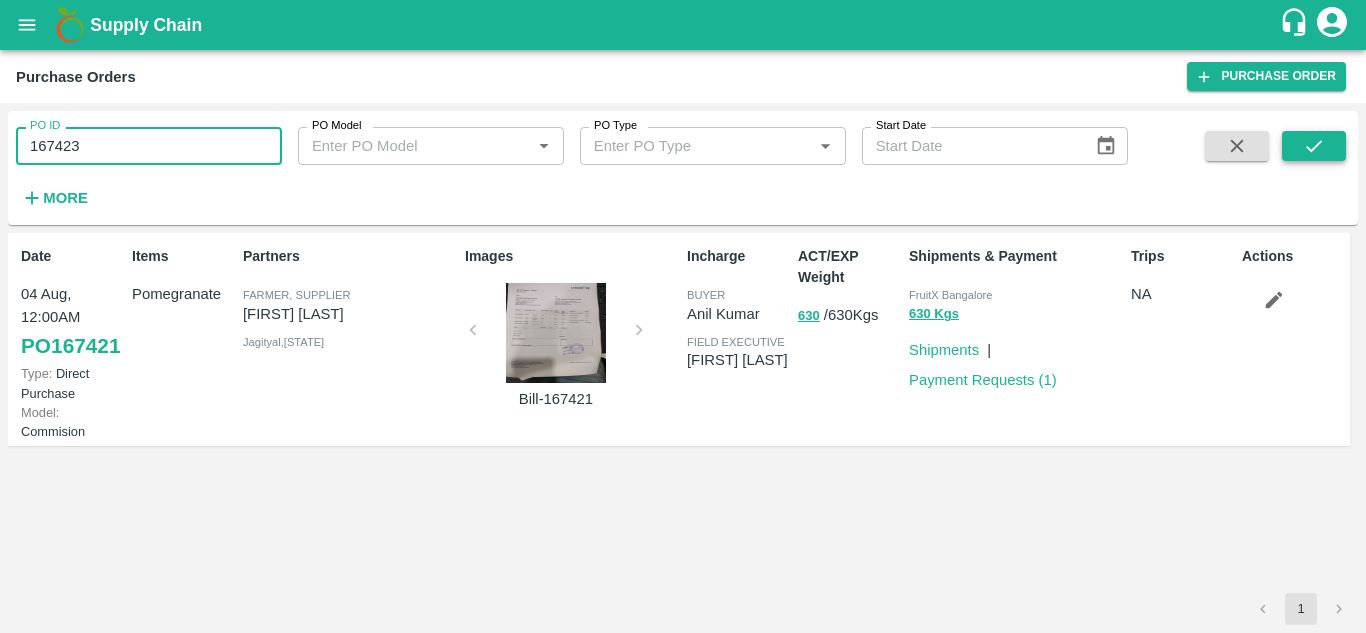 type on "167423" 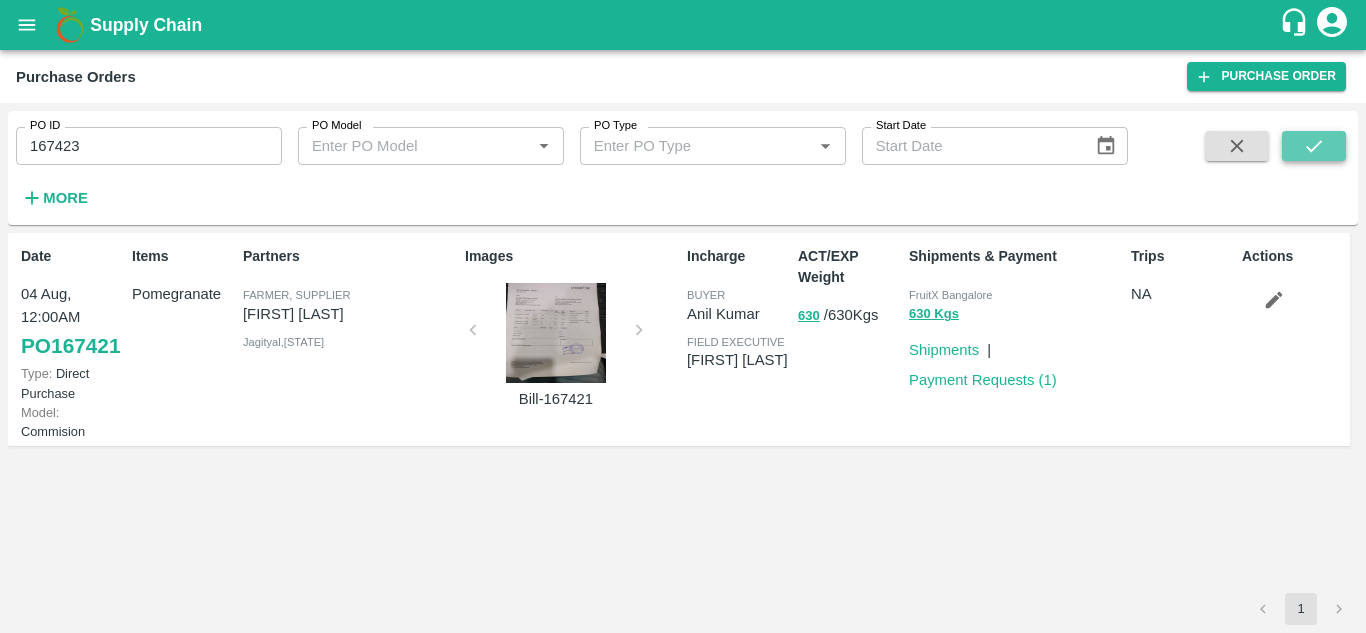 click 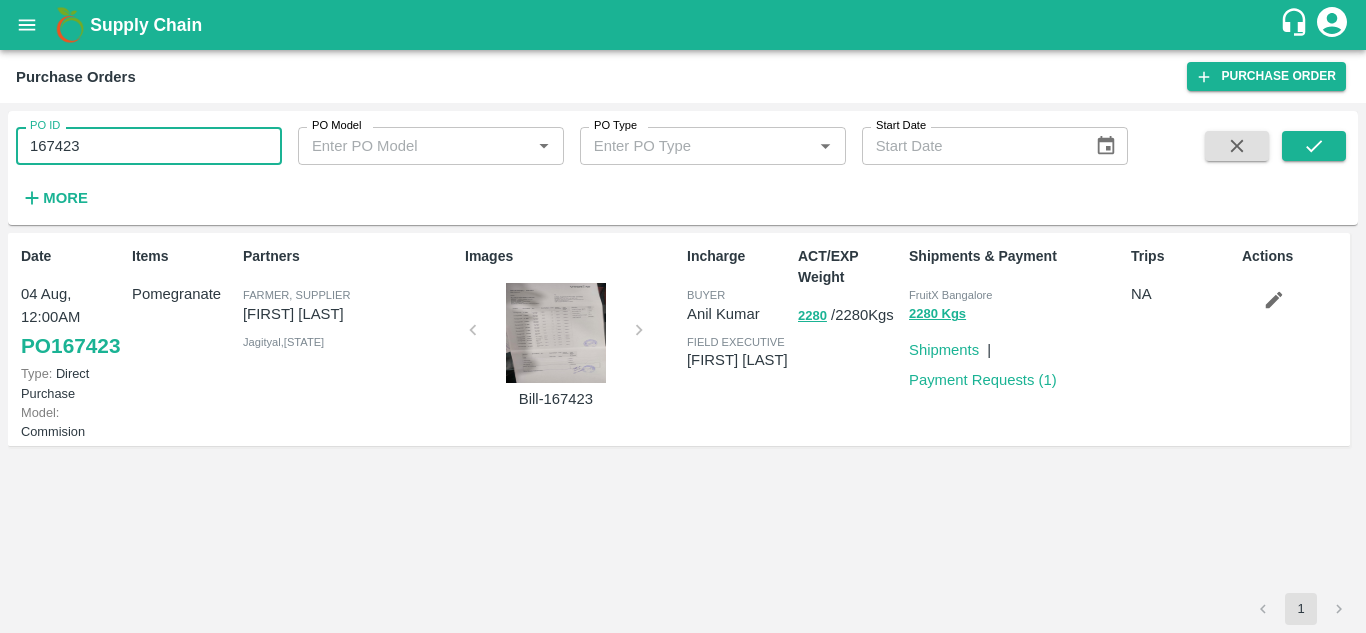 click on "Shipments & Payment   FruitX Bangalore 2280  Kgs   Shipments | Payment Requests ( 1 )" at bounding box center [1012, 339] 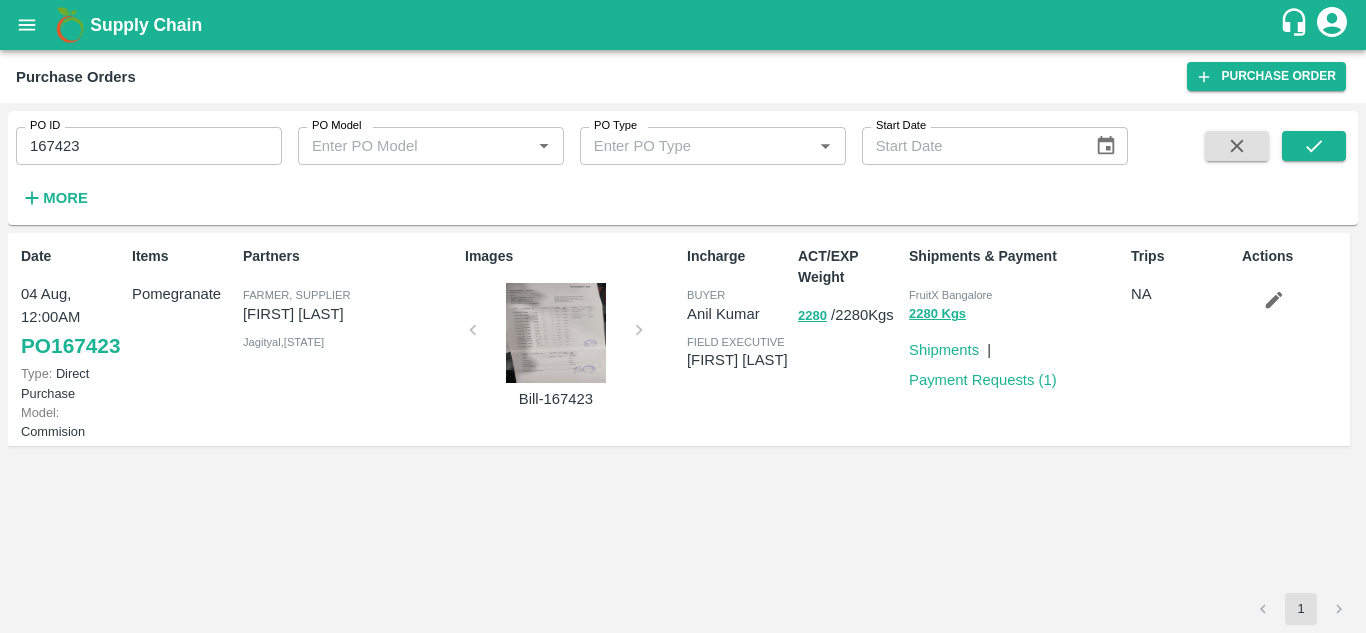 click on "FruitX Bangalore" at bounding box center (950, 295) 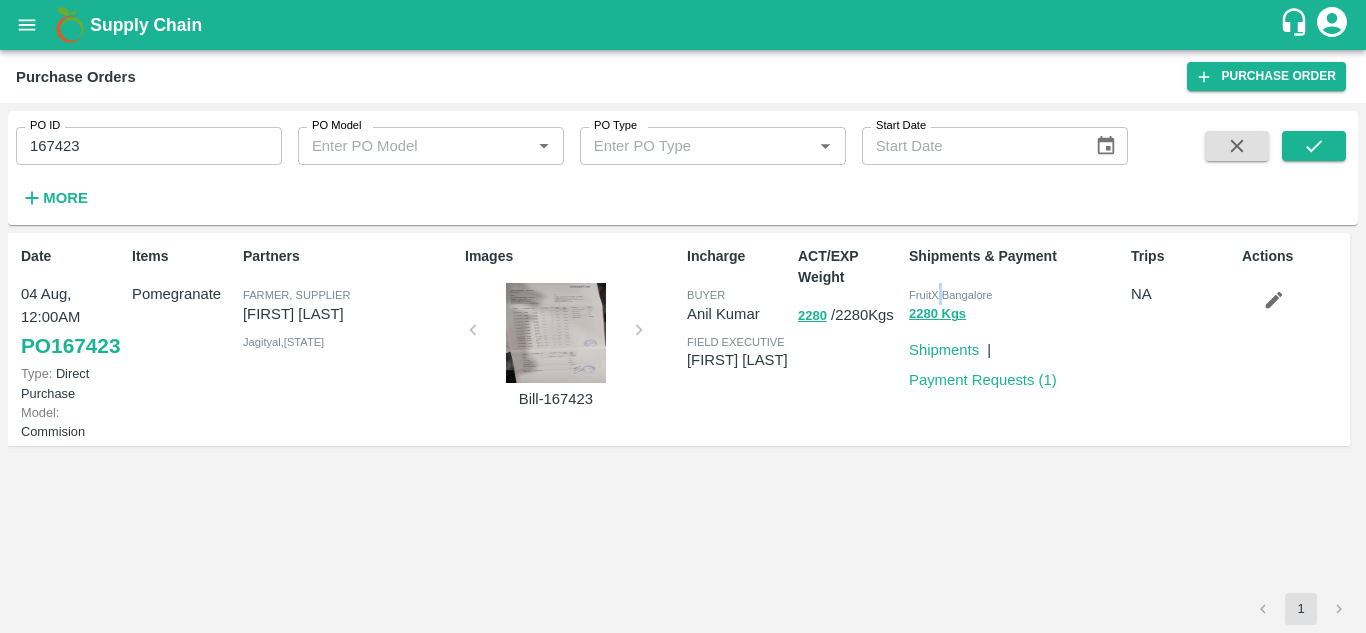 click on "FruitX Bangalore" at bounding box center (950, 295) 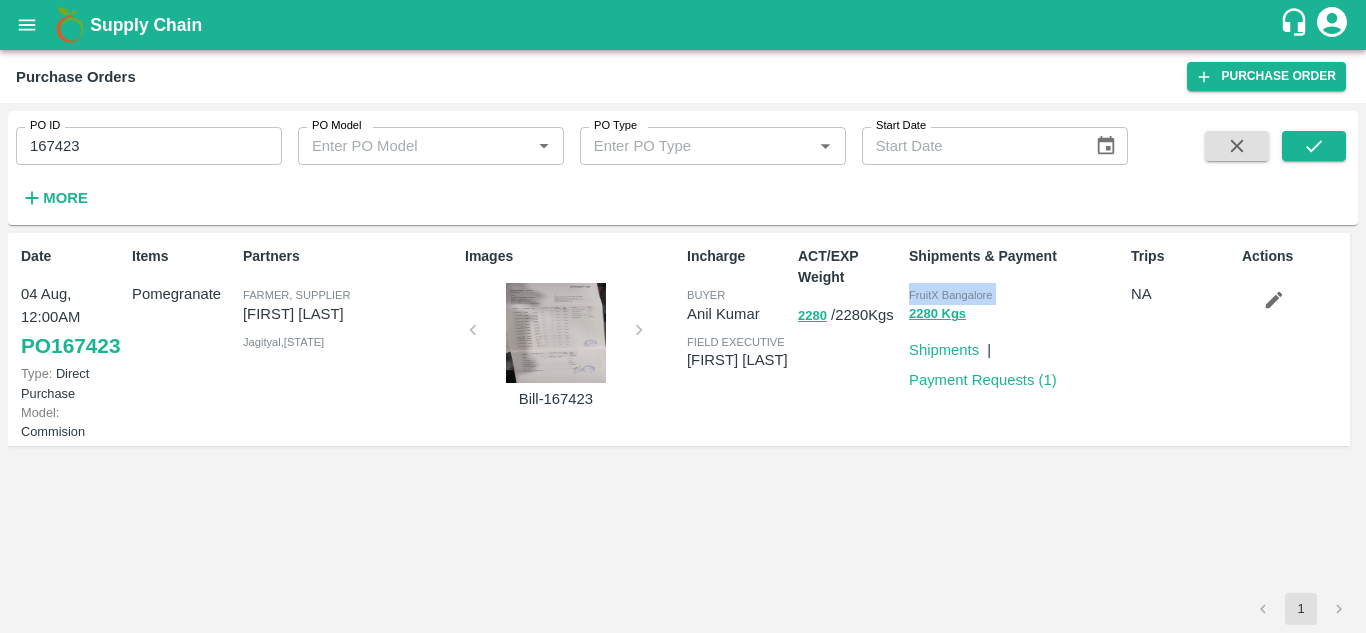 click on "FruitX Bangalore" at bounding box center (950, 295) 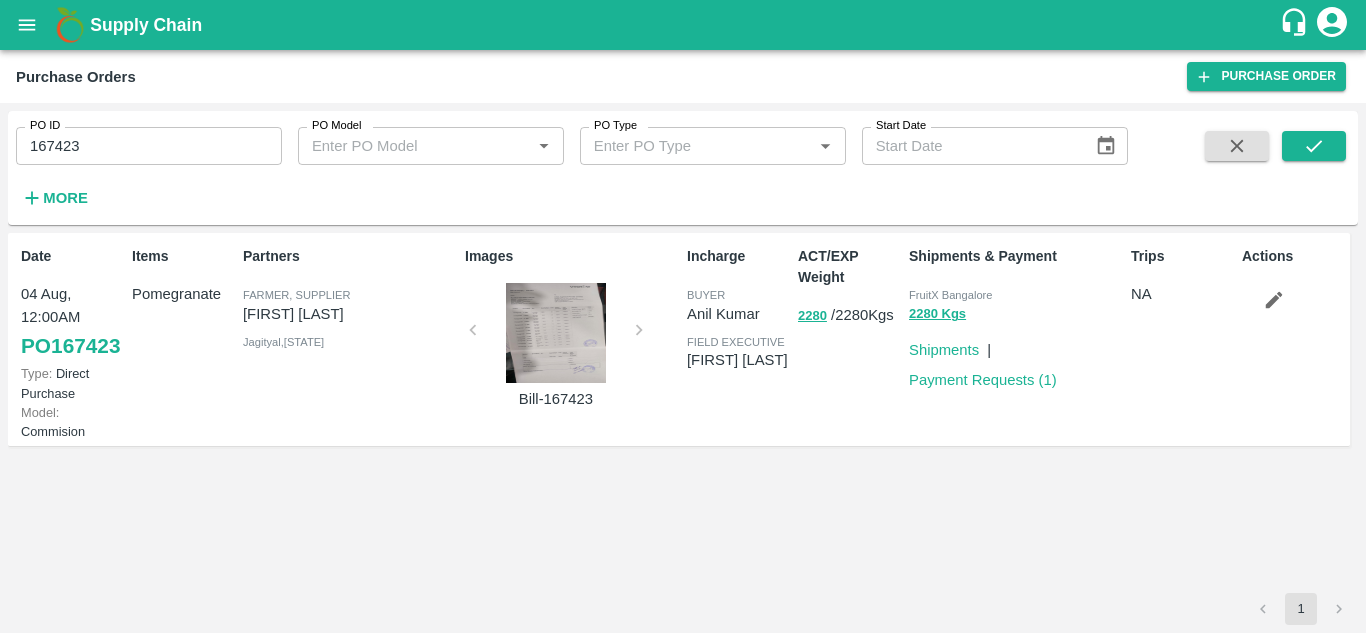 click on "Incharge buyer Anil Kumar   field executive Raju KR" at bounding box center [734, 339] 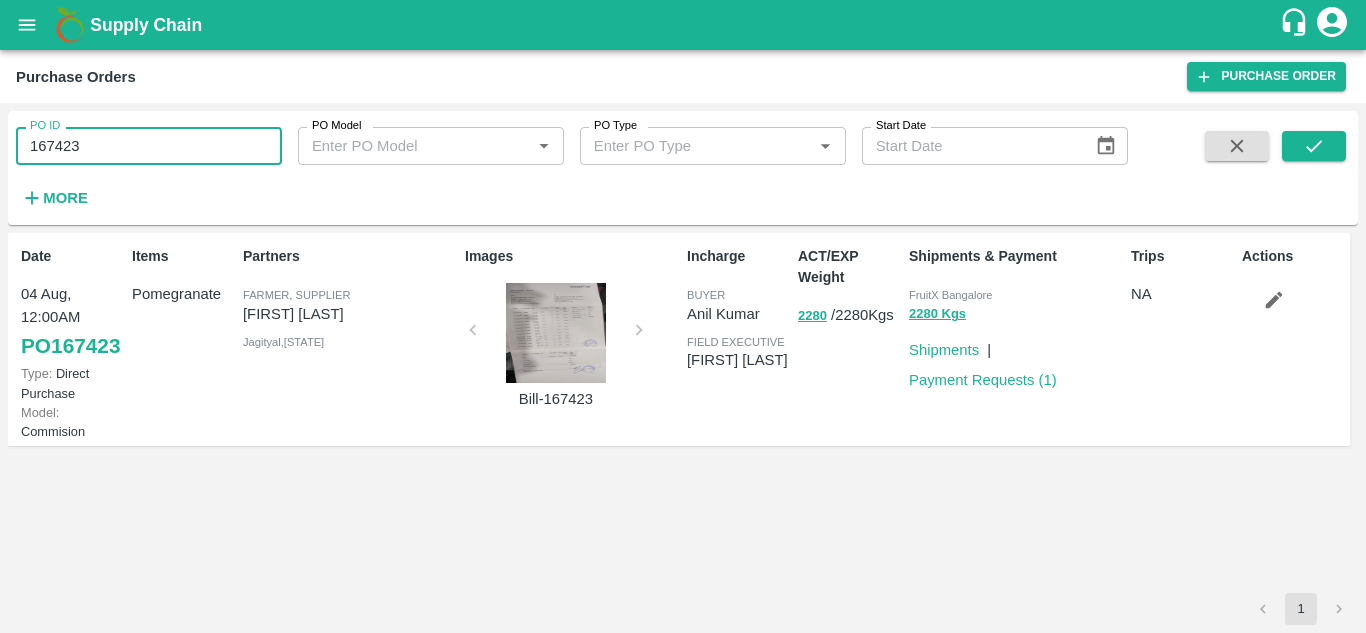 click on "Incharge buyer Anil Kumar   field executive Raju KR" at bounding box center (734, 339) 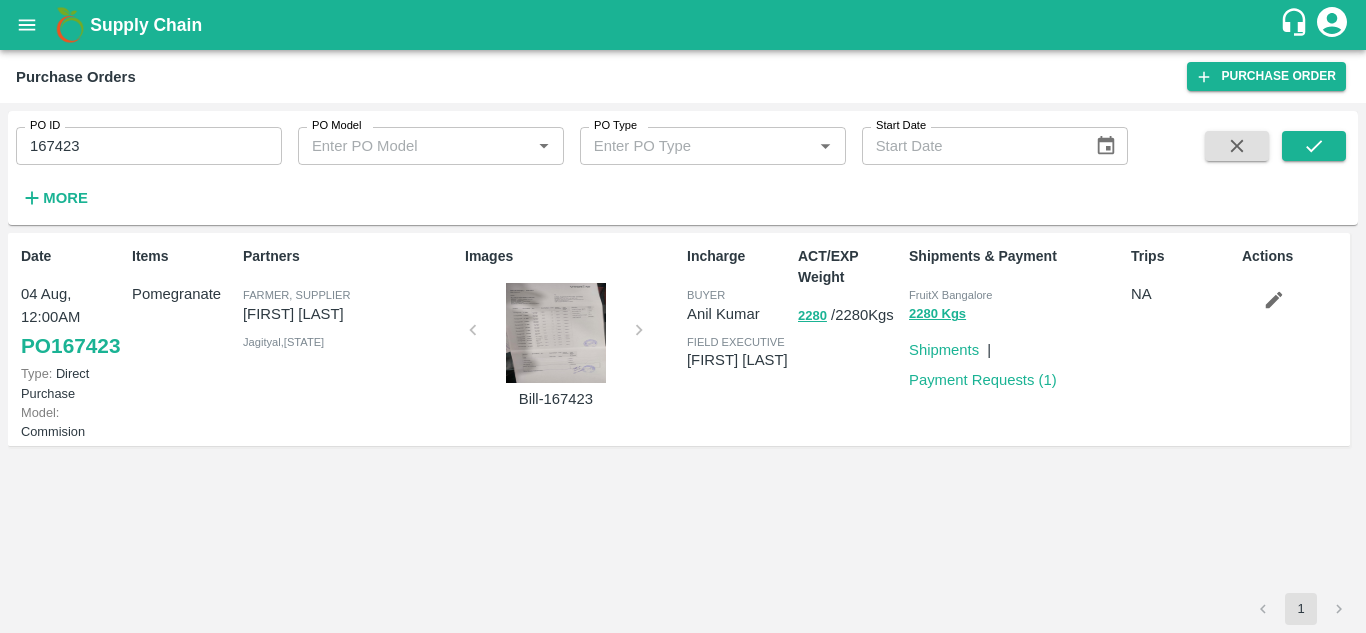 click on "FruitX Bangalore" at bounding box center (950, 295) 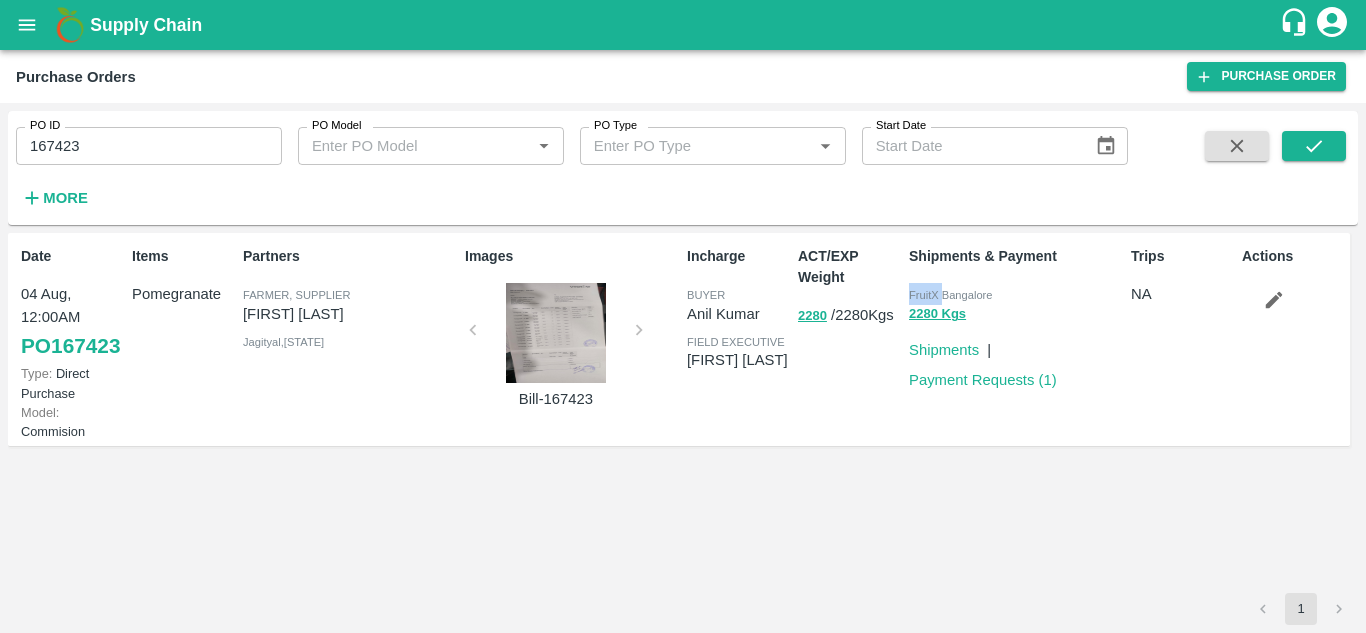 click on "FruitX Bangalore" at bounding box center [950, 295] 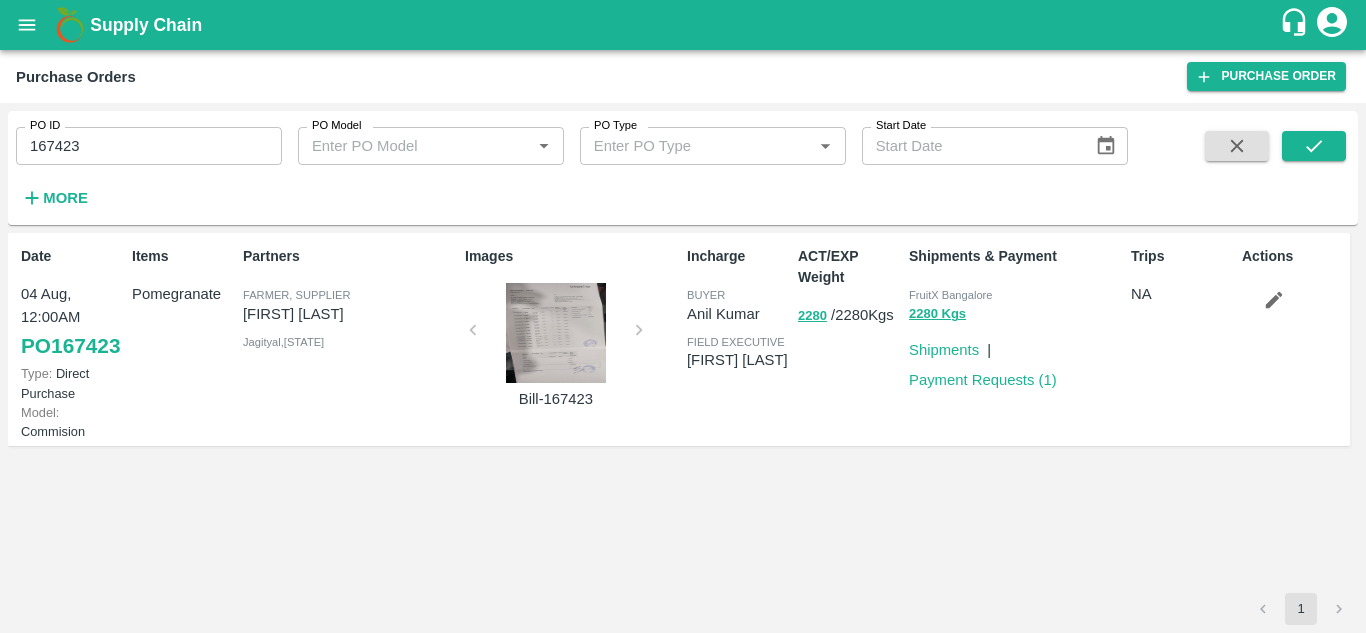 click on "Images Bill-167423" at bounding box center (568, 339) 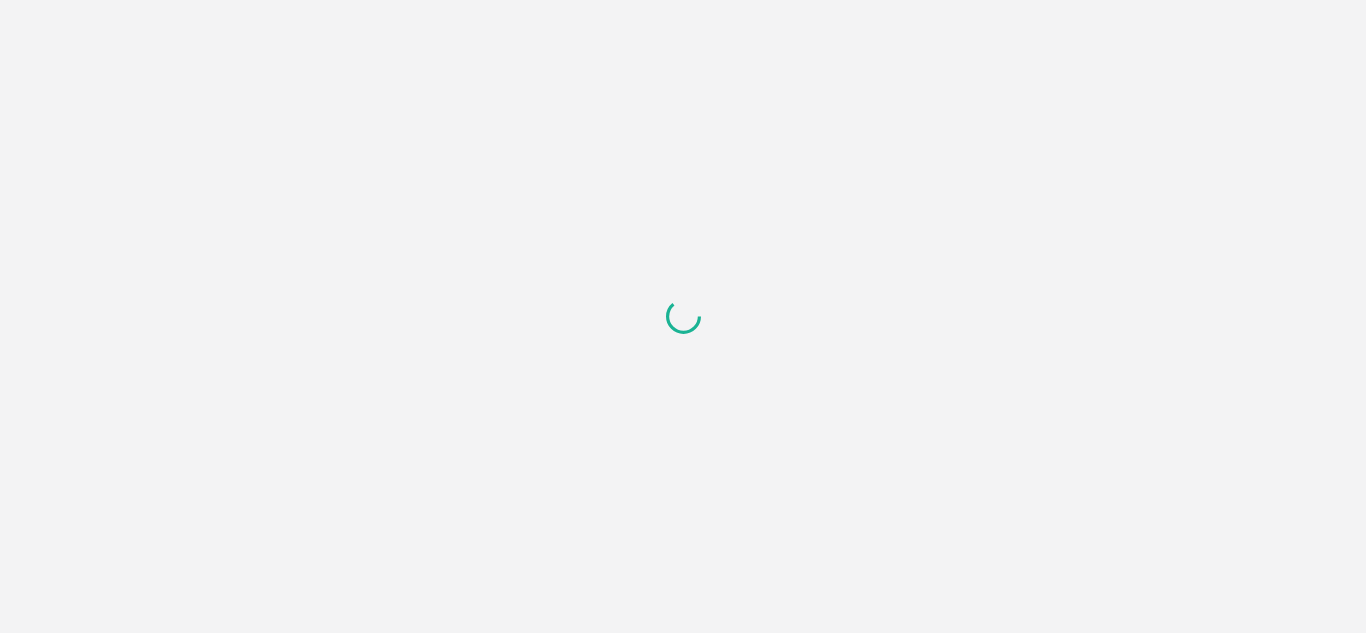 scroll, scrollTop: 0, scrollLeft: 0, axis: both 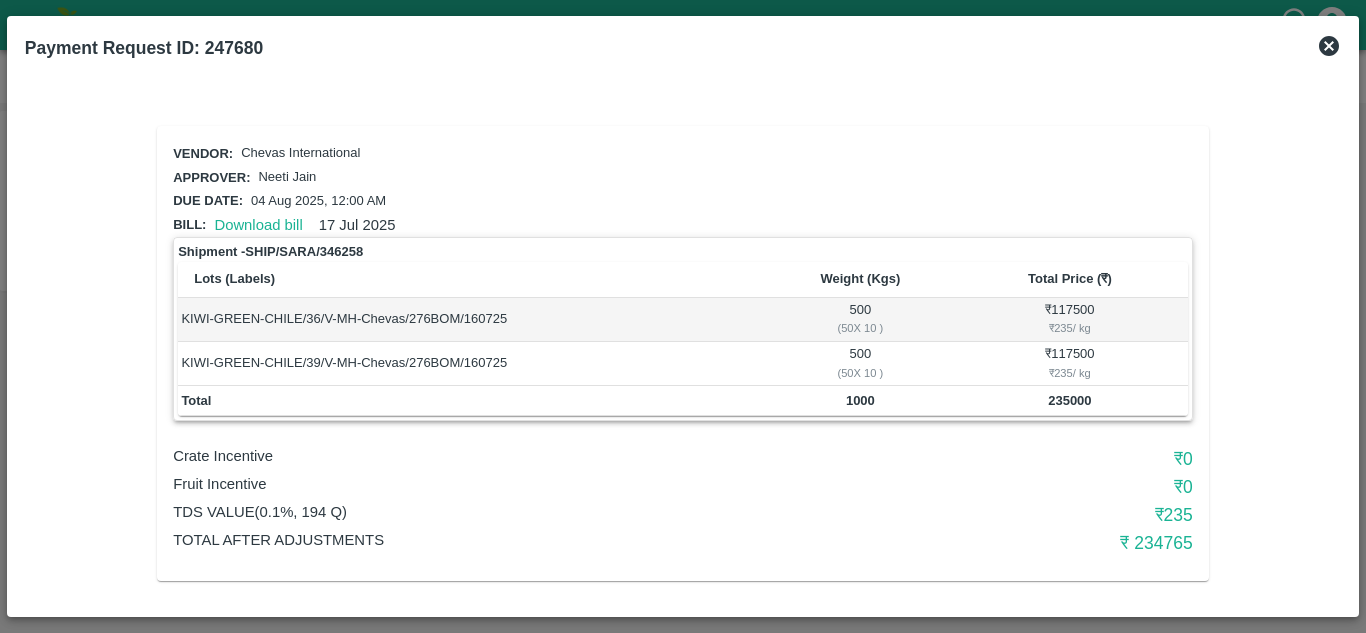 click on "1000" at bounding box center [860, 400] 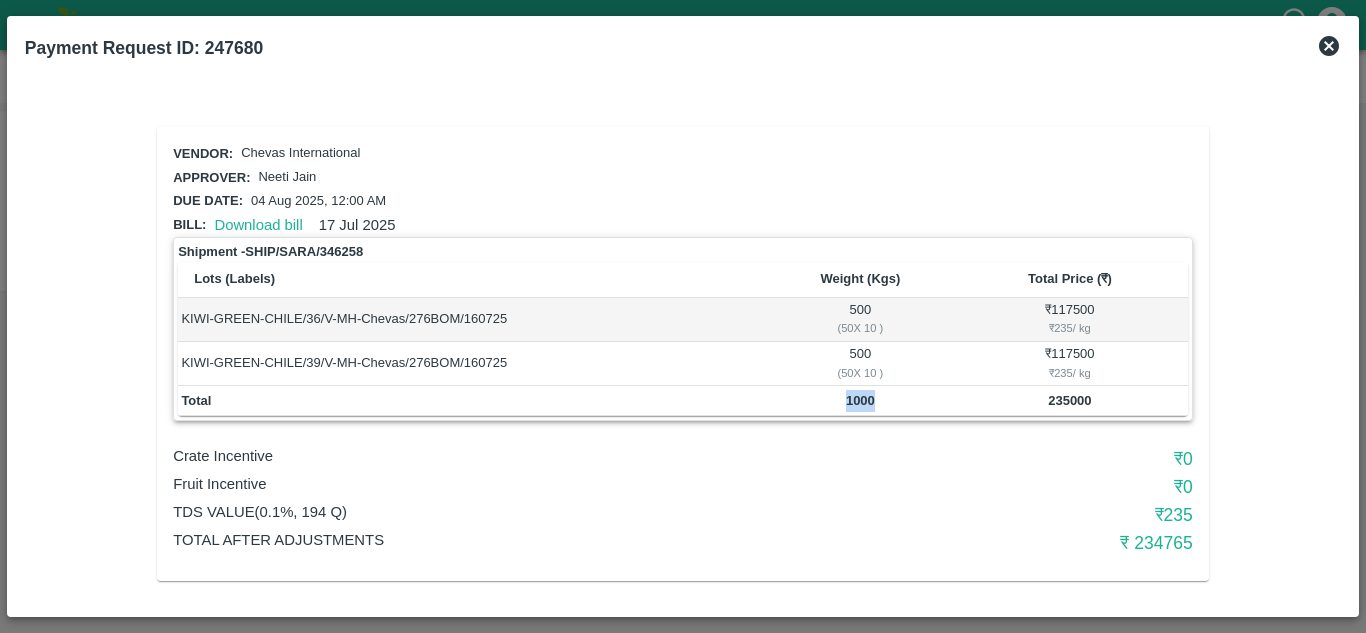 click on "1000" at bounding box center (860, 400) 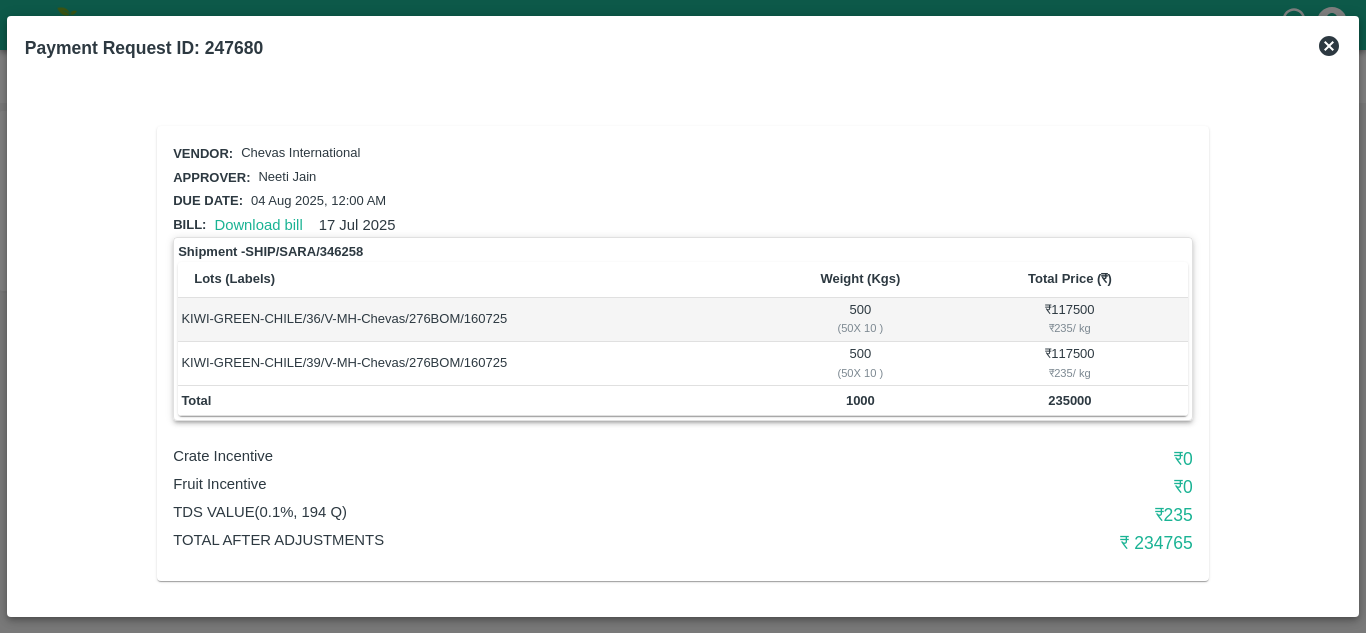 click on "Due date: 04 Aug 2025, 12:00 AM" at bounding box center [679, 197] 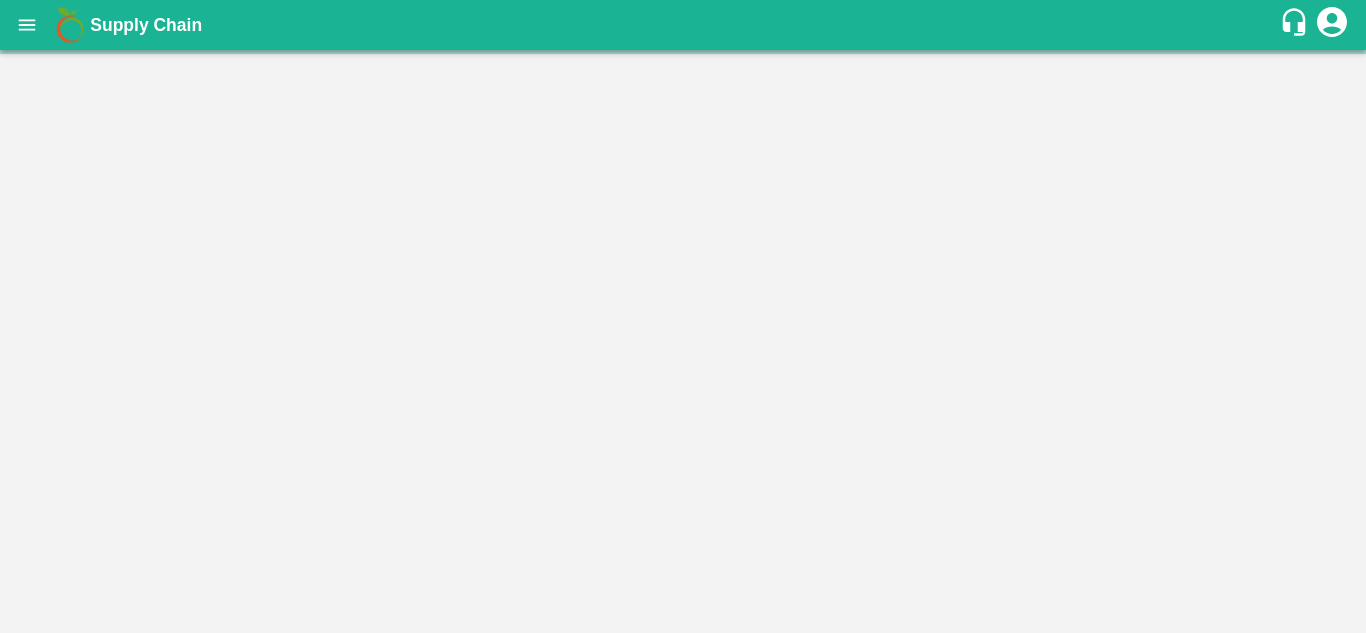 scroll, scrollTop: 0, scrollLeft: 0, axis: both 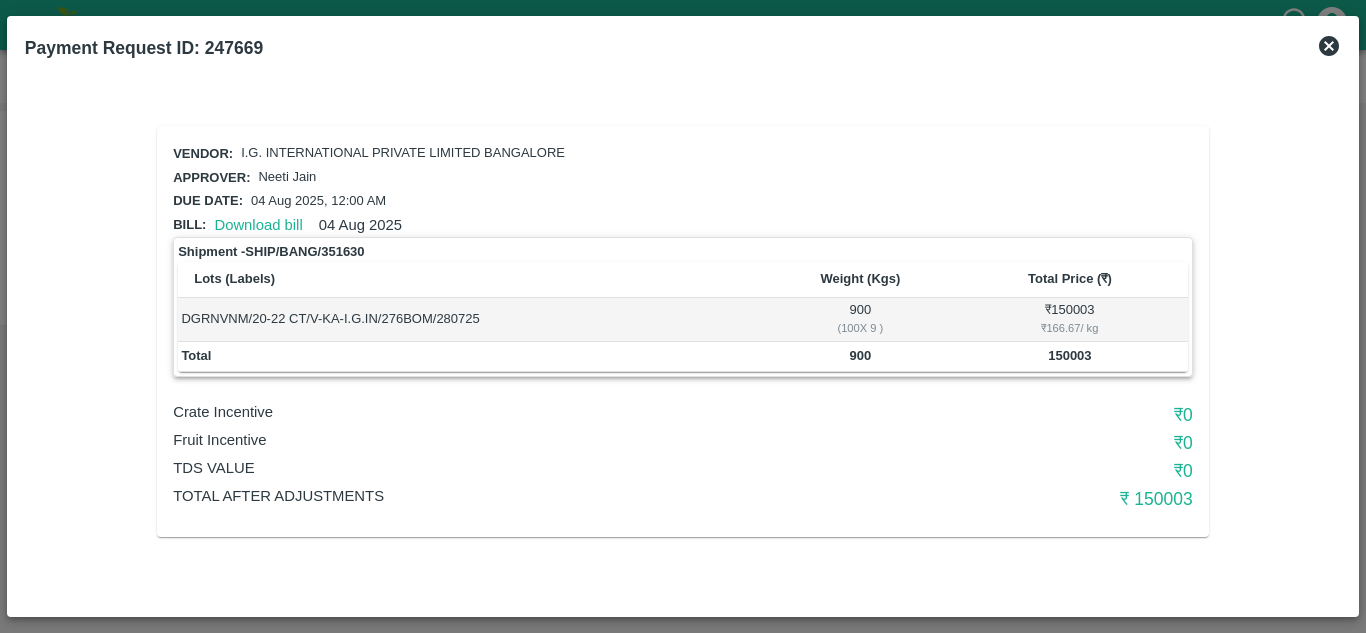 click on "900" at bounding box center (861, 355) 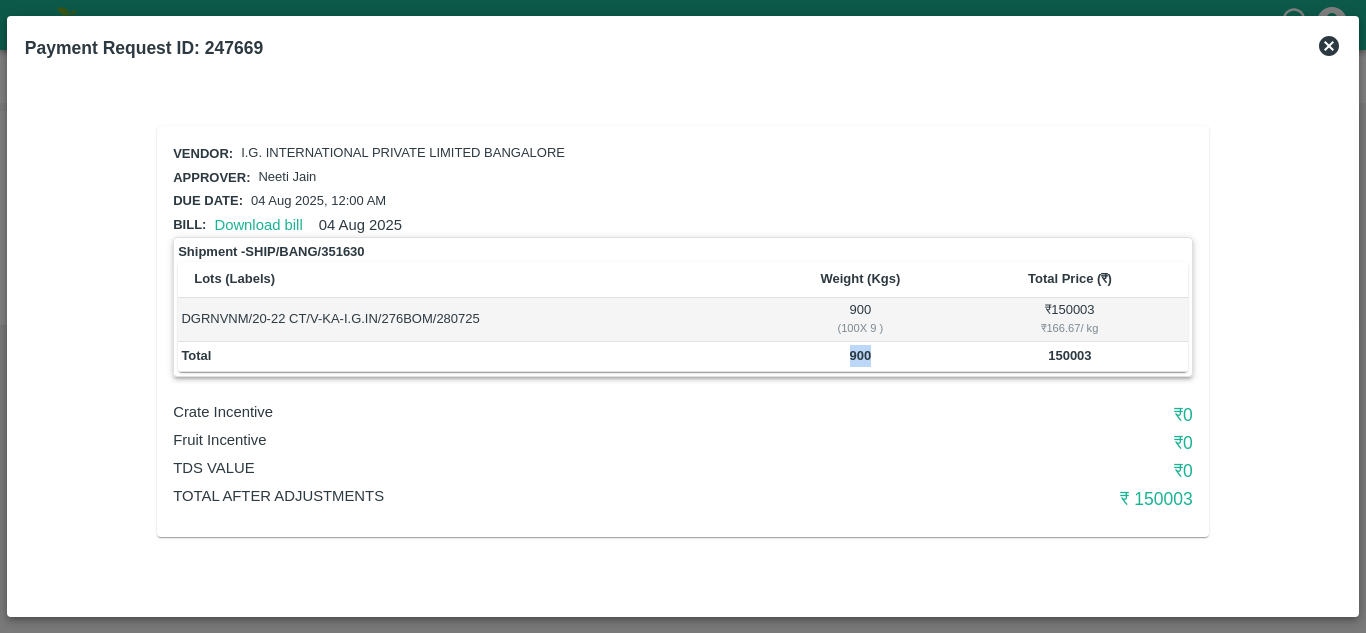 click on "900" at bounding box center (861, 355) 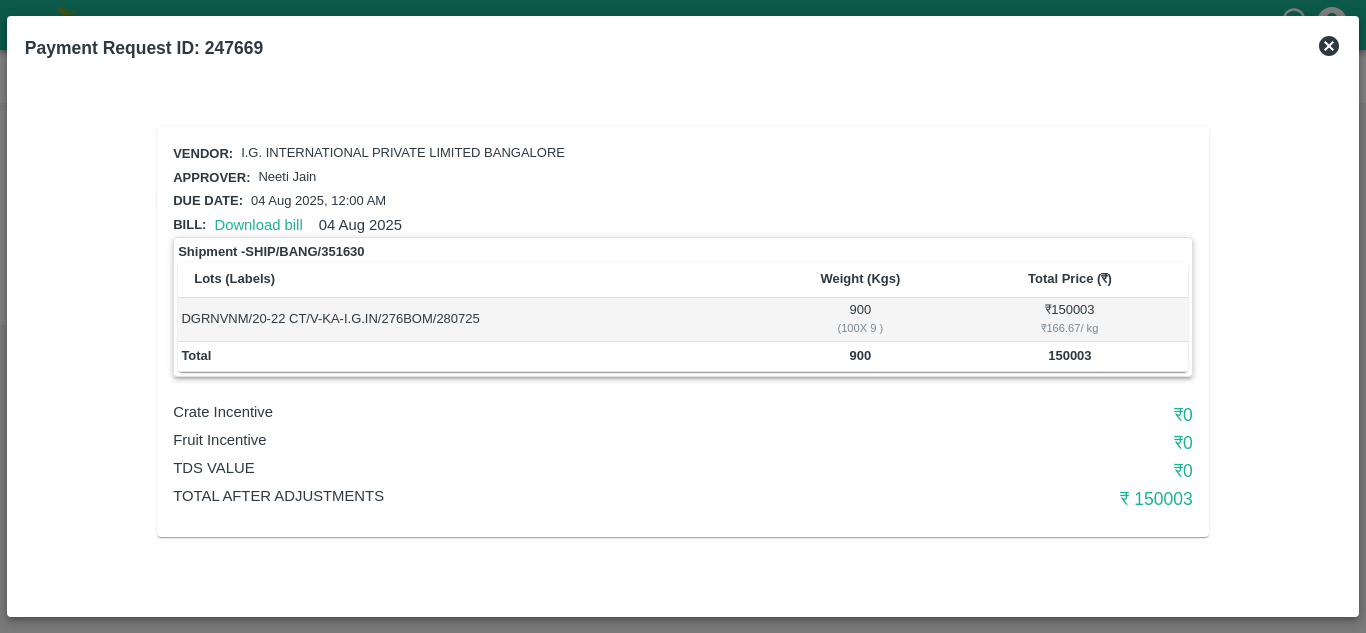drag, startPoint x: 1012, startPoint y: 427, endPoint x: 1042, endPoint y: 362, distance: 71.5891 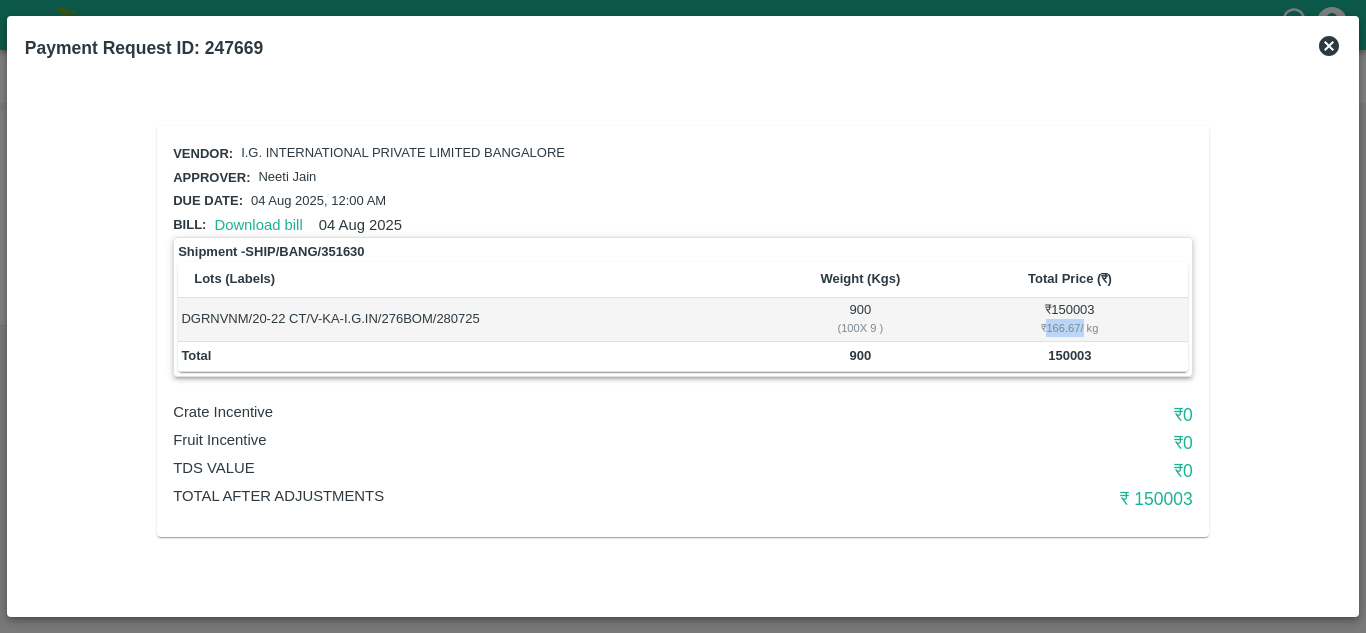 click on "₹ 166.67  / kg" at bounding box center [1069, 328] 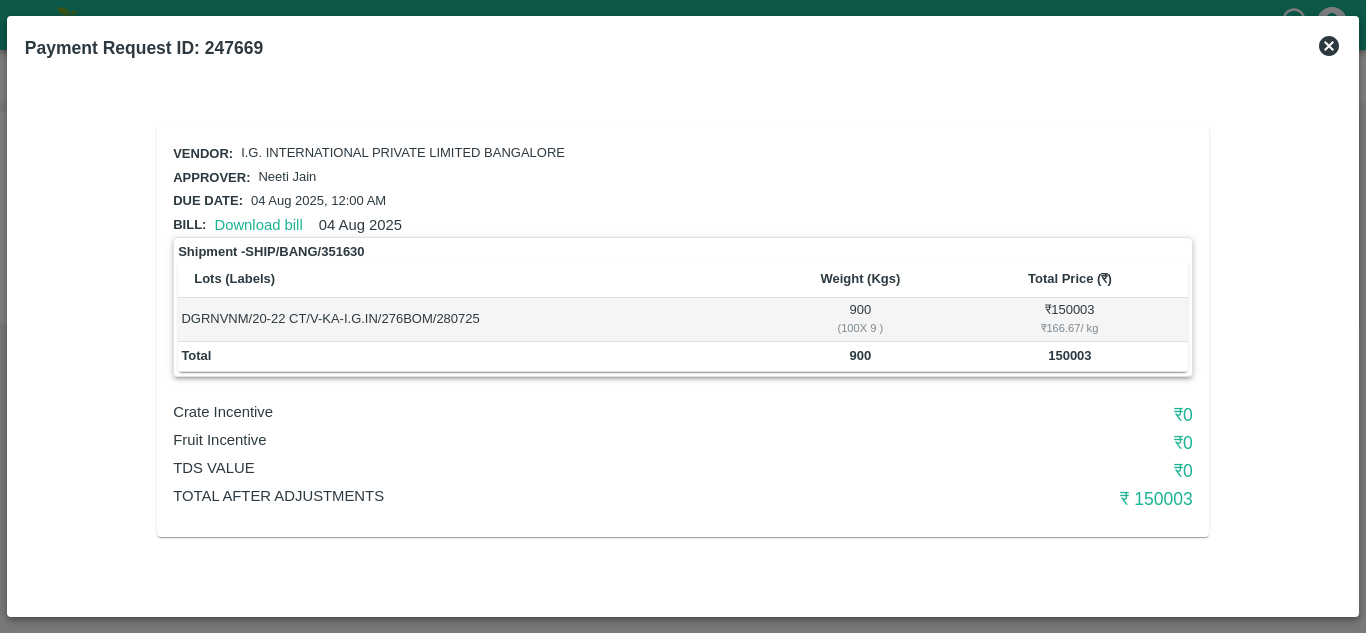 click on "₹  0" at bounding box center [1023, 471] 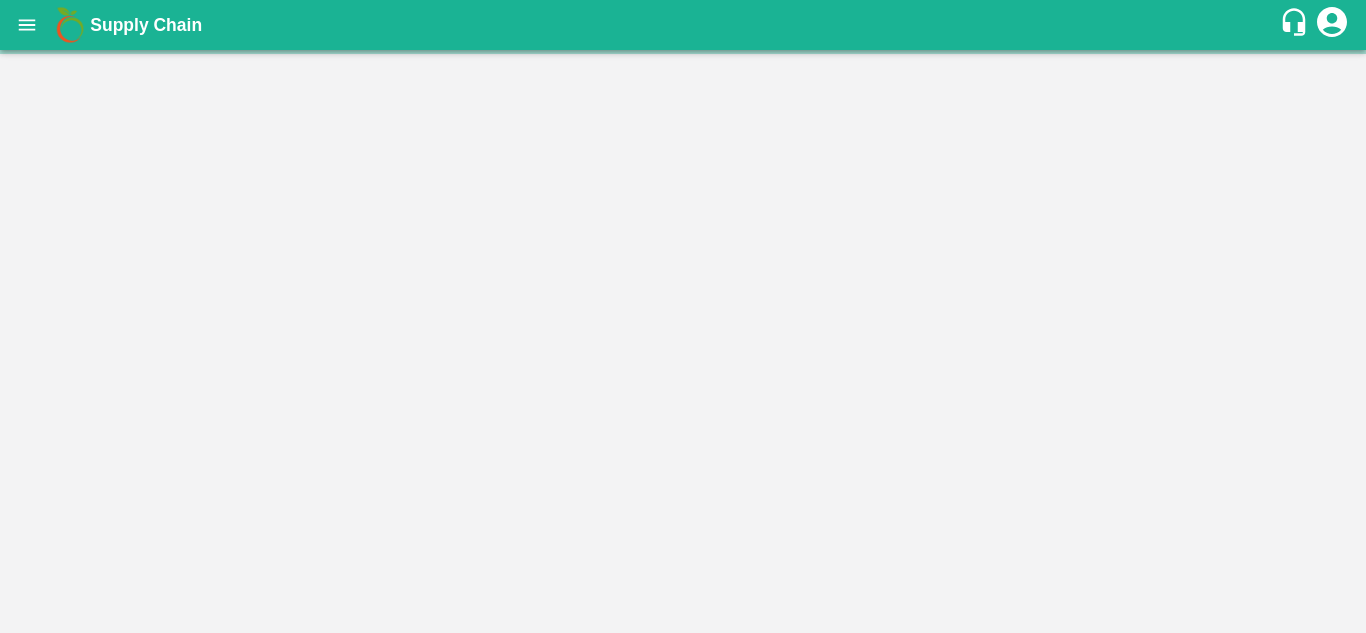 scroll, scrollTop: 0, scrollLeft: 0, axis: both 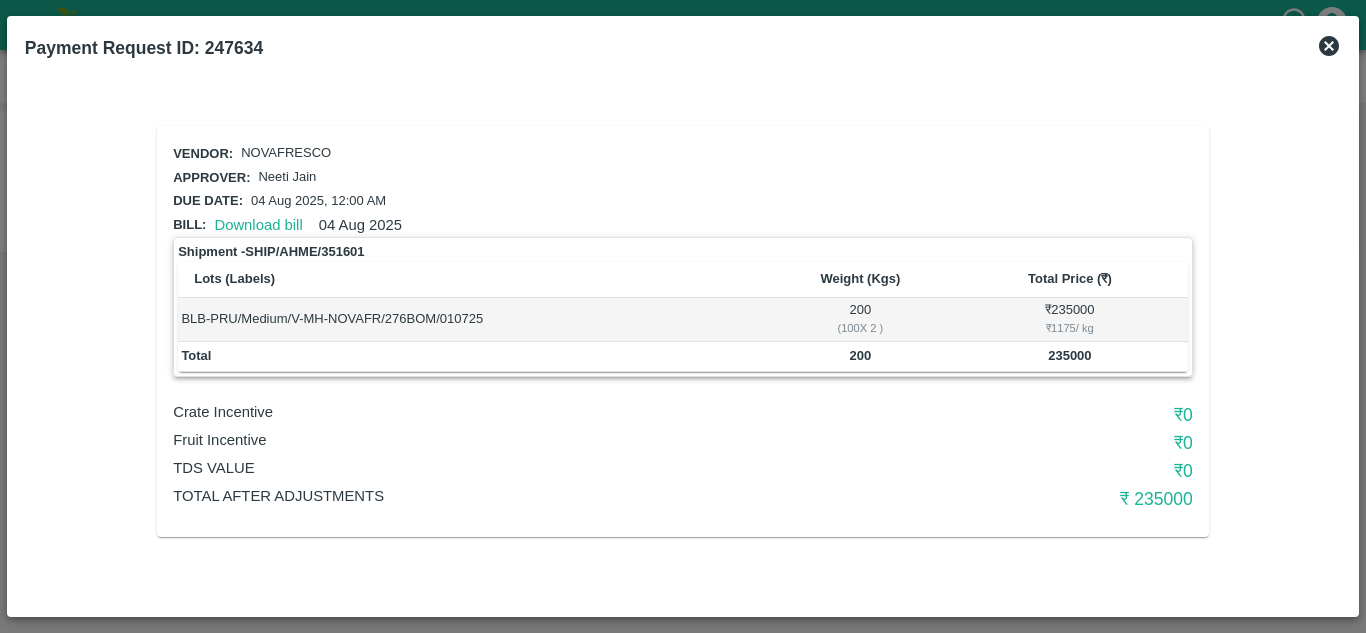 click on "₹ 1175  / kg" at bounding box center (1069, 328) 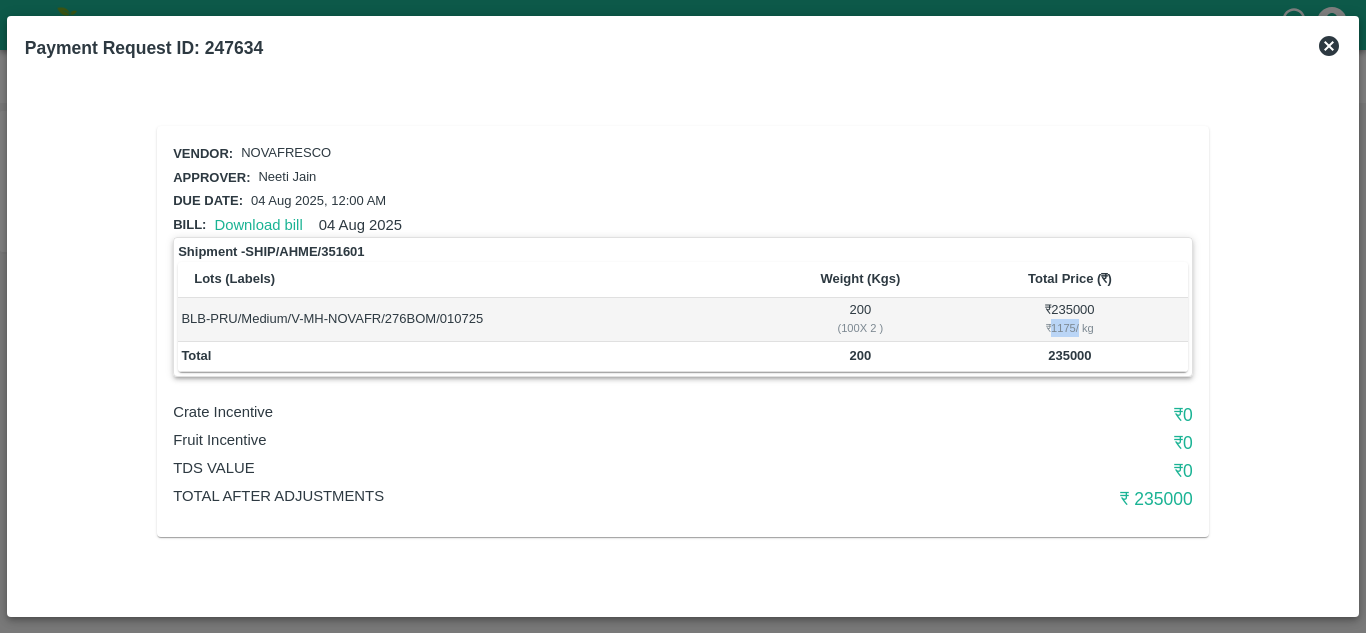 click on "₹ 1175  / kg" at bounding box center [1069, 328] 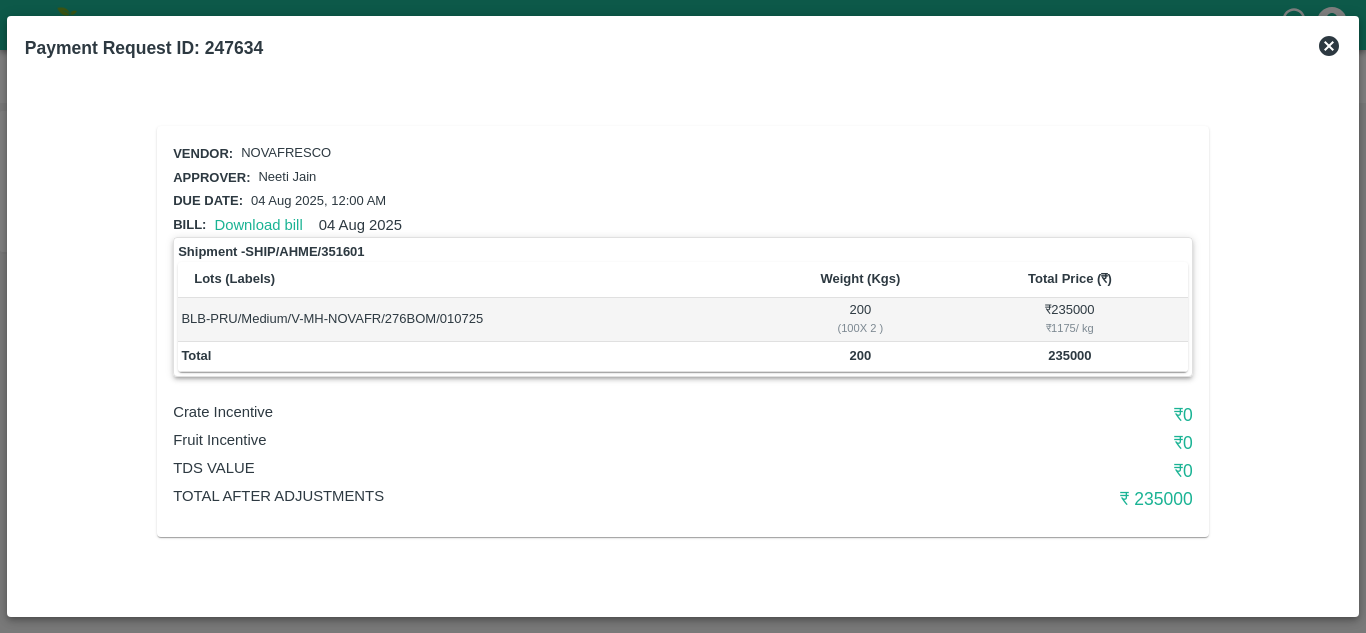 click on "₹  0" at bounding box center (1023, 443) 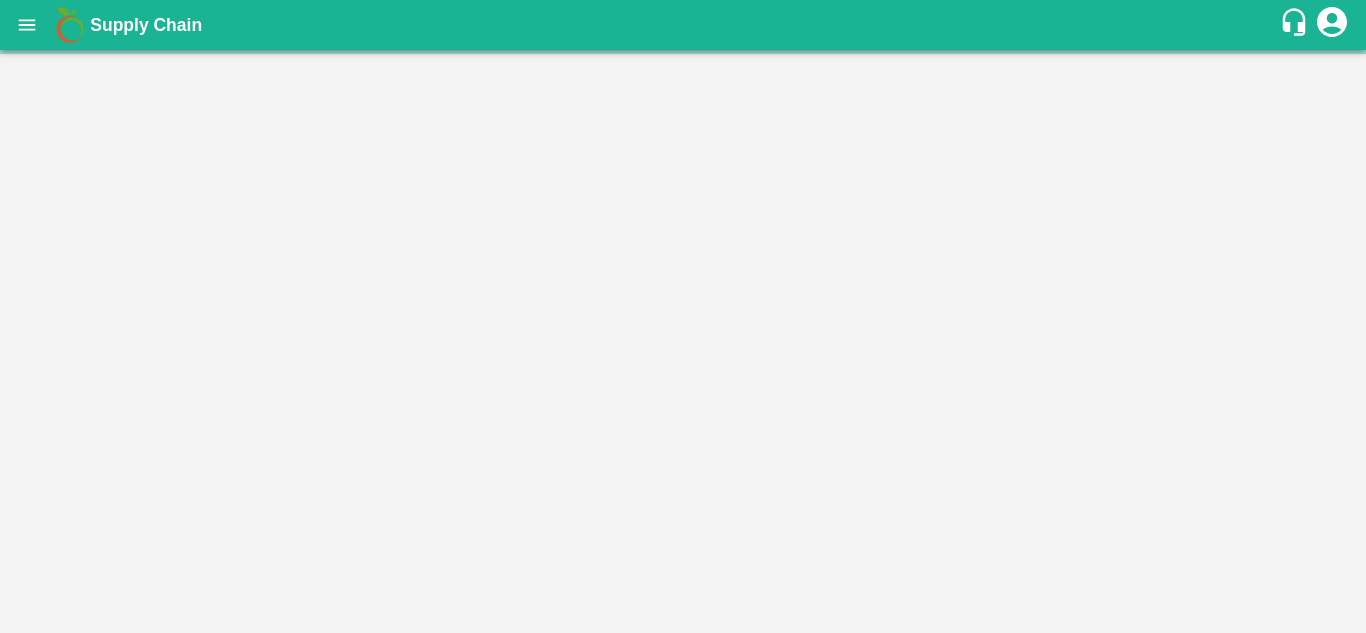 scroll, scrollTop: 0, scrollLeft: 0, axis: both 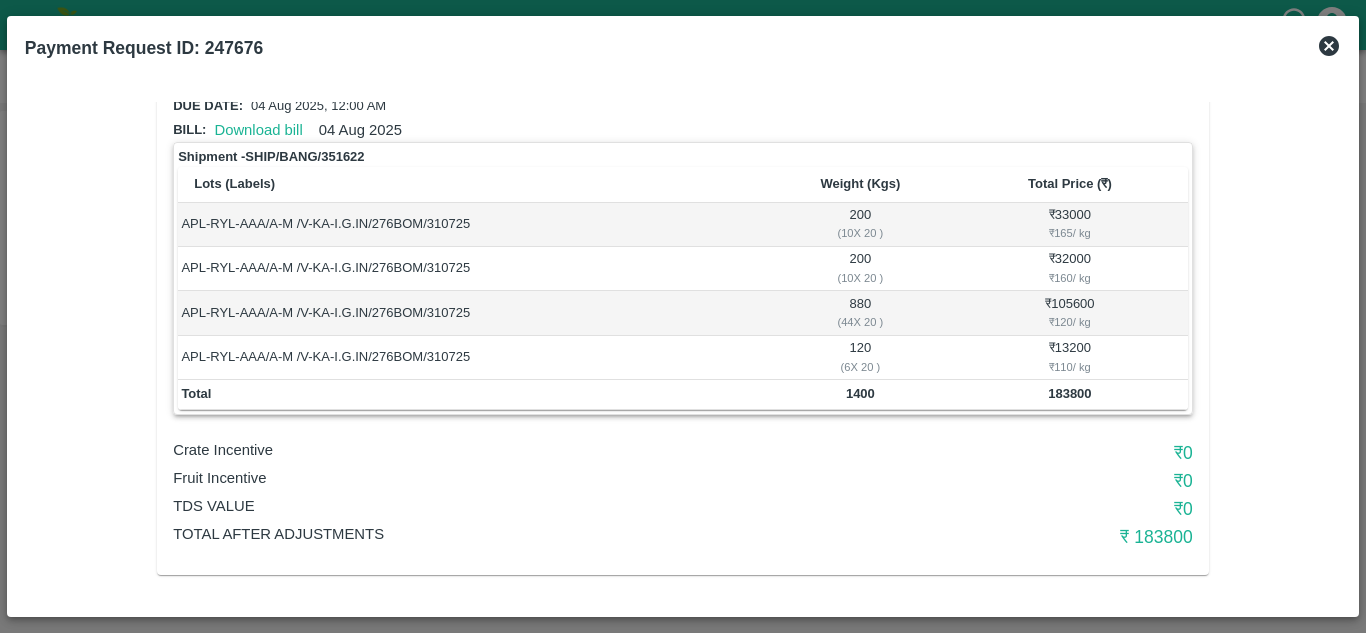 click on "1400" at bounding box center [860, 395] 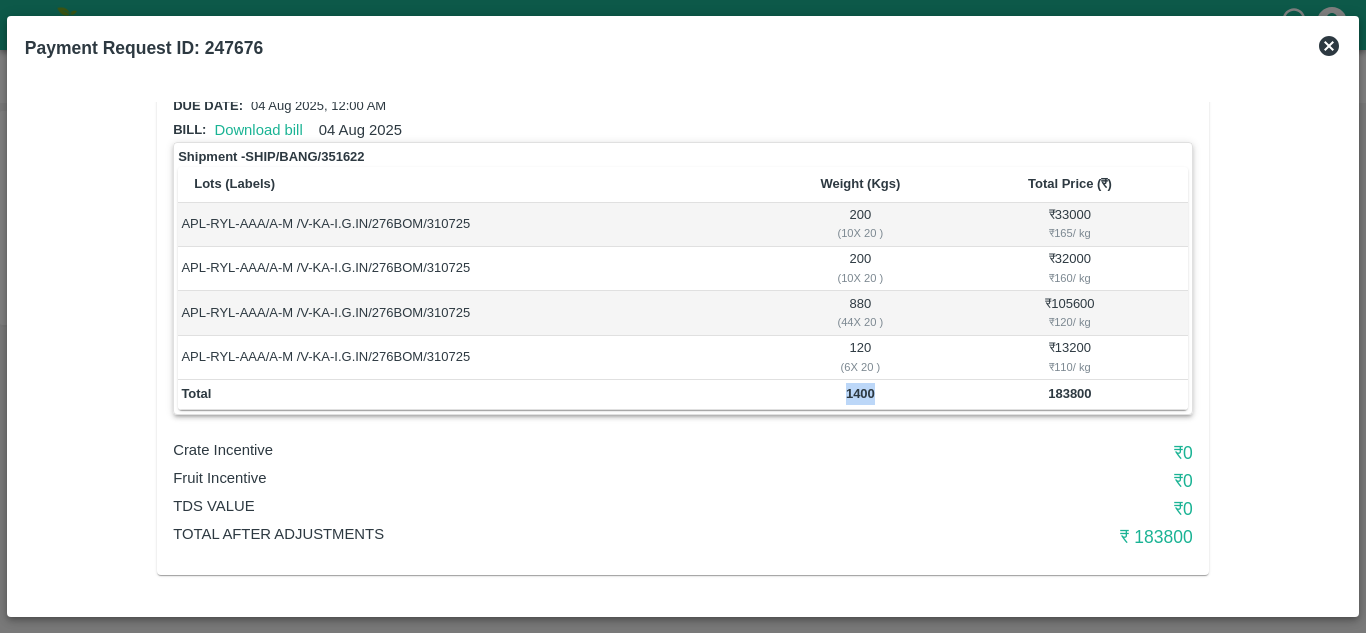 click on "1400" at bounding box center [860, 395] 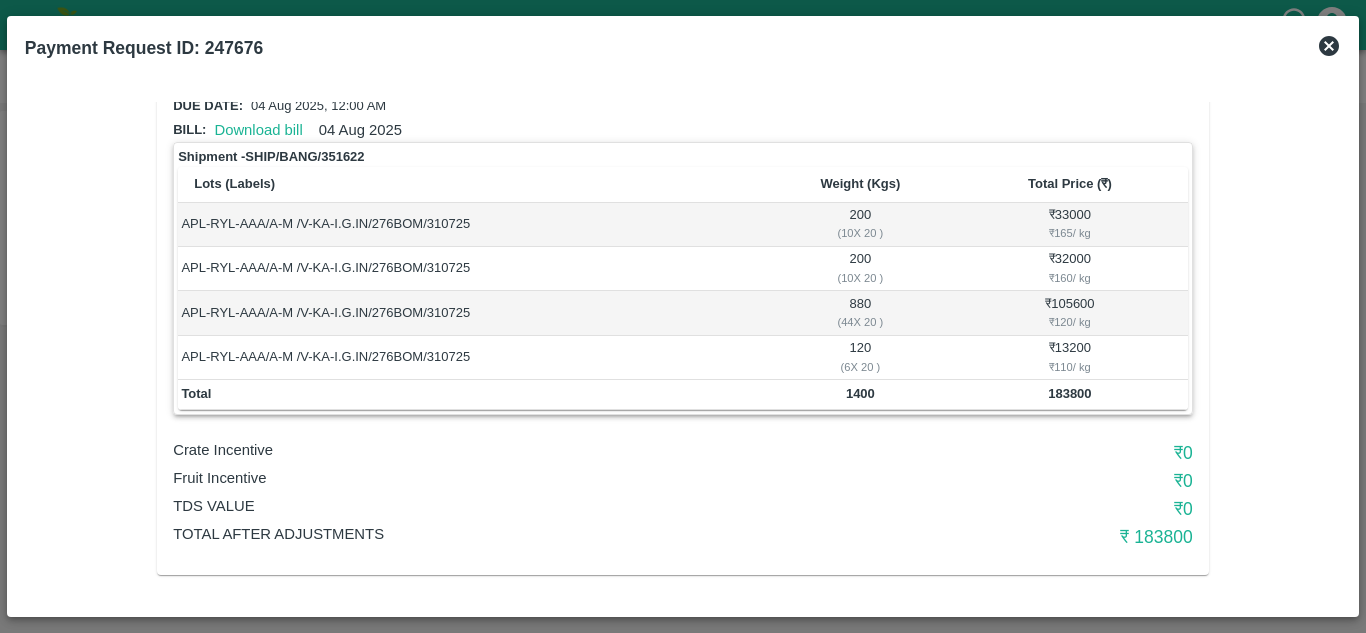click on "183800" at bounding box center [1069, 393] 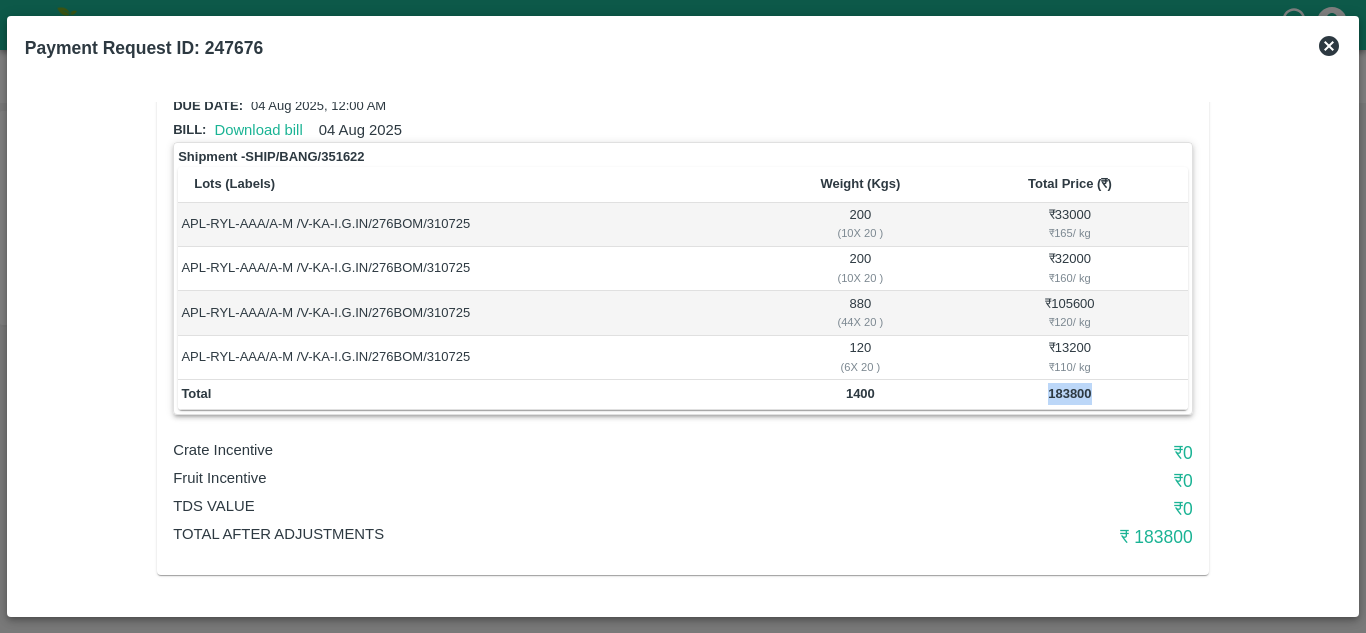 click on "183800" at bounding box center (1069, 393) 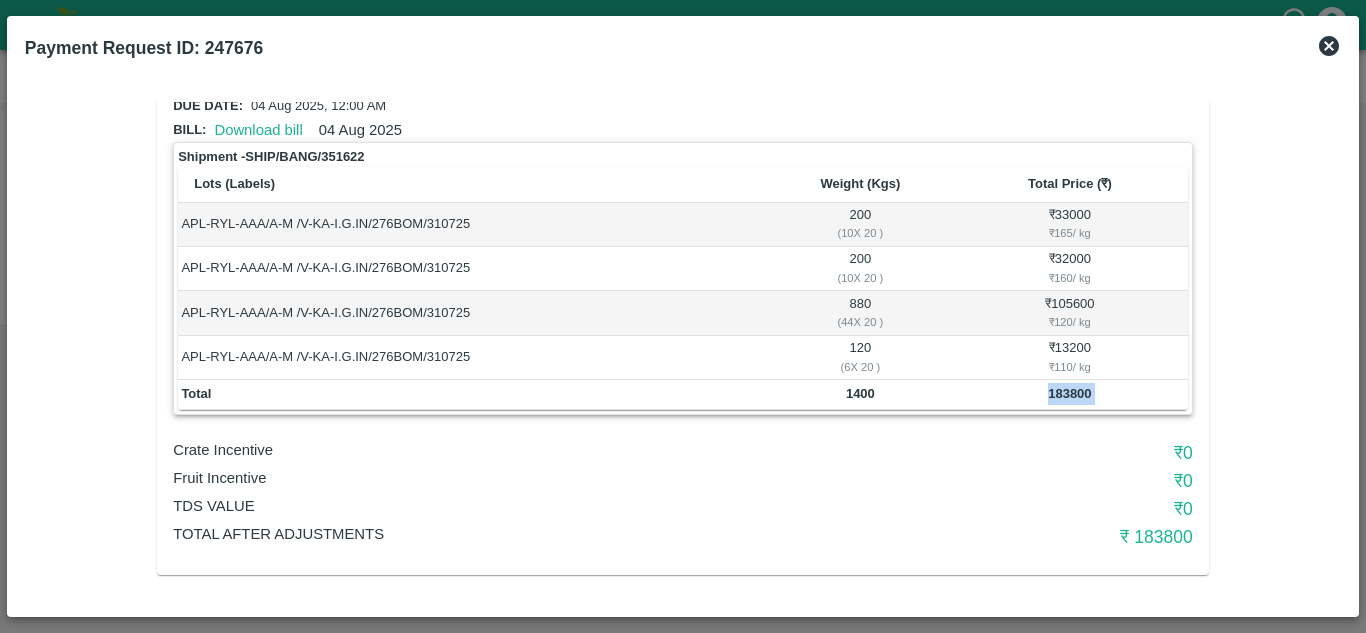 click on "183800" at bounding box center [1069, 393] 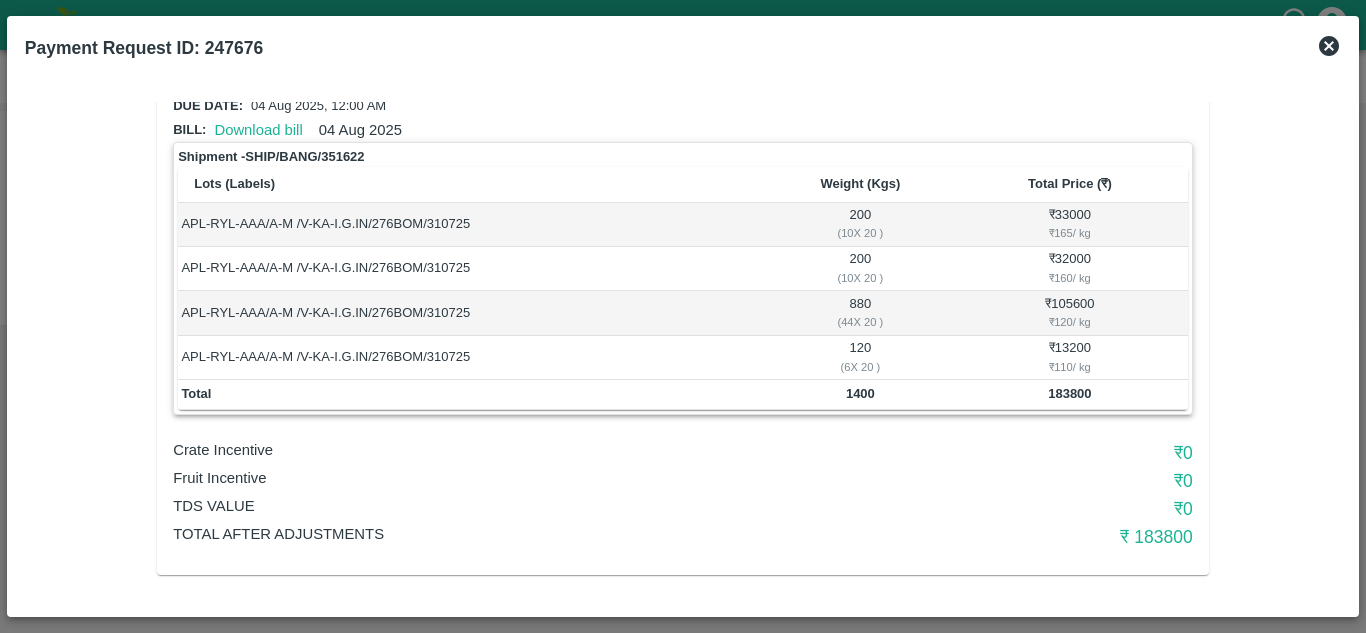 click on "1400" at bounding box center [860, 393] 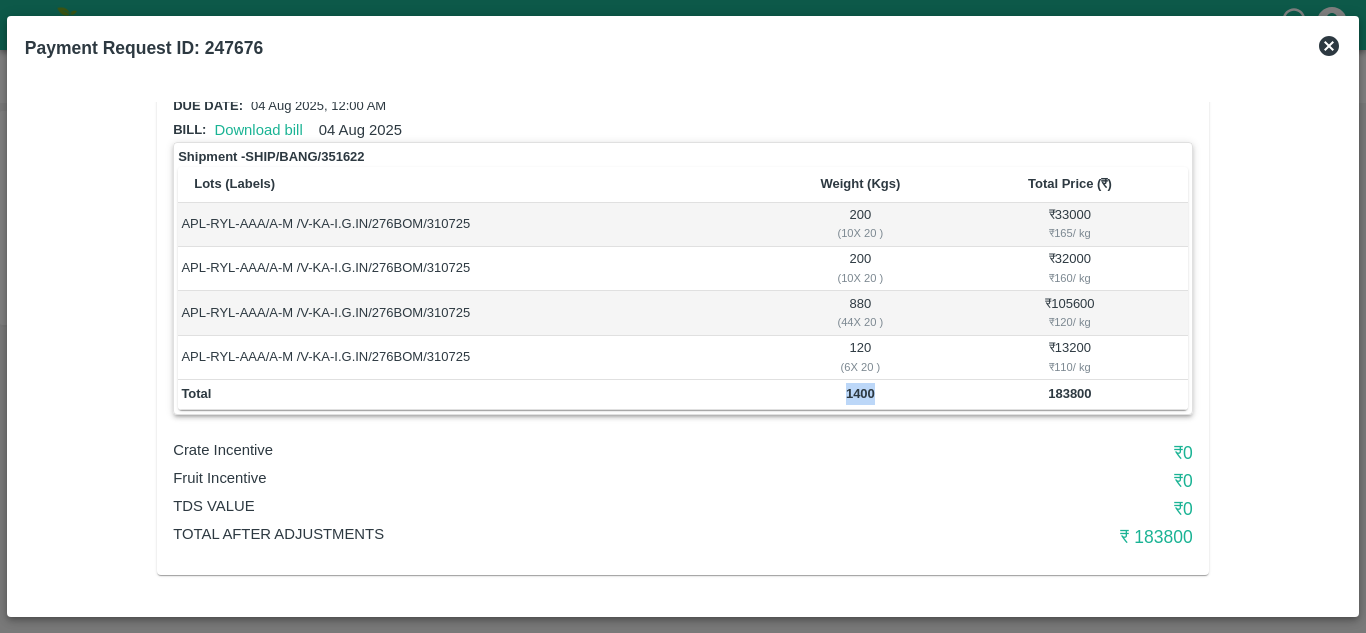 copy on "1400" 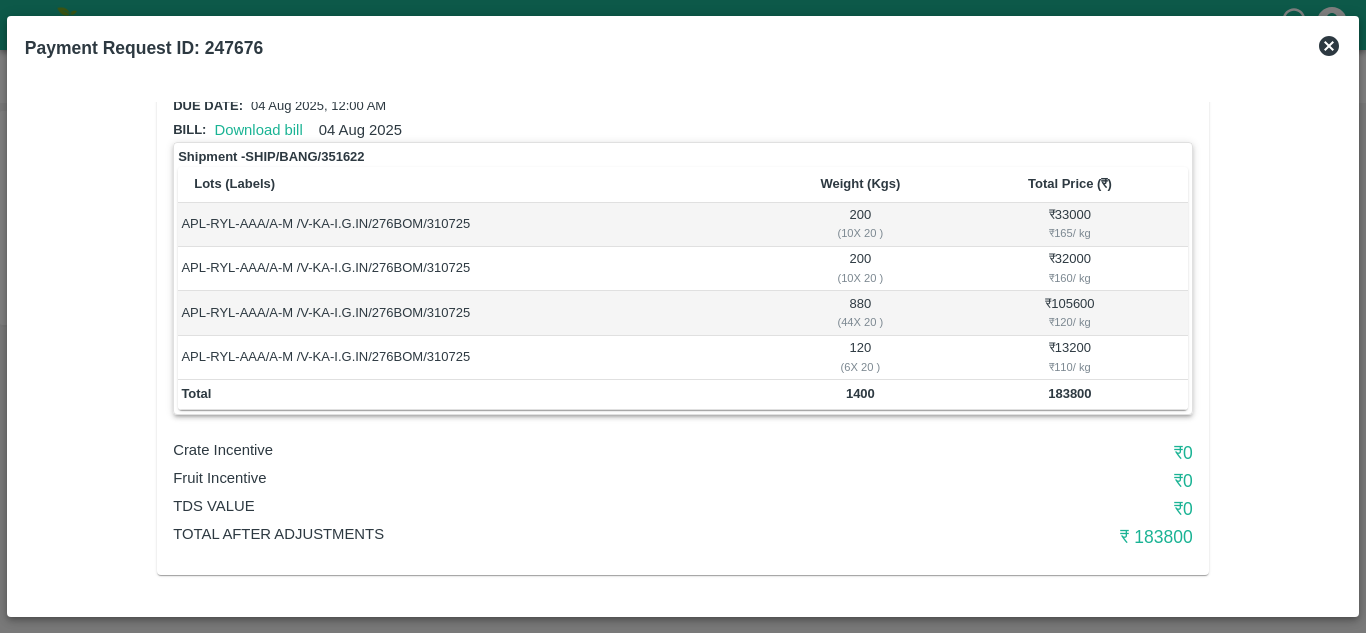 click on "APL-RYL-AAA/A-M /V-KA-I.G.IN/276BOM/310725" at bounding box center [473, 313] 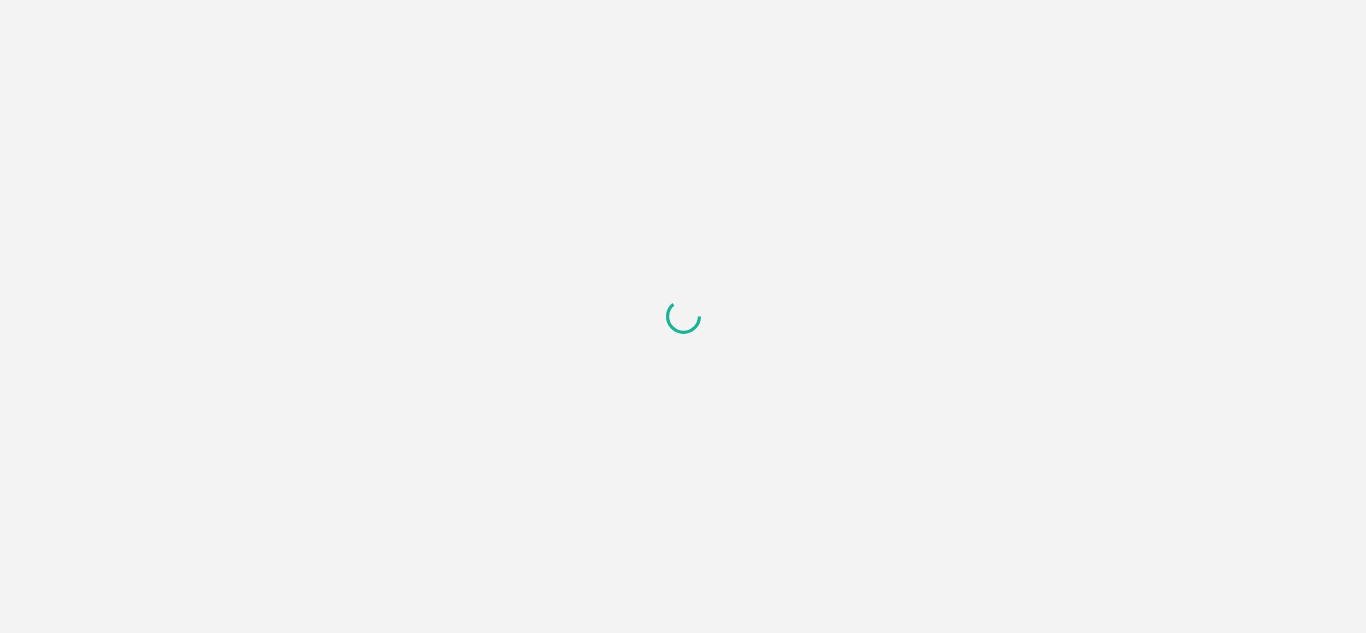 scroll, scrollTop: 0, scrollLeft: 0, axis: both 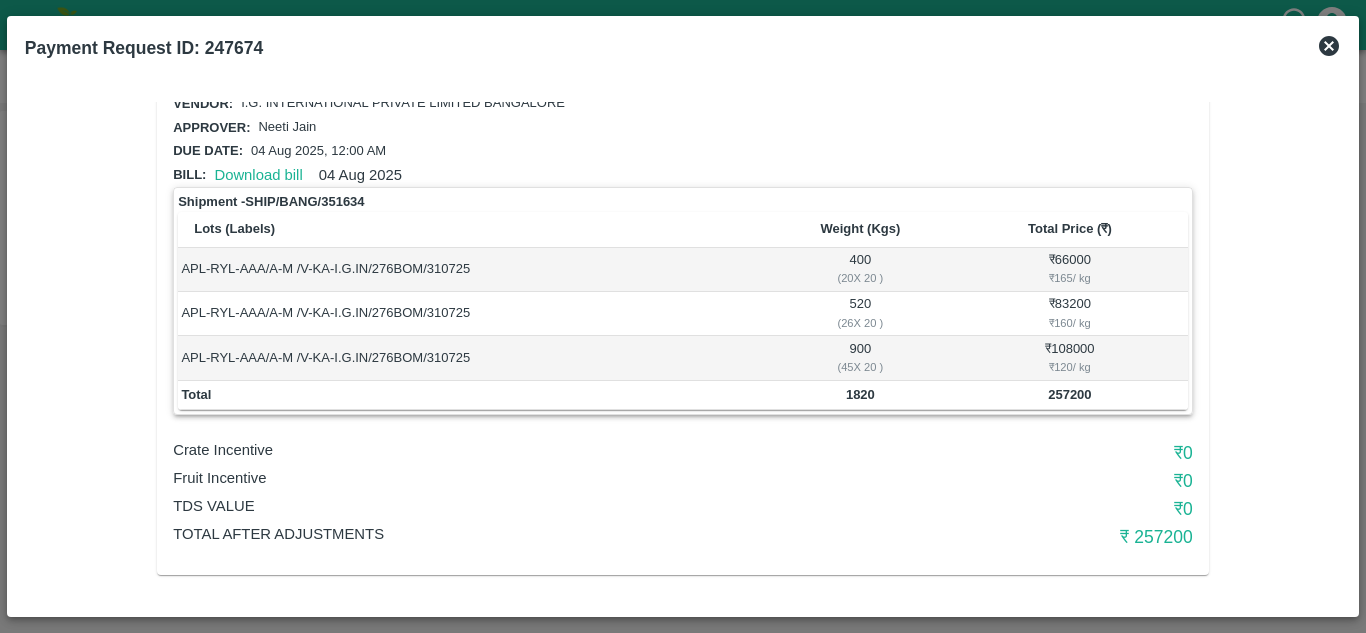 click on "257200" at bounding box center (1069, 394) 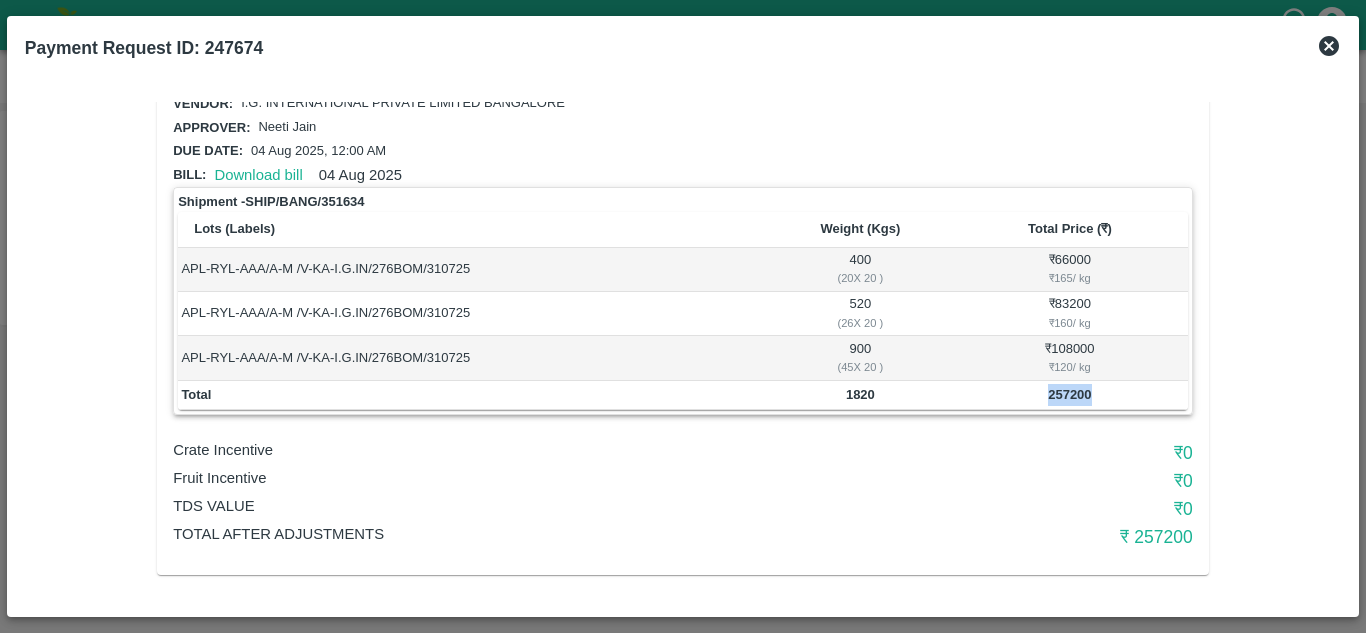 copy on "257200" 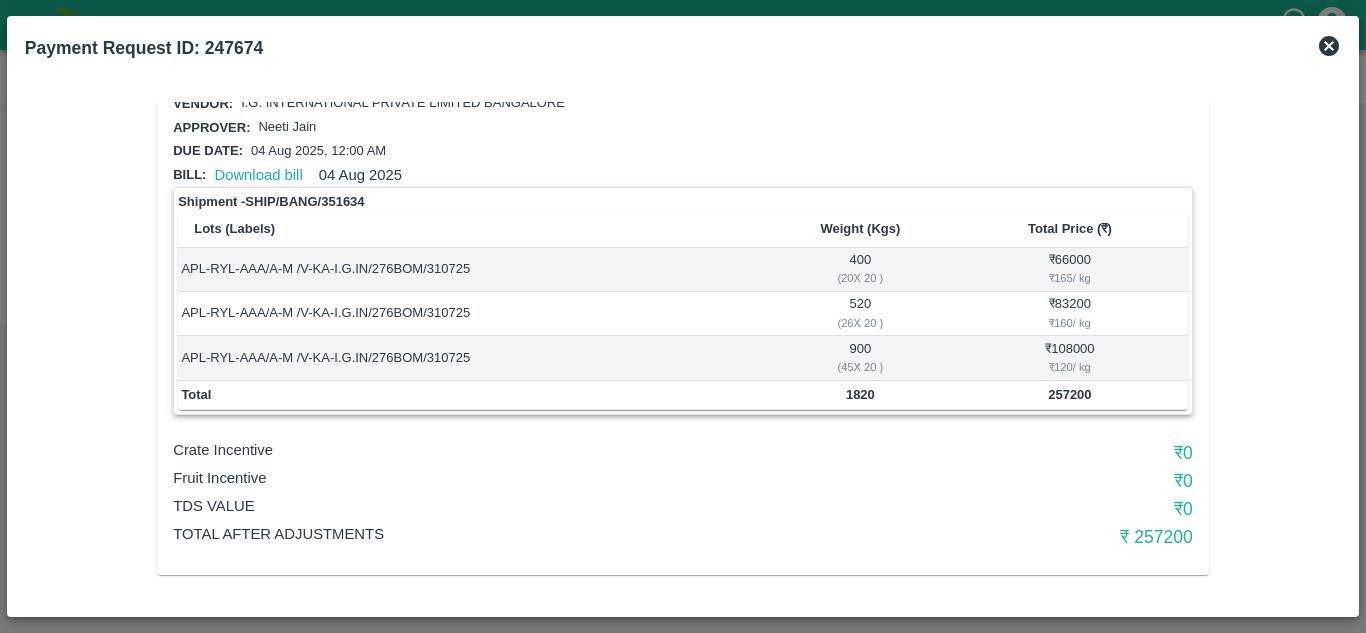 click on "1820" at bounding box center (860, 396) 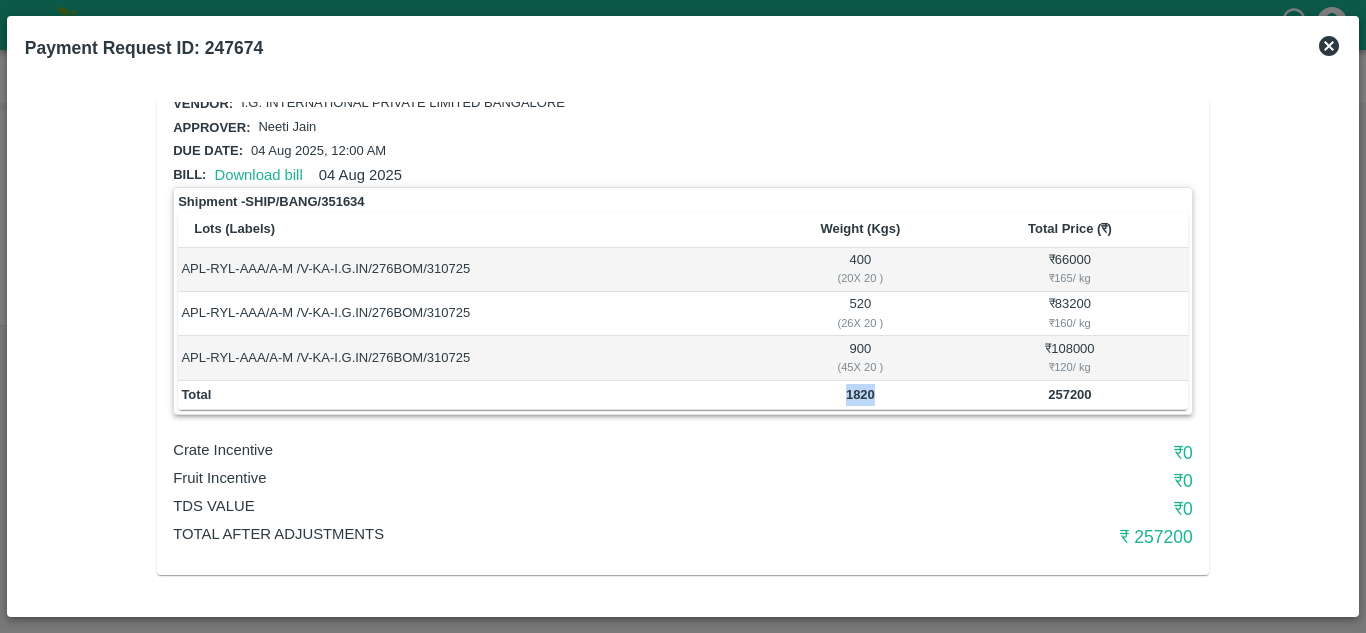 click on "1820" at bounding box center (860, 396) 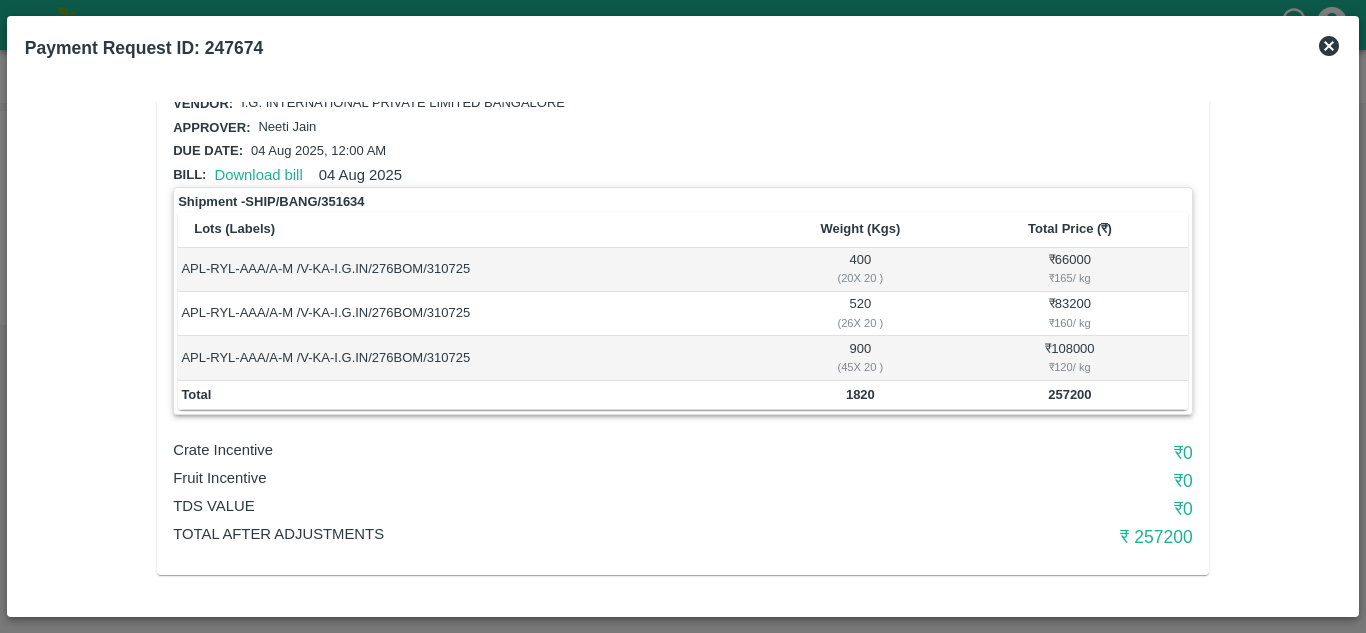 click on "Total" at bounding box center [473, 396] 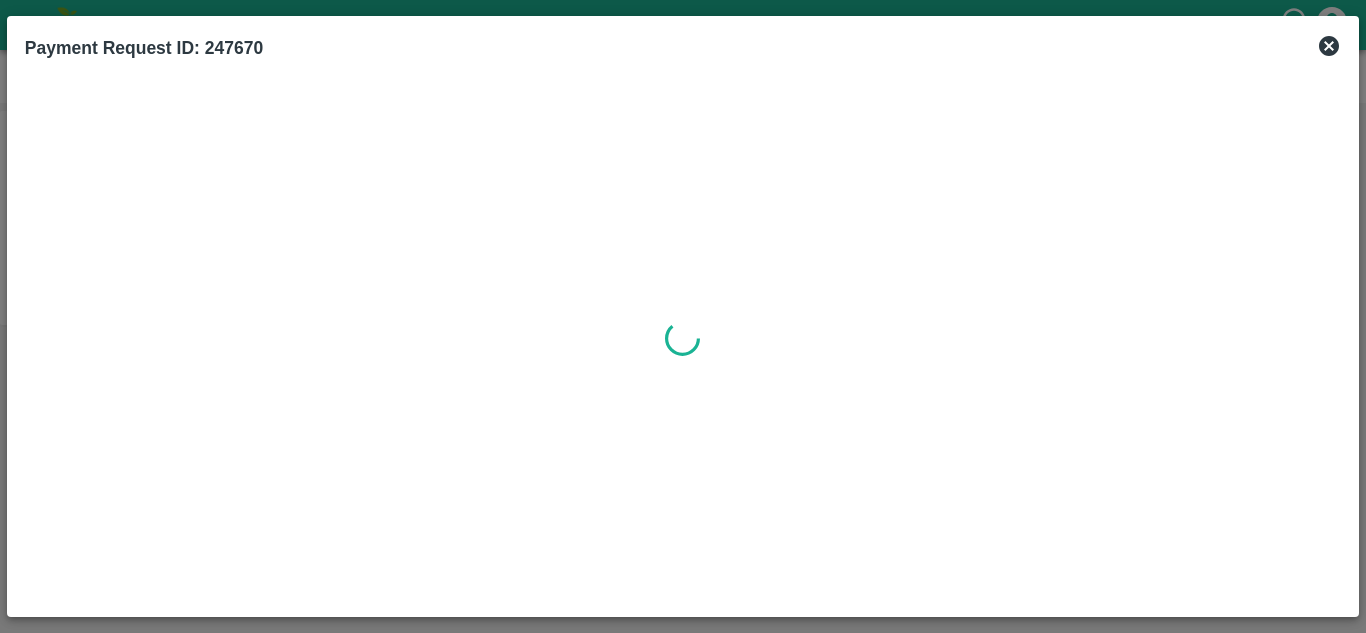 scroll, scrollTop: 0, scrollLeft: 0, axis: both 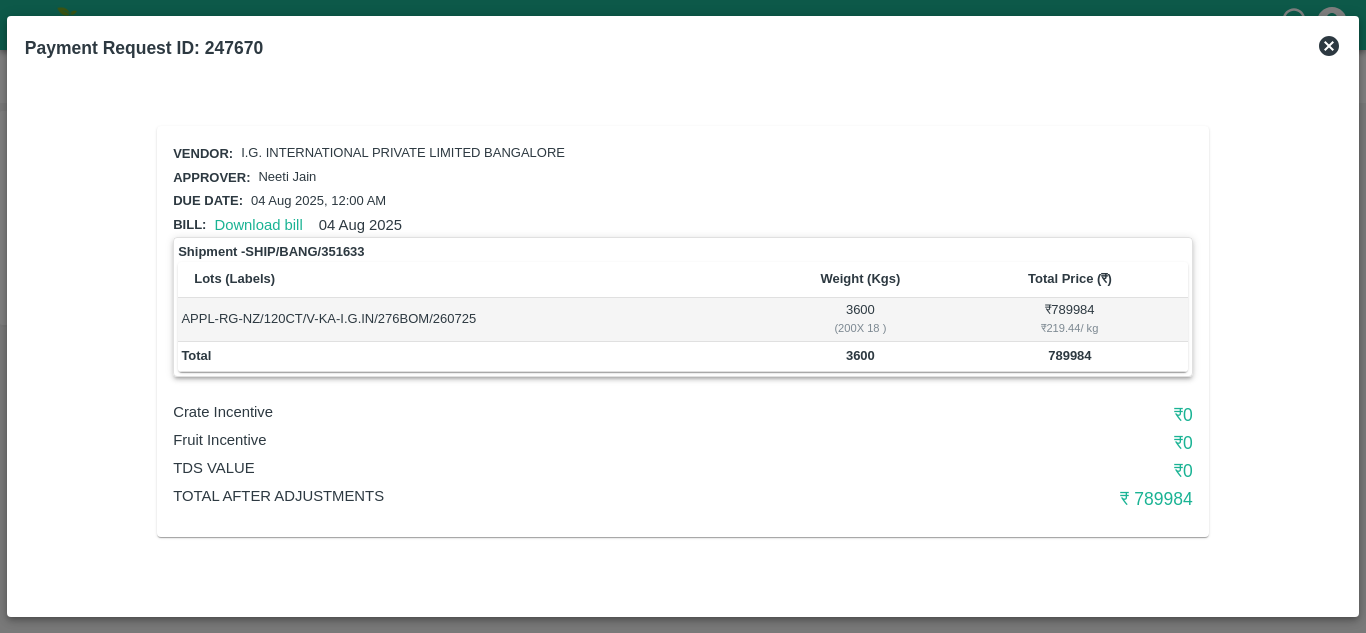 click on "3600" at bounding box center [860, 355] 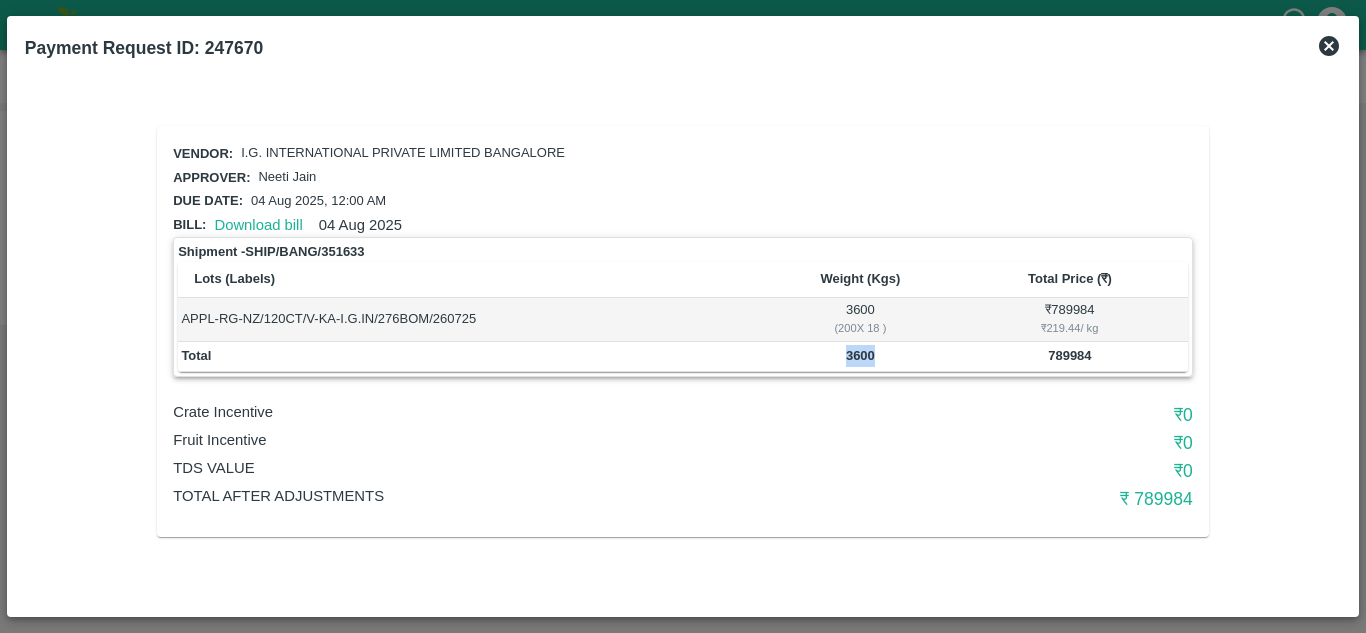 click on "3600" at bounding box center (860, 355) 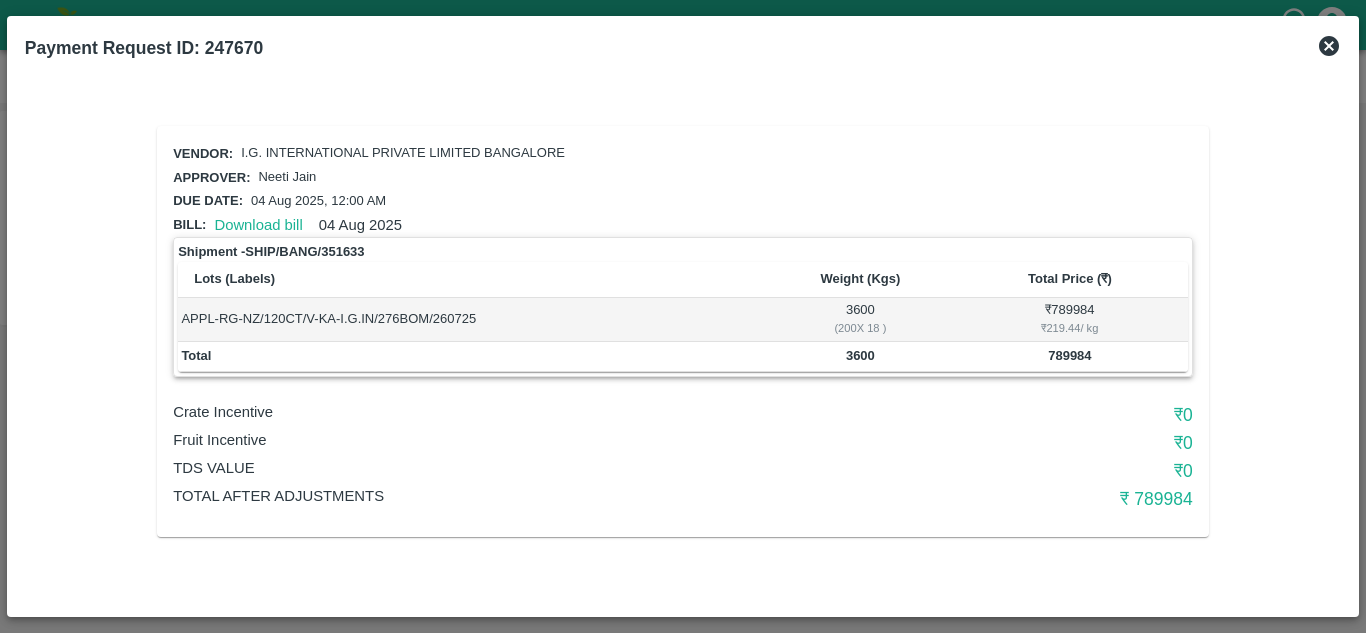 click on "₹ 219.44  / kg" at bounding box center [1069, 328] 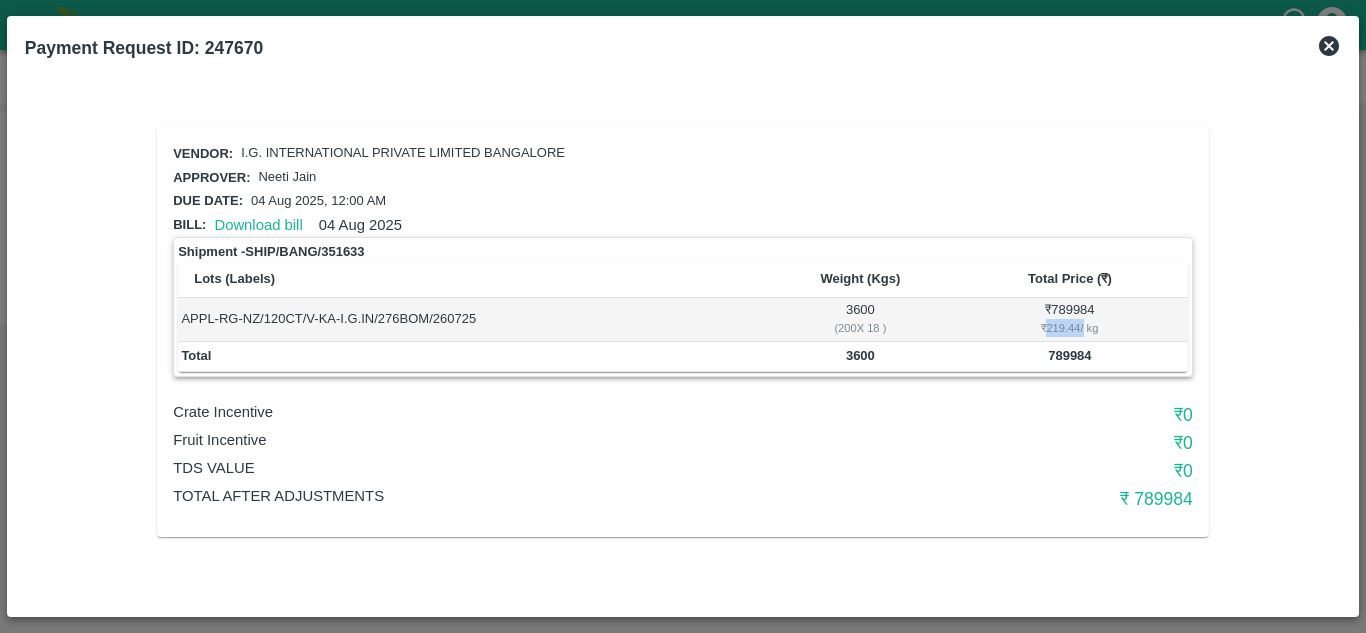 click on "₹ 219.44  / kg" at bounding box center [1069, 328] 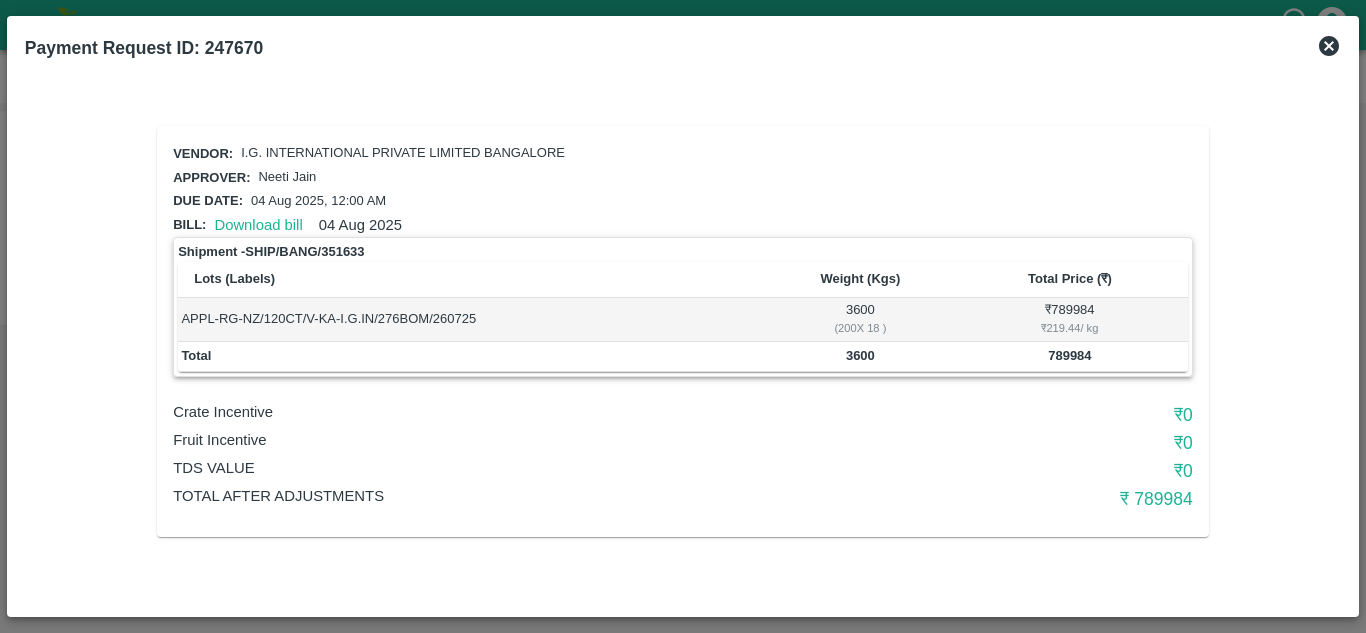 drag, startPoint x: 1005, startPoint y: 442, endPoint x: 975, endPoint y: 465, distance: 37.802116 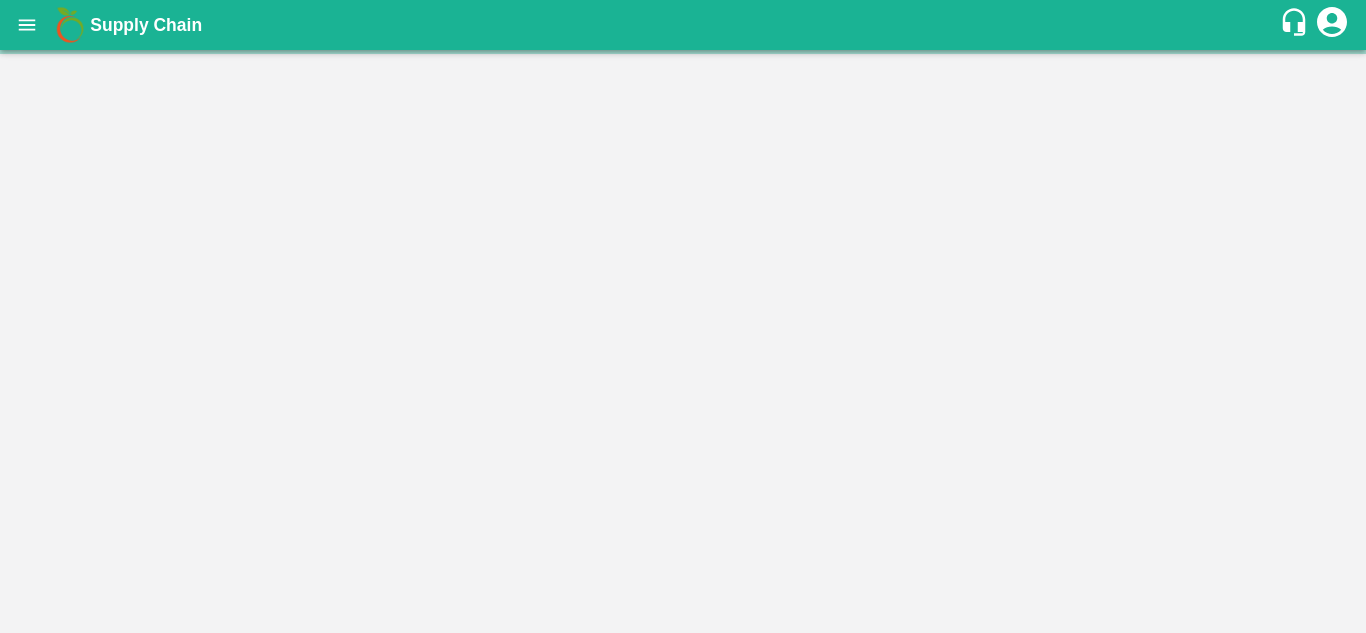 scroll, scrollTop: 0, scrollLeft: 0, axis: both 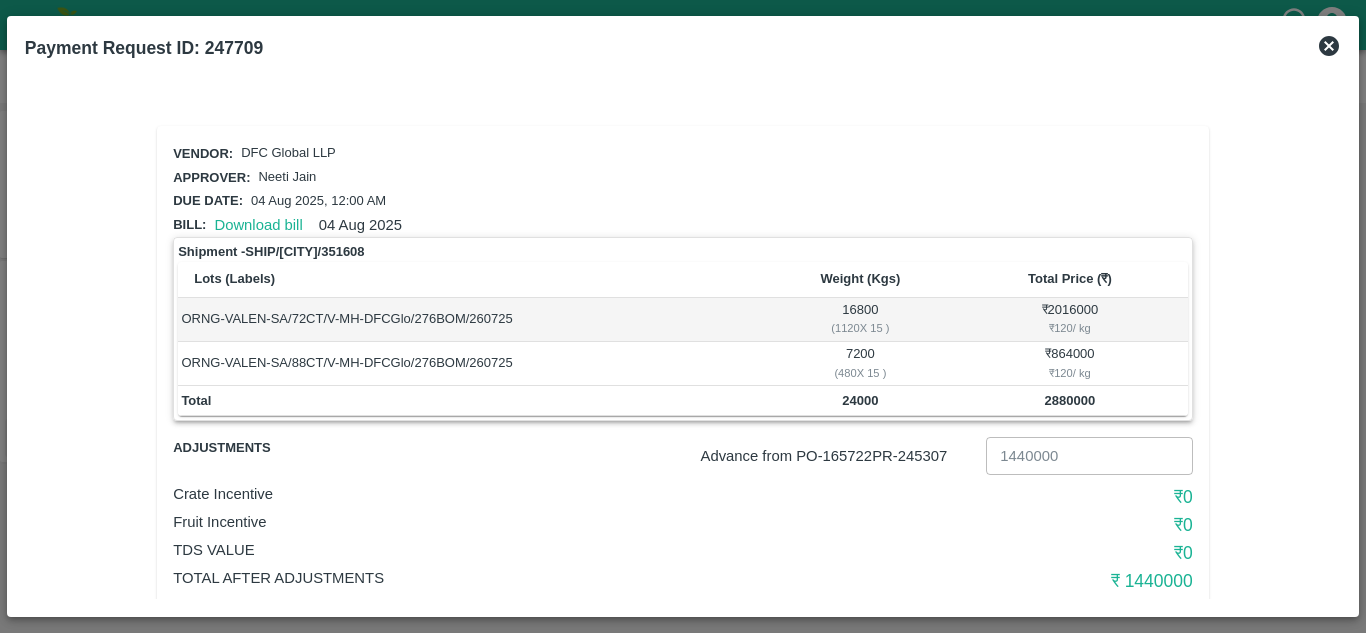 click on "24000" at bounding box center [860, 400] 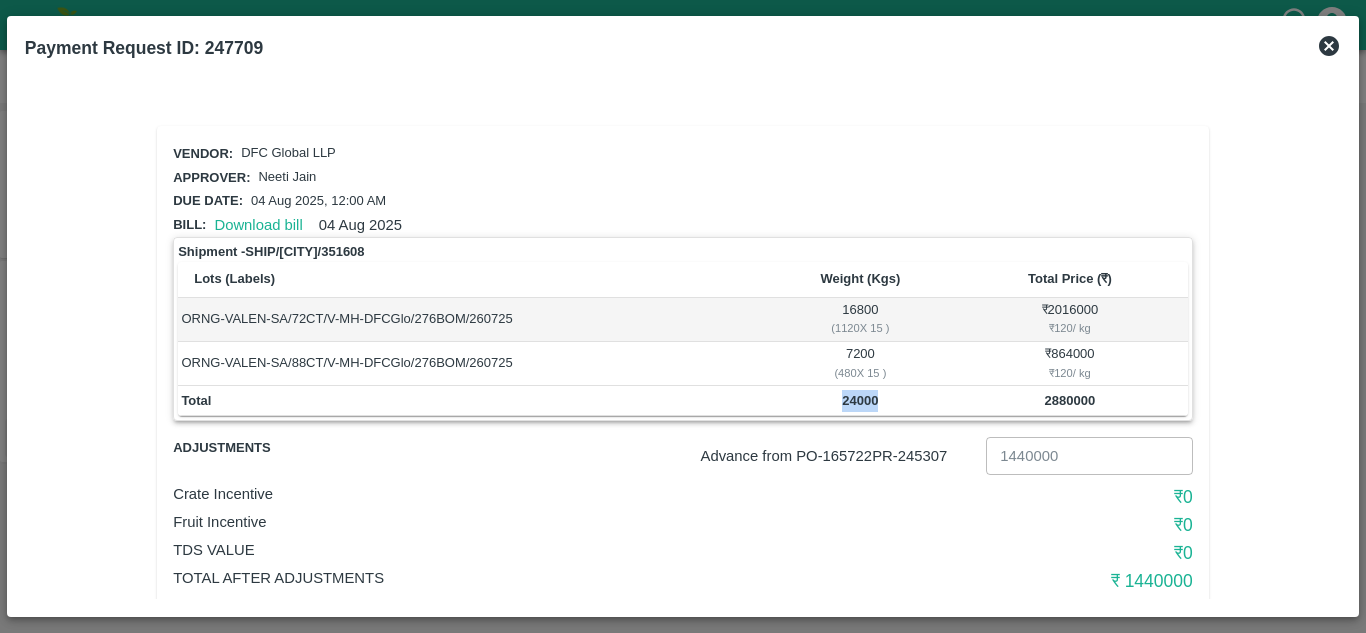 click on "24000" at bounding box center [860, 400] 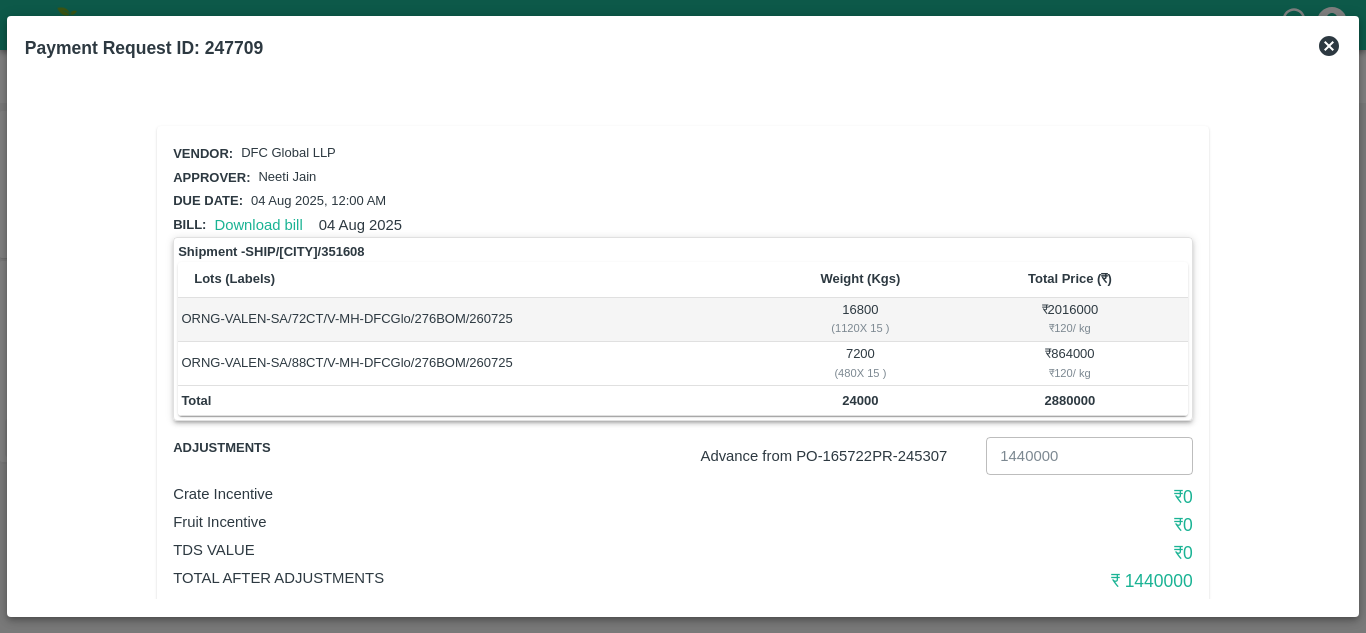 click on "Advance from PO- 165722  PR- 245307 1440000 ​" at bounding box center [764, 452] 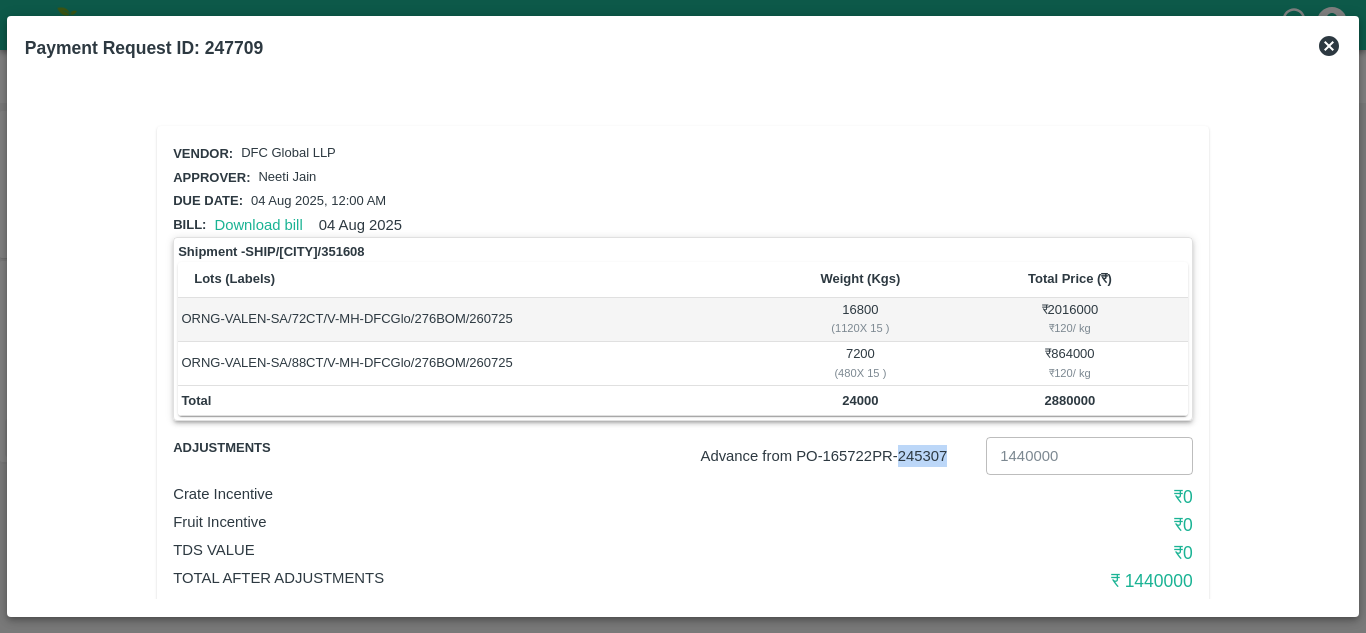 click on "Advance from PO- 165722  PR- 245307" at bounding box center (839, 456) 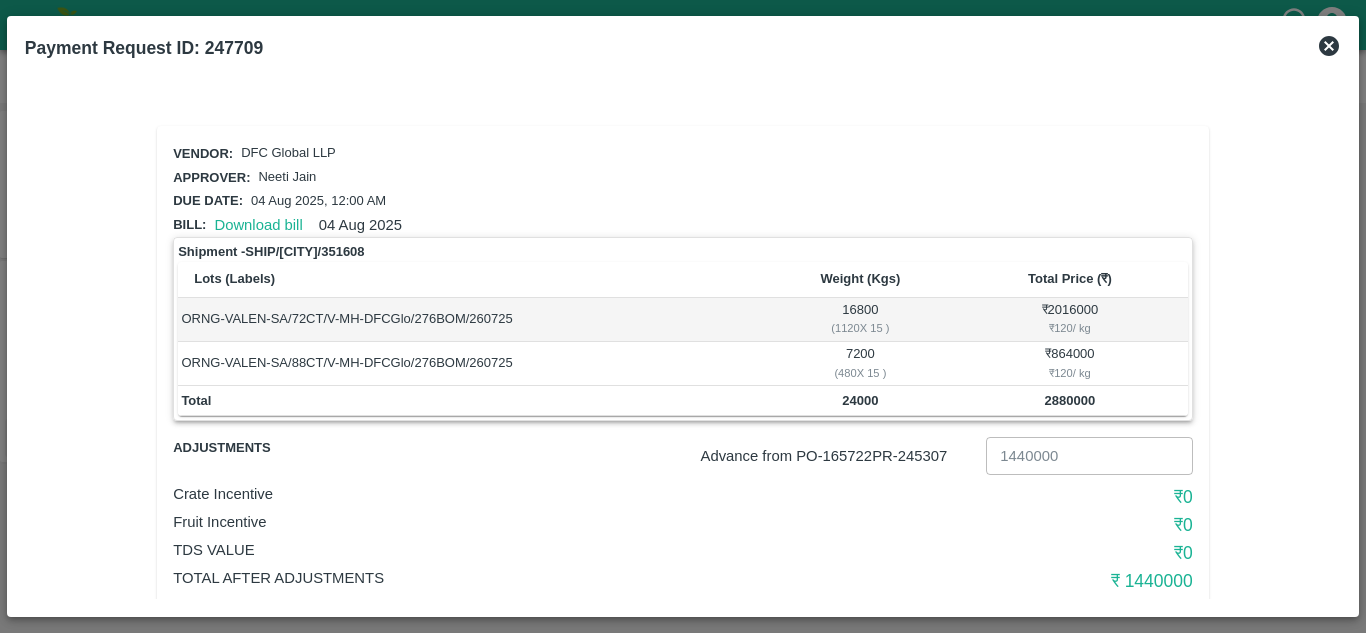 click on "Bill: Download bill 04 Aug 2025" at bounding box center (679, 221) 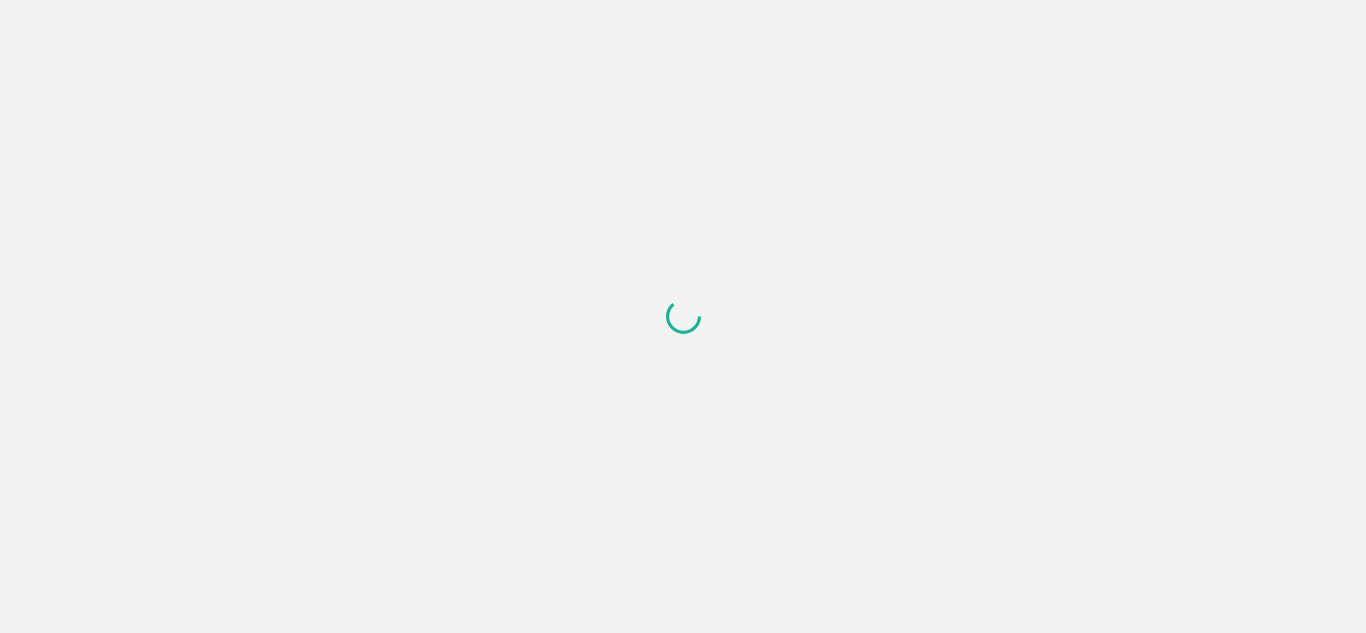 scroll, scrollTop: 0, scrollLeft: 0, axis: both 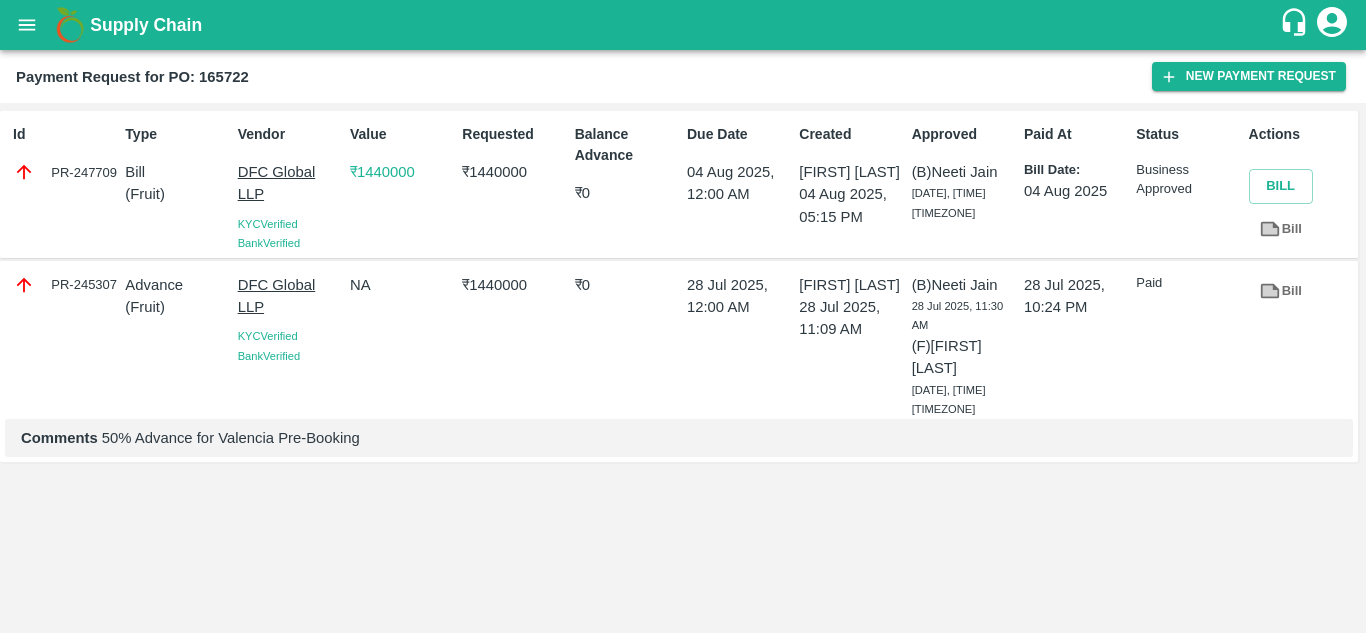 click on "Payment Request for PO: 165722" at bounding box center (584, 77) 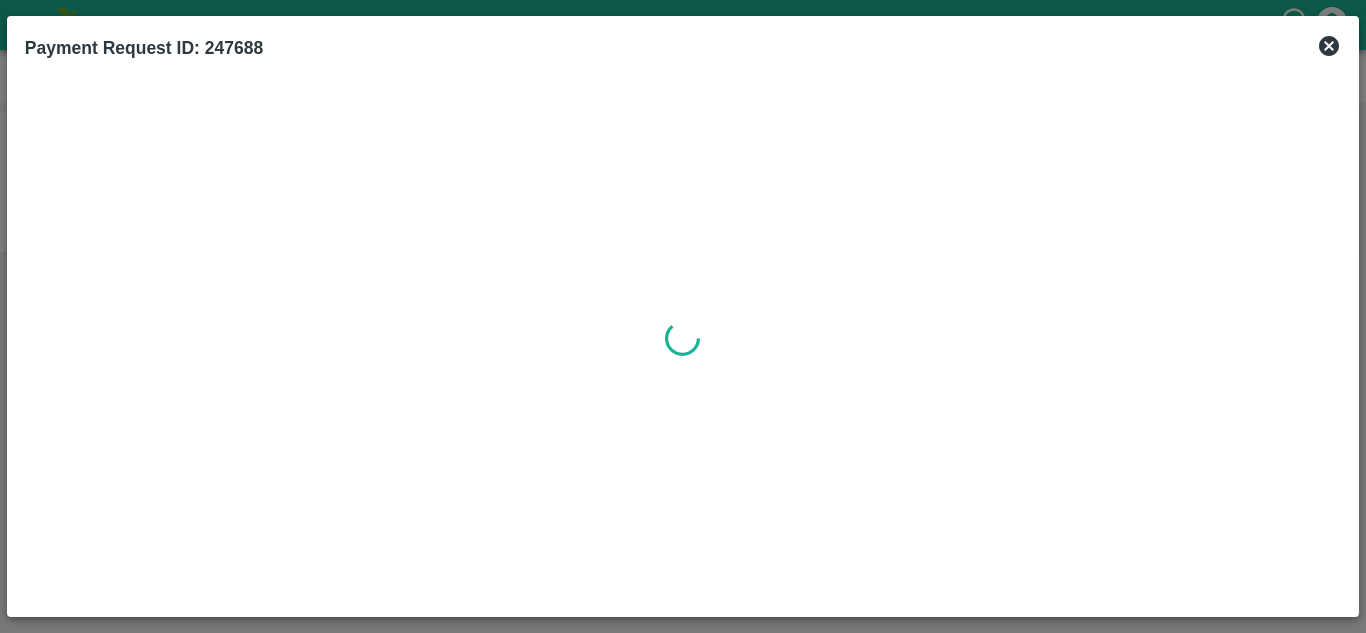 scroll, scrollTop: 0, scrollLeft: 0, axis: both 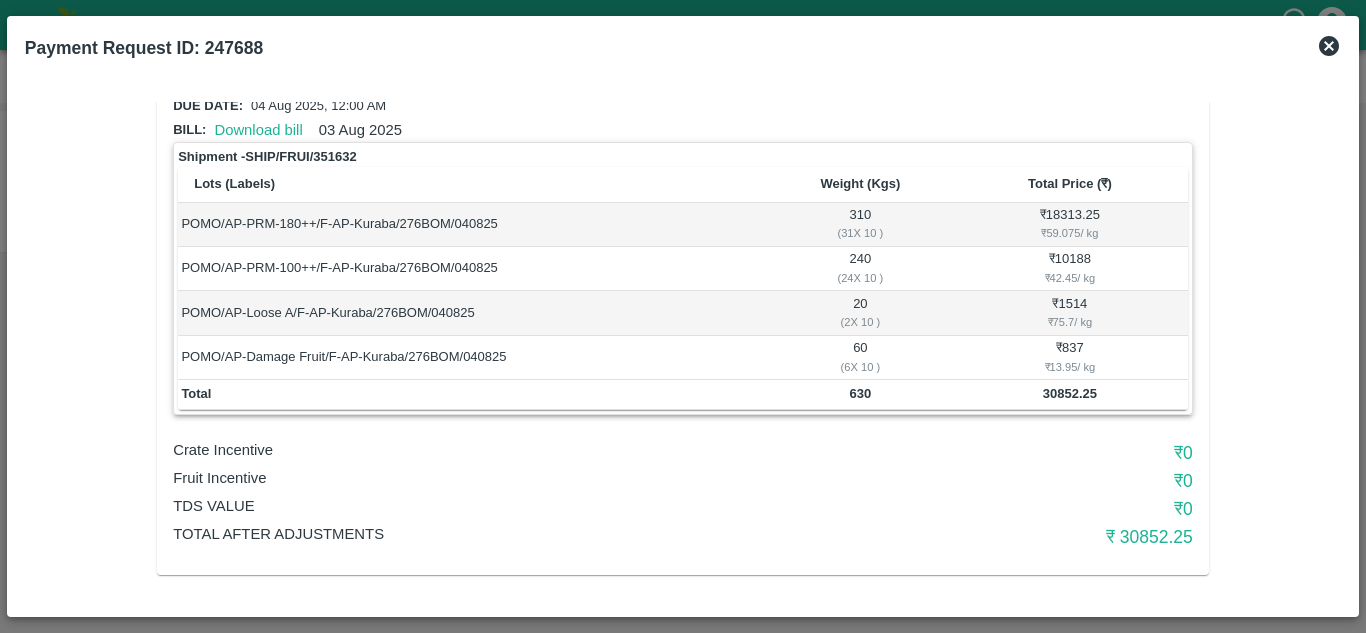 click on "Crate Incentive" at bounding box center (513, 453) 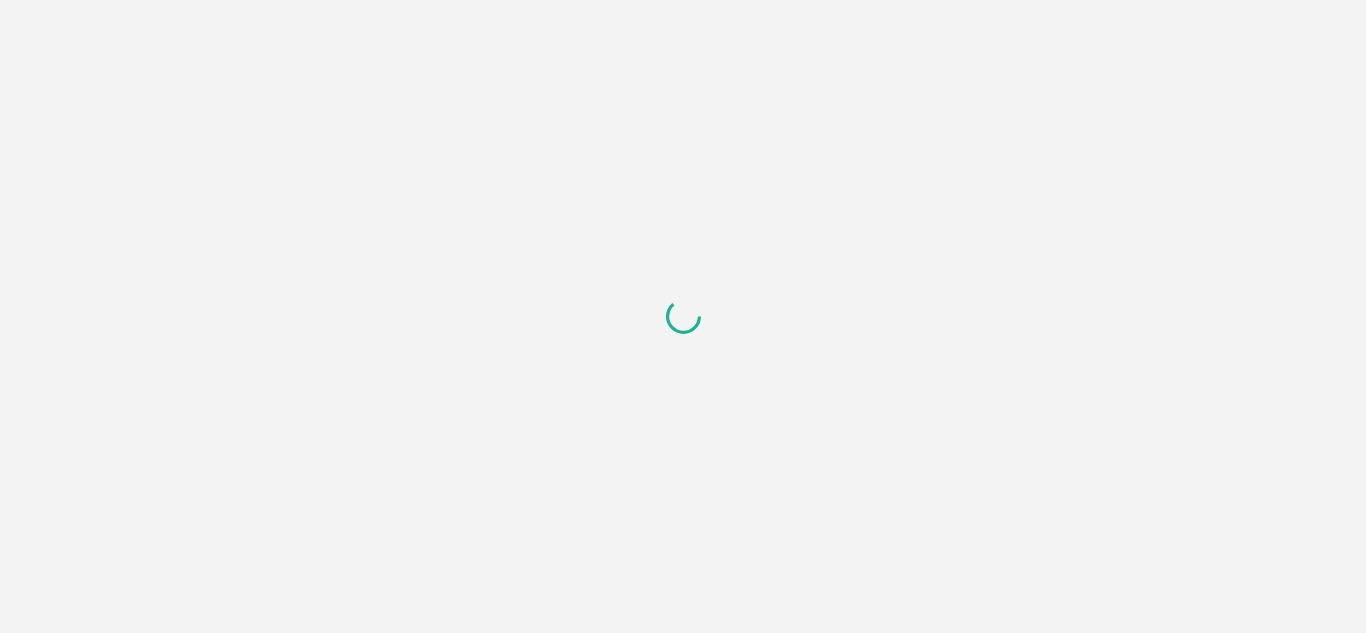 scroll, scrollTop: 0, scrollLeft: 0, axis: both 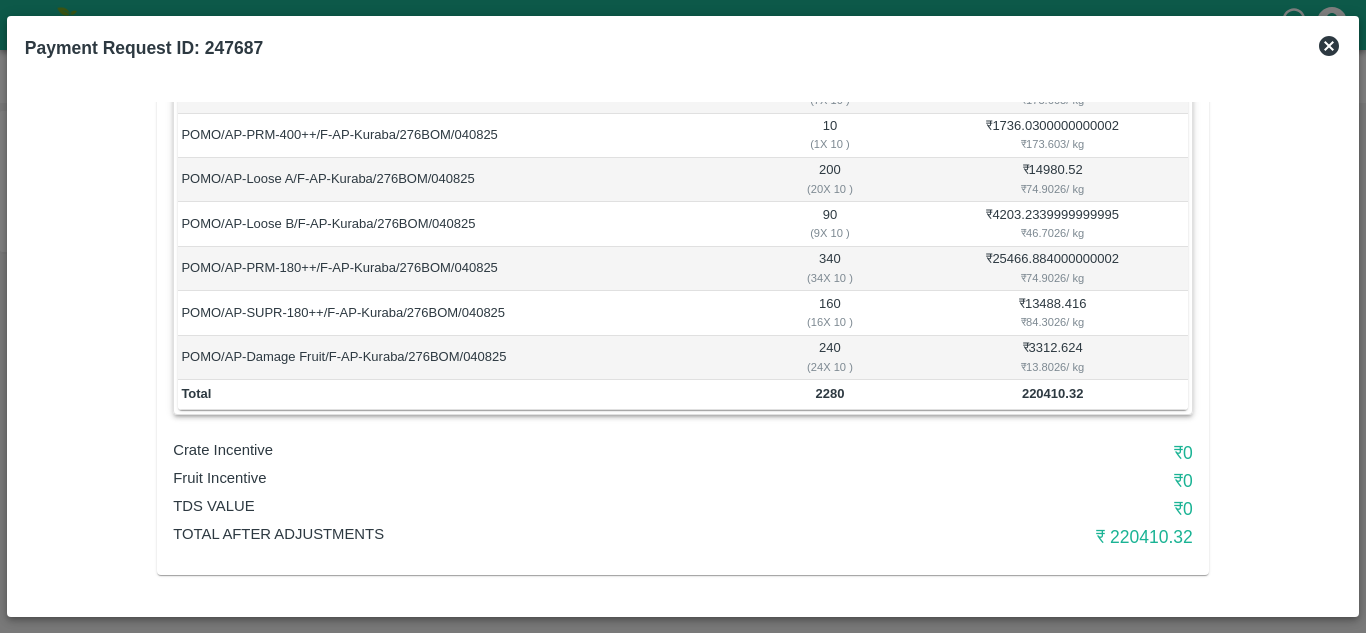 click on "Total After adjustments" at bounding box center [513, 534] 